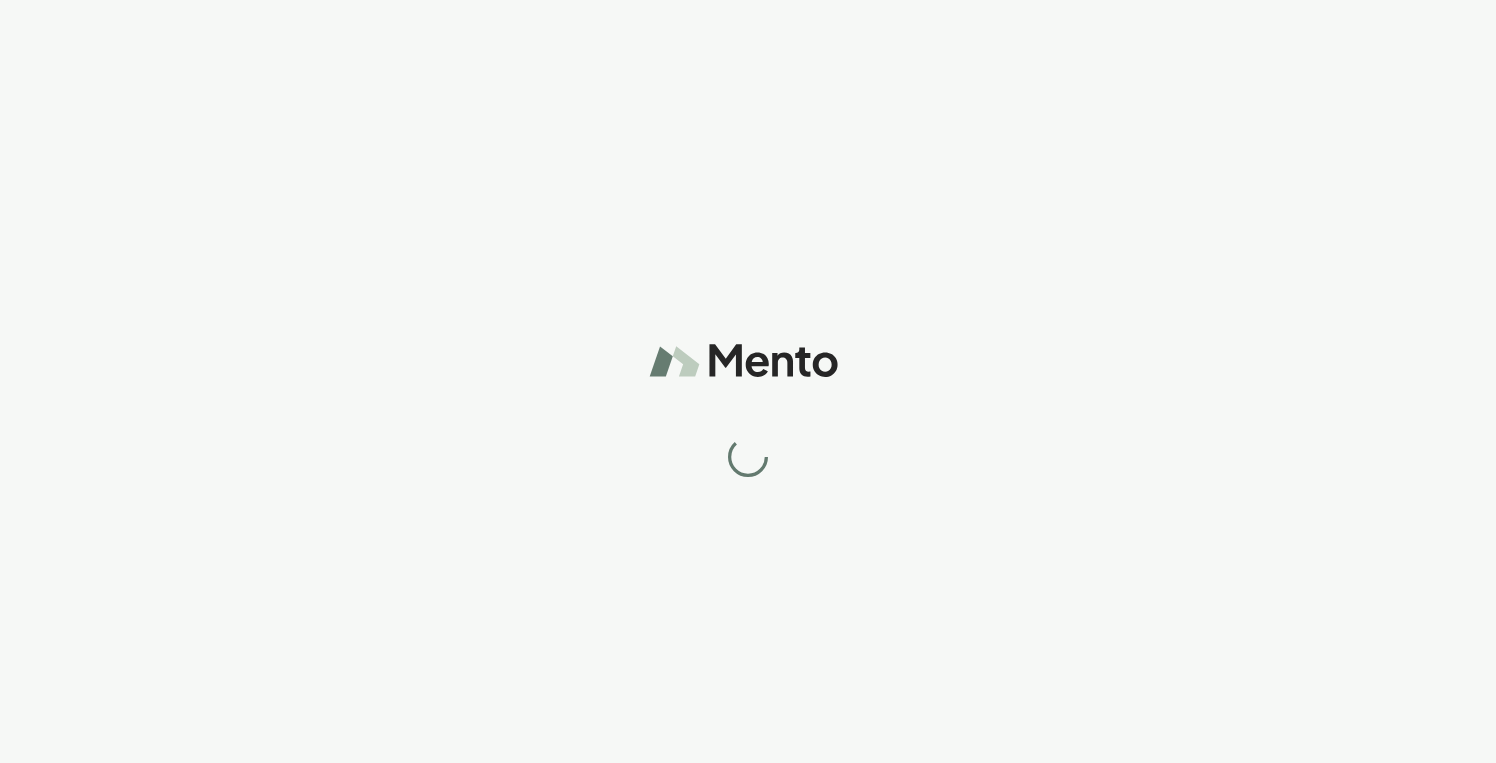 scroll, scrollTop: 0, scrollLeft: 0, axis: both 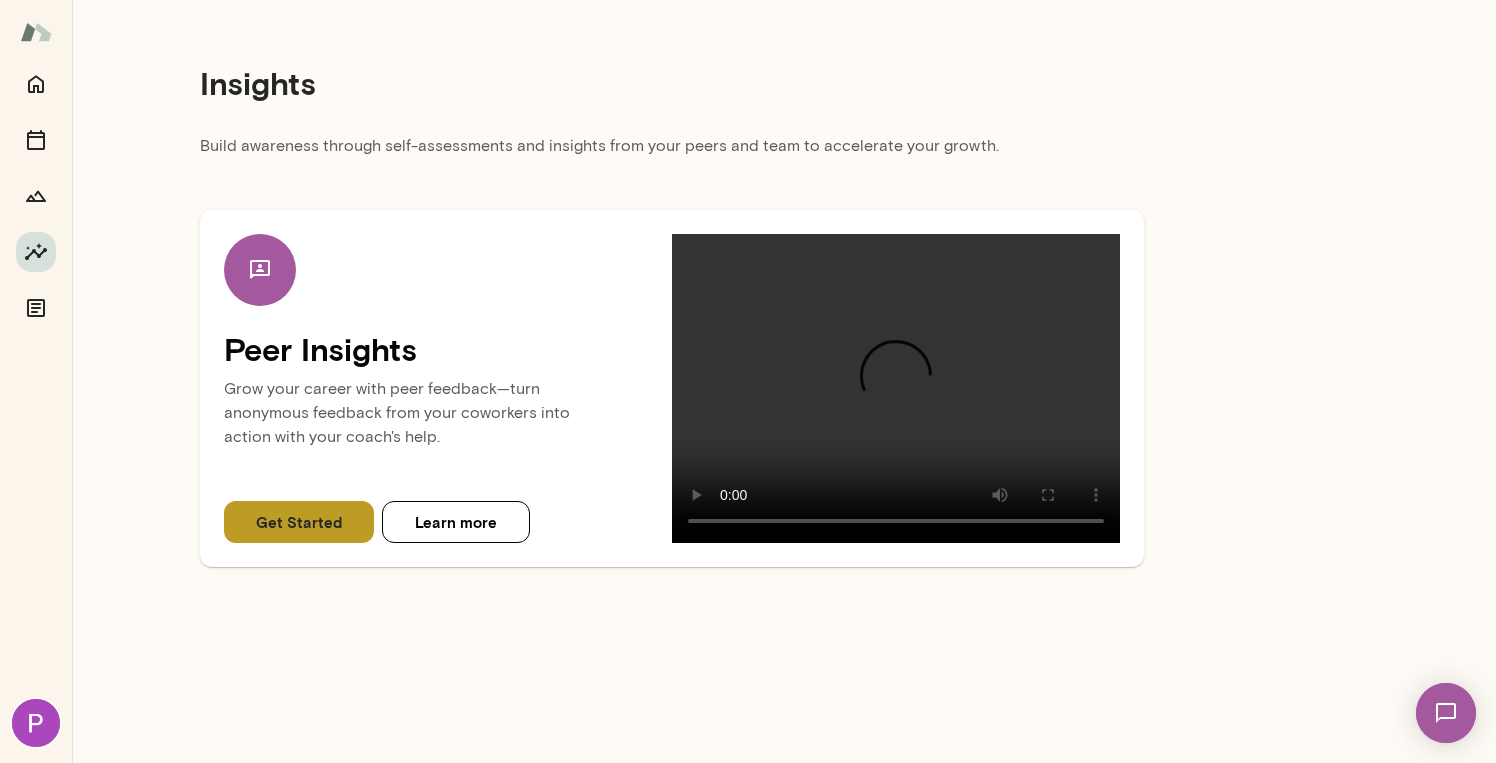 click on "Get Started" at bounding box center (299, 522) 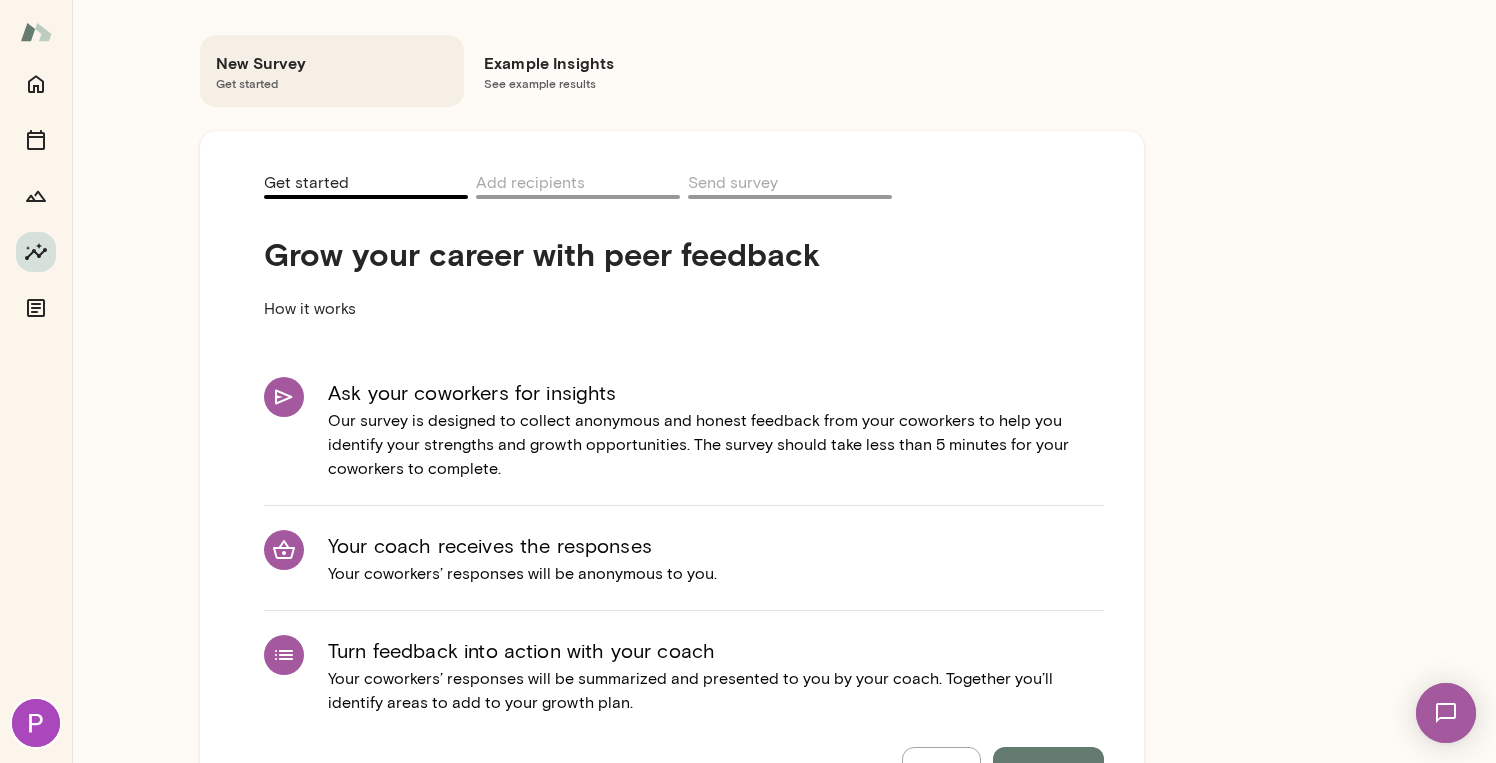 scroll, scrollTop: 51, scrollLeft: 0, axis: vertical 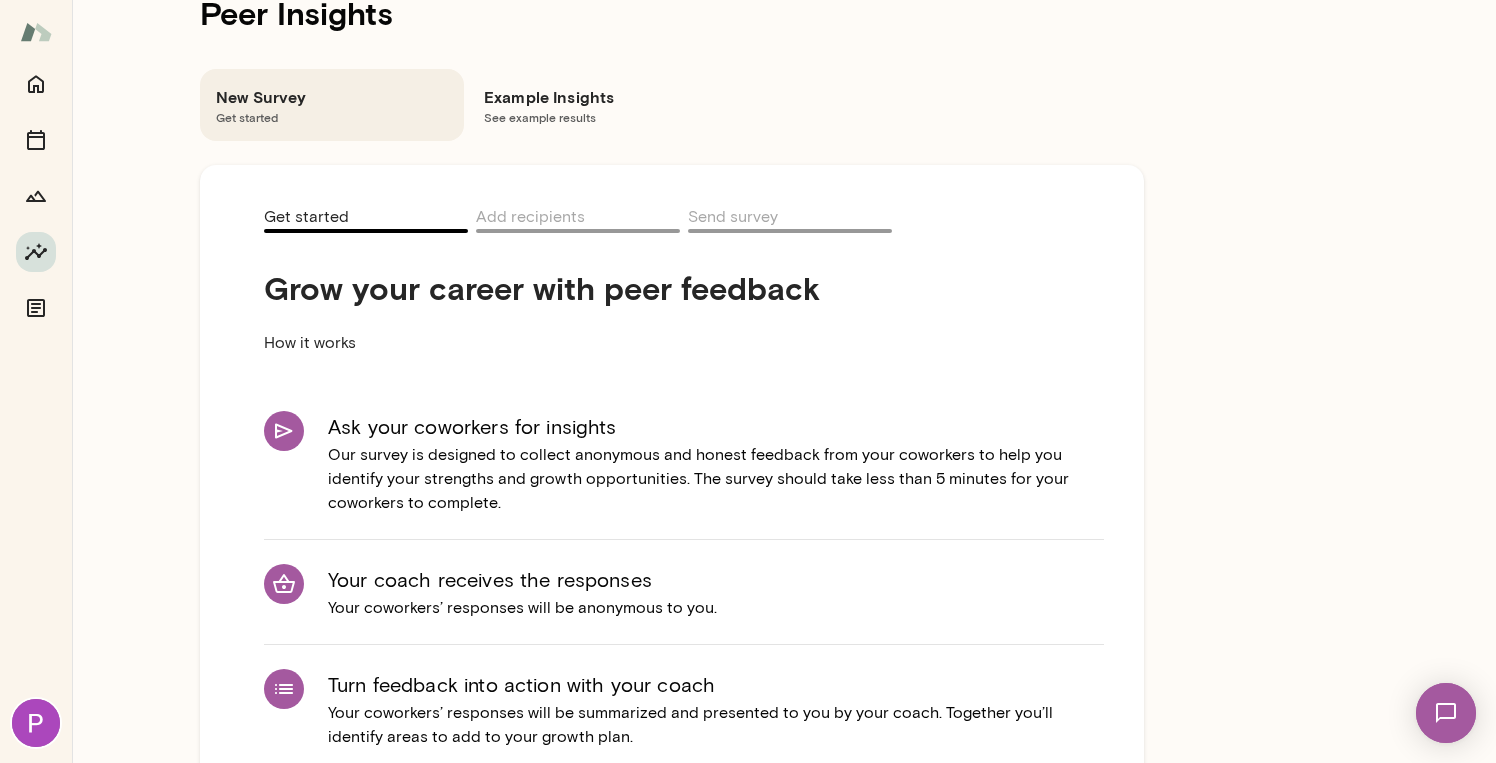 click on "Add recipients" at bounding box center (530, 218) 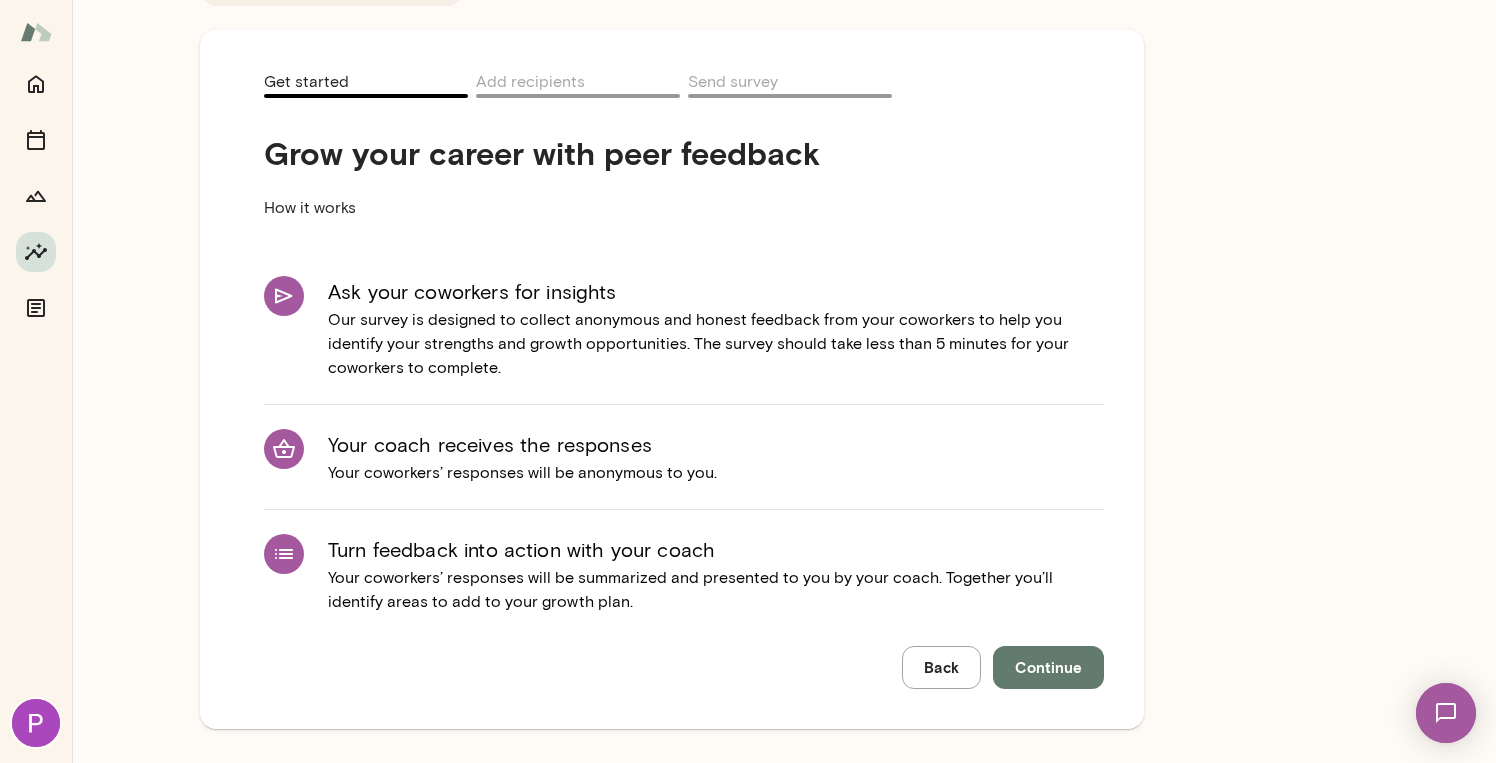scroll, scrollTop: 191, scrollLeft: 0, axis: vertical 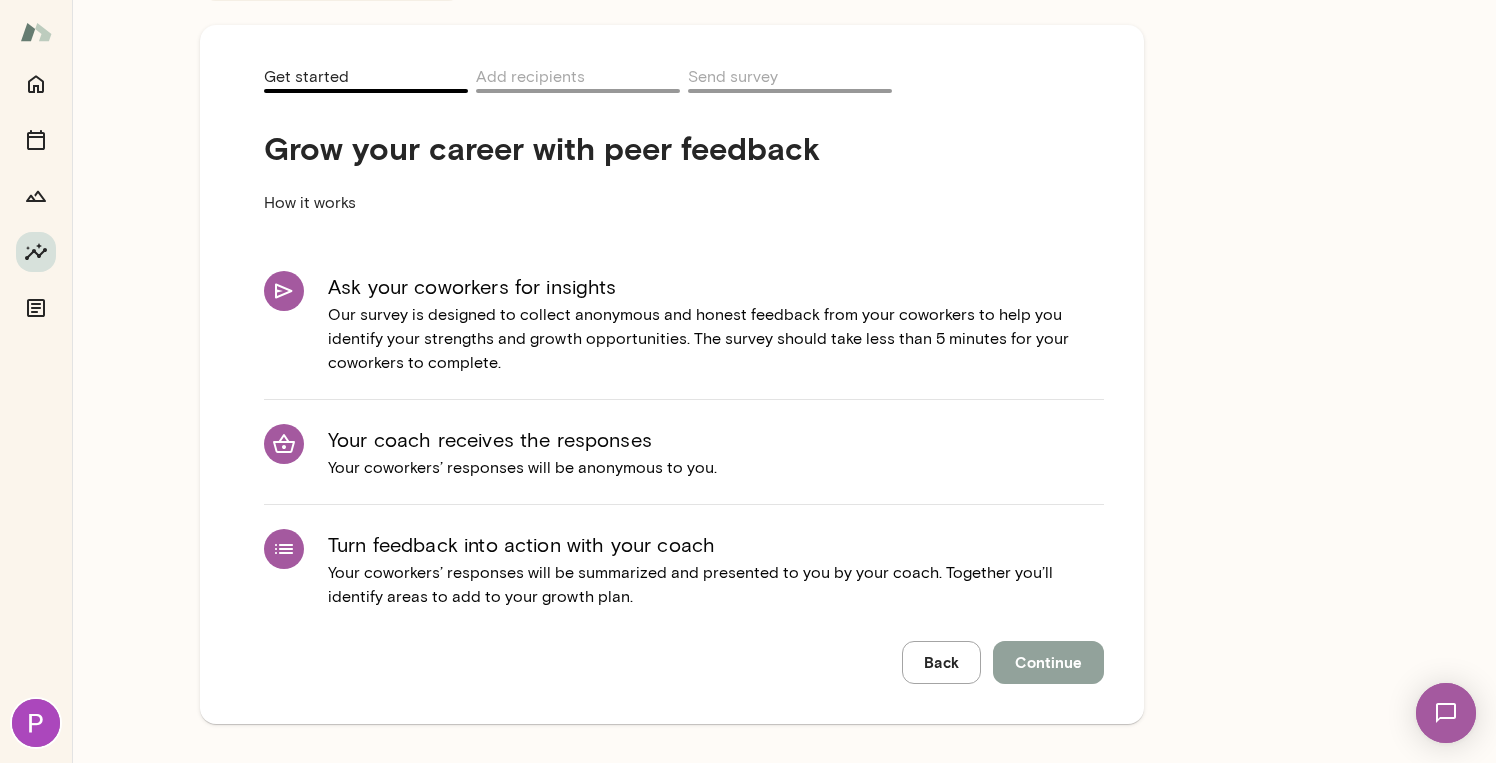 click on "Continue" at bounding box center (1048, 662) 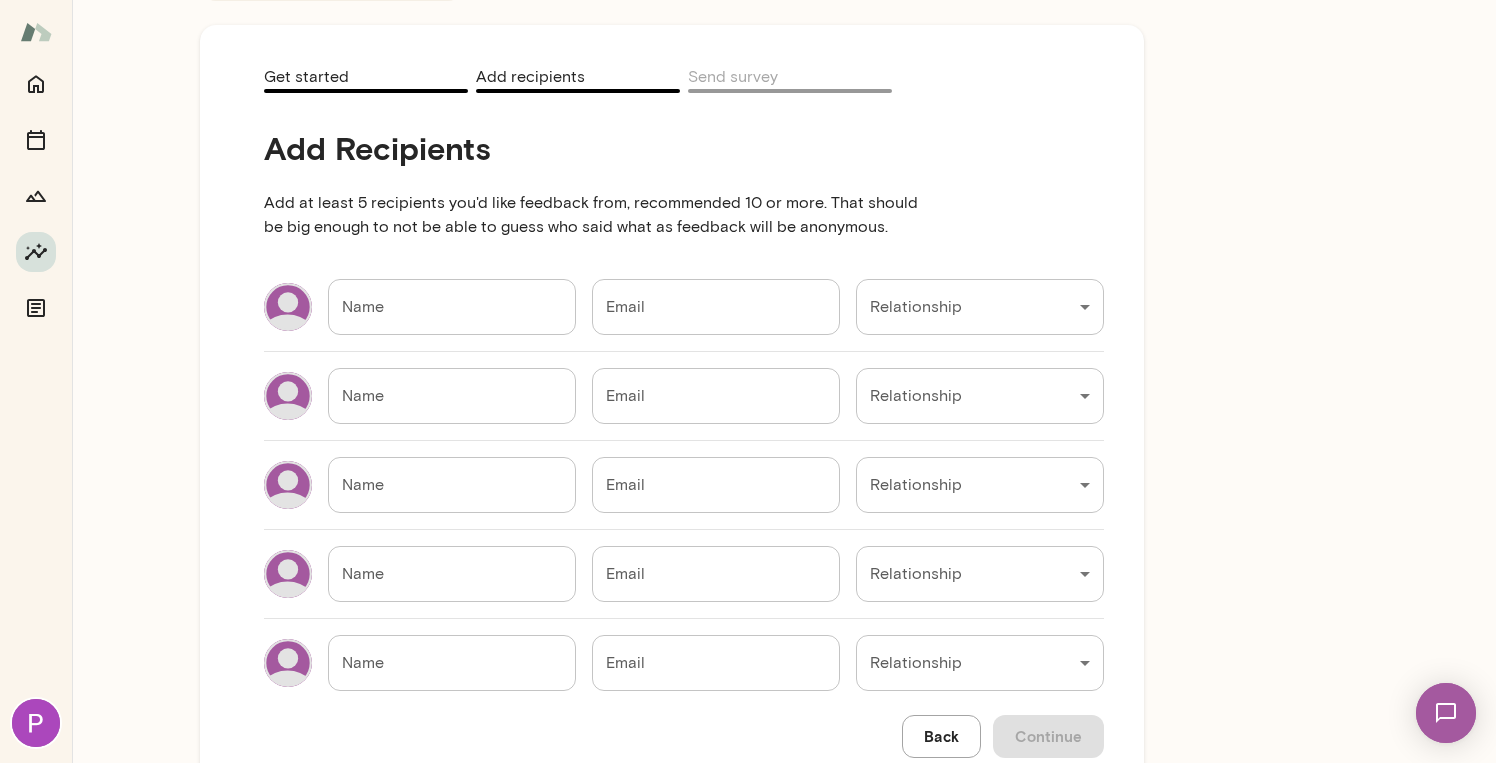 click on "Name" at bounding box center (452, 307) 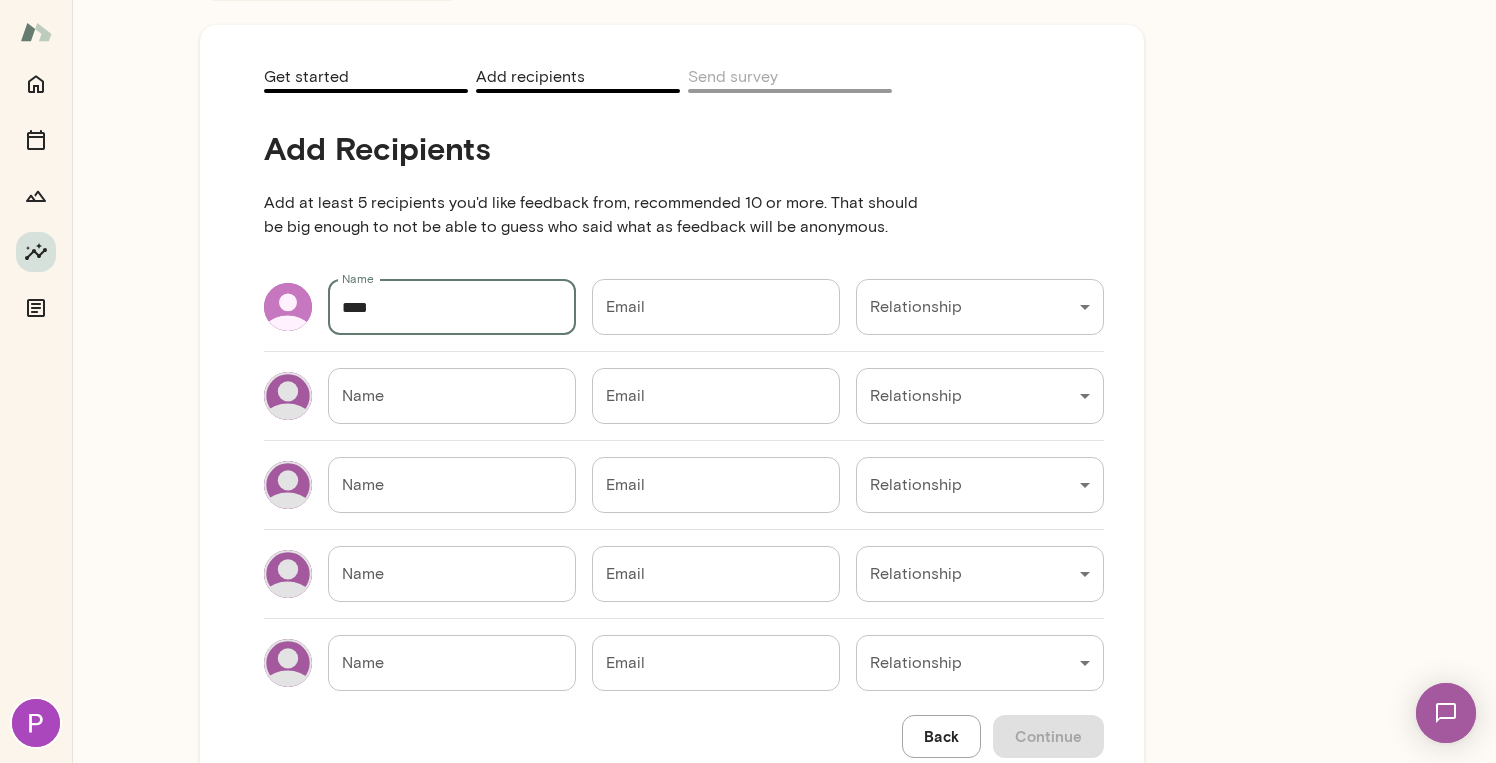 type on "****" 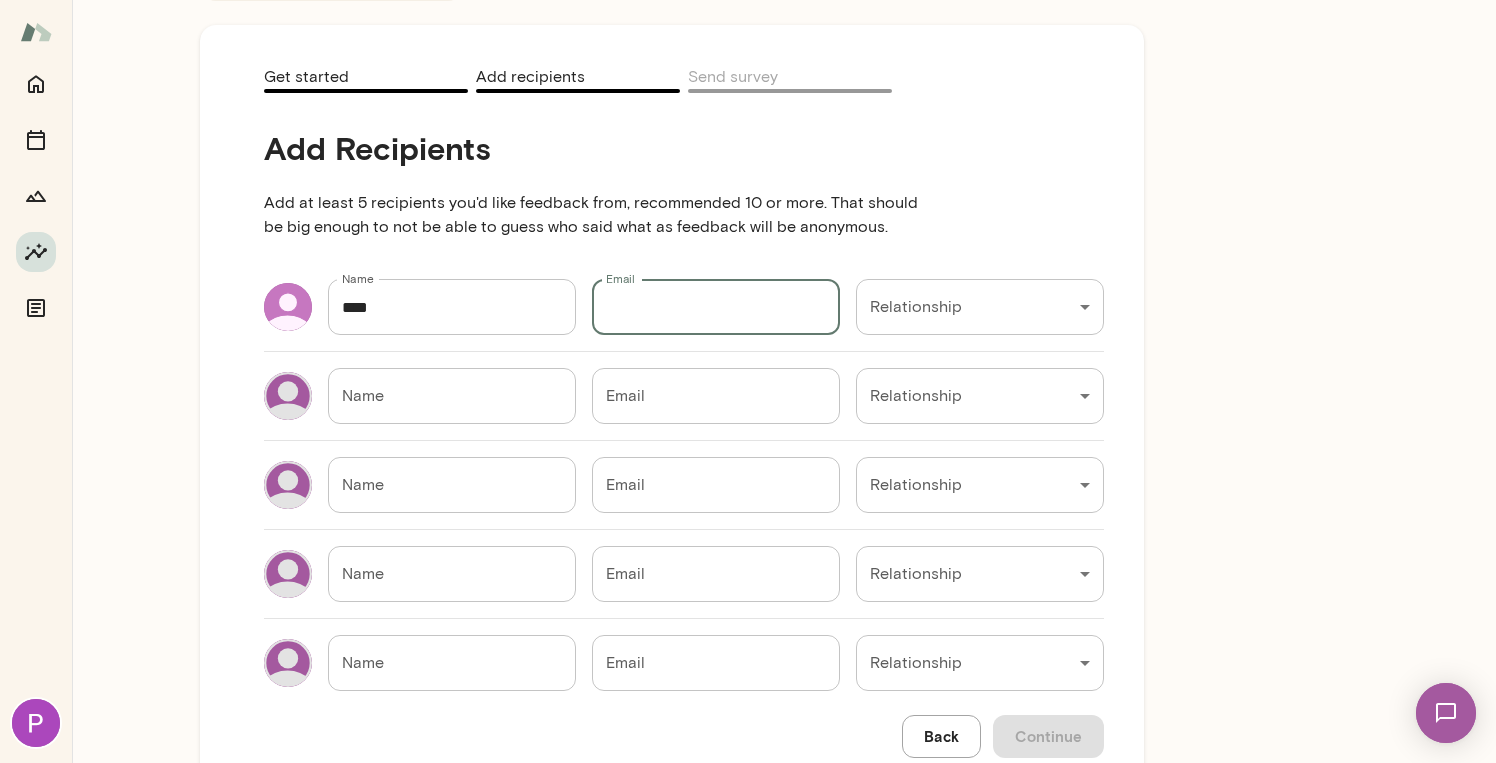 paste on "**********" 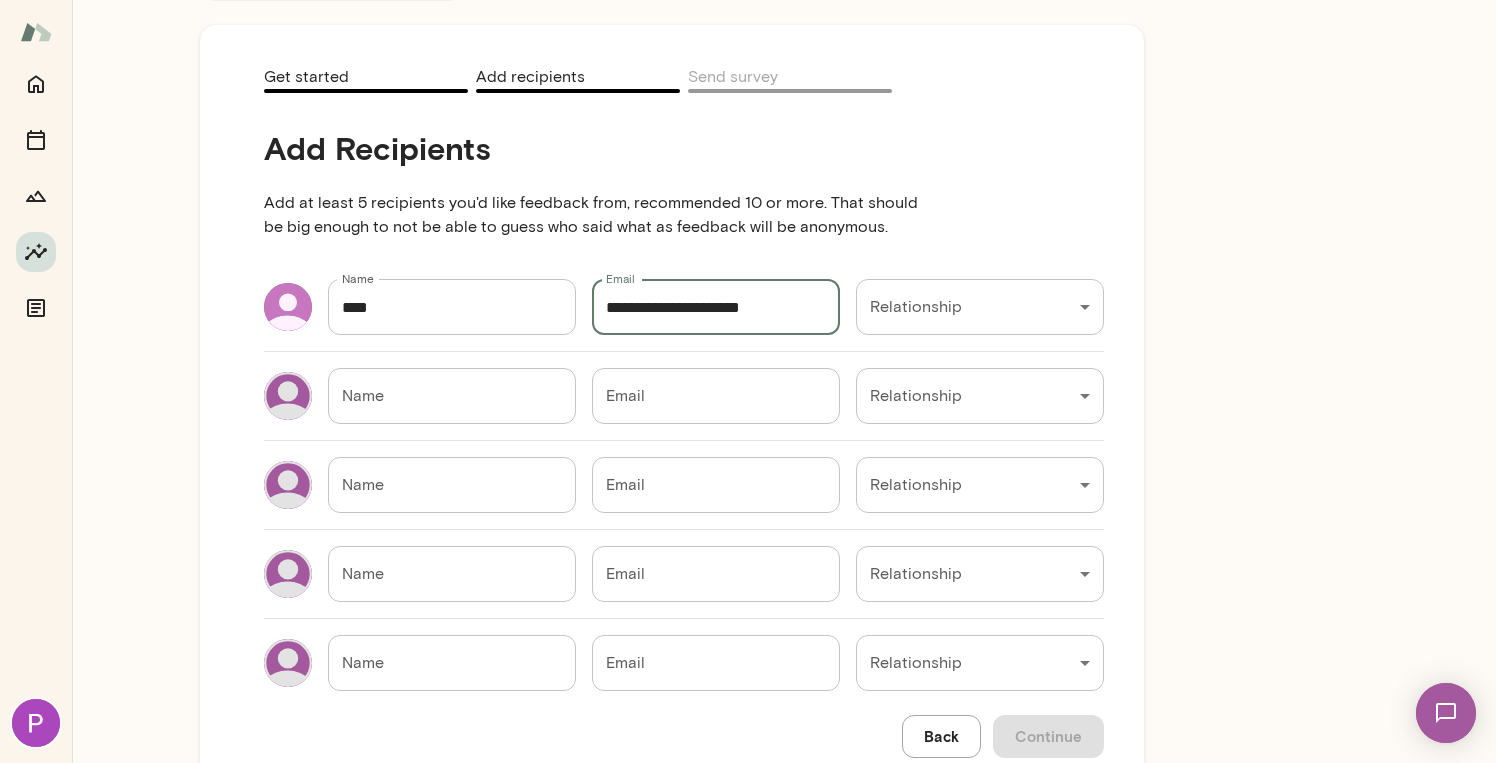 type on "**********" 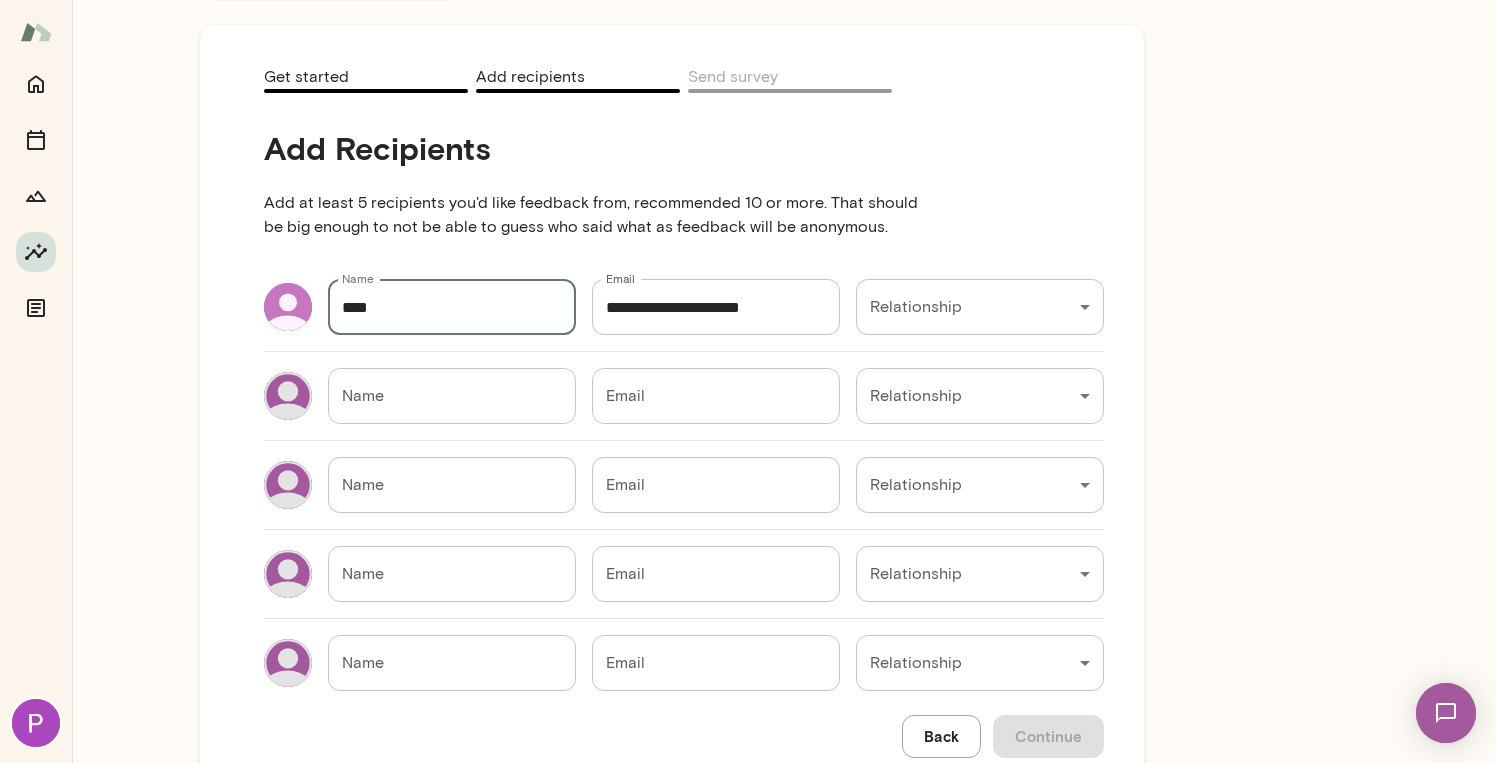 click on "****" at bounding box center (452, 307) 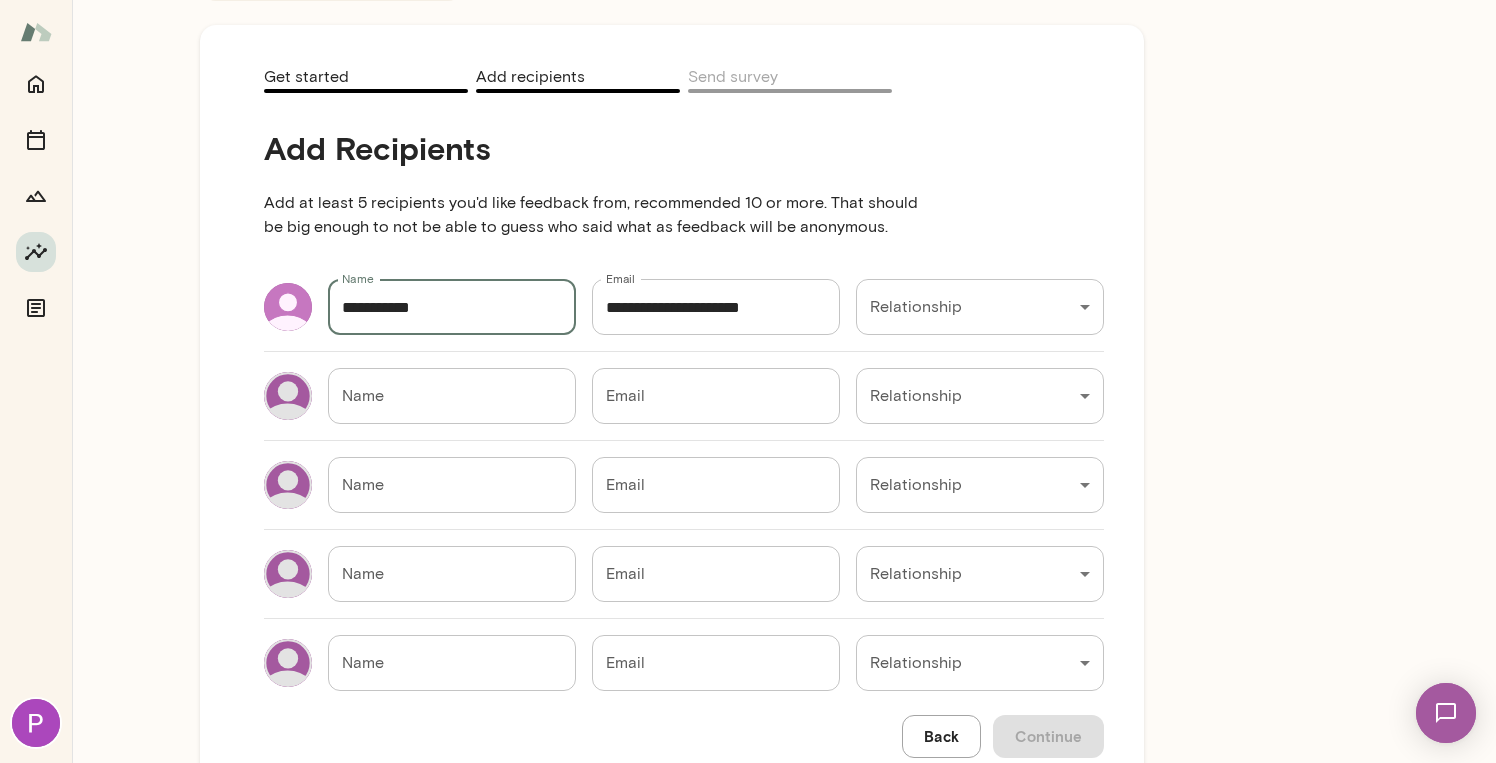 type on "**********" 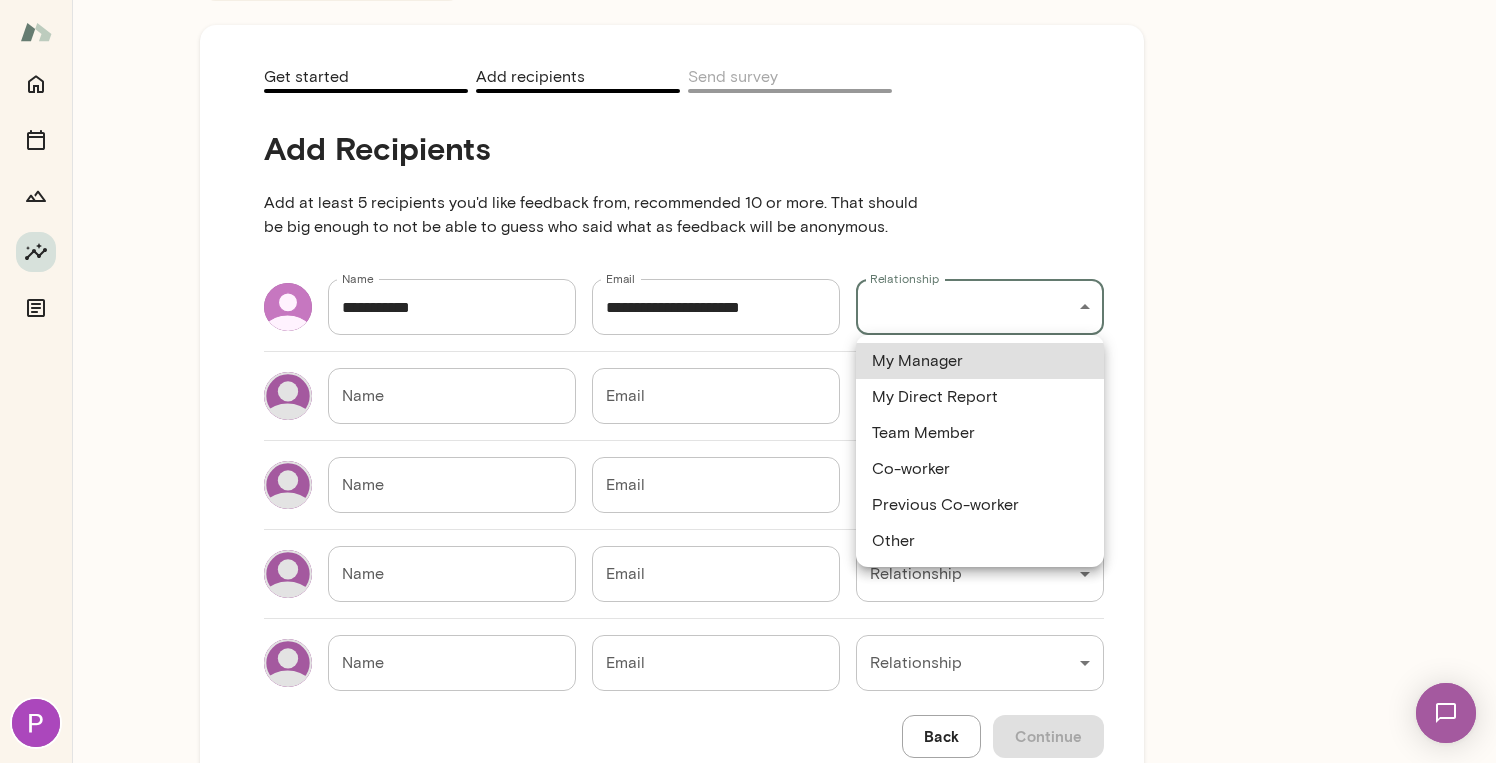 click on "My Direct Report" at bounding box center (980, 397) 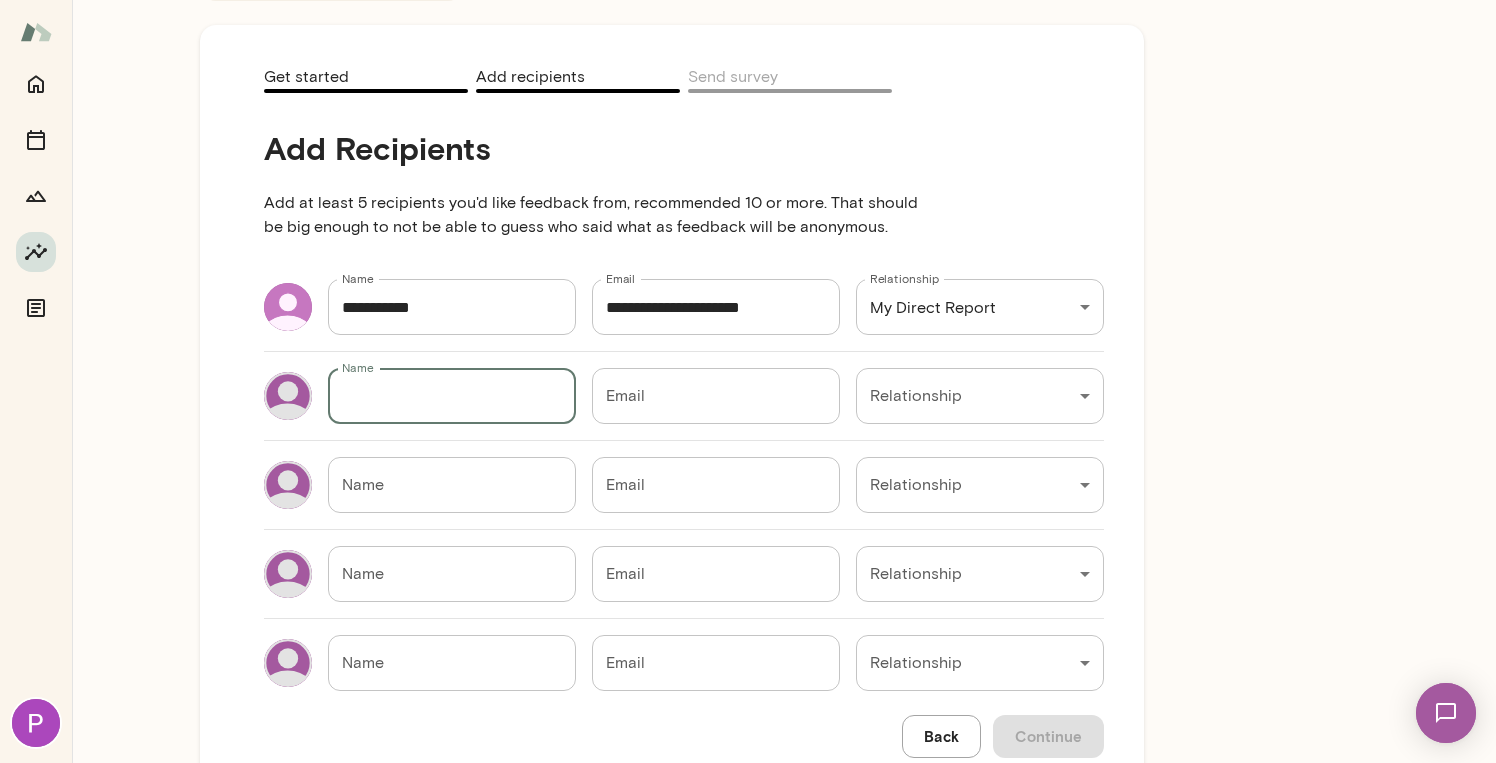 click on "Name" at bounding box center (452, 396) 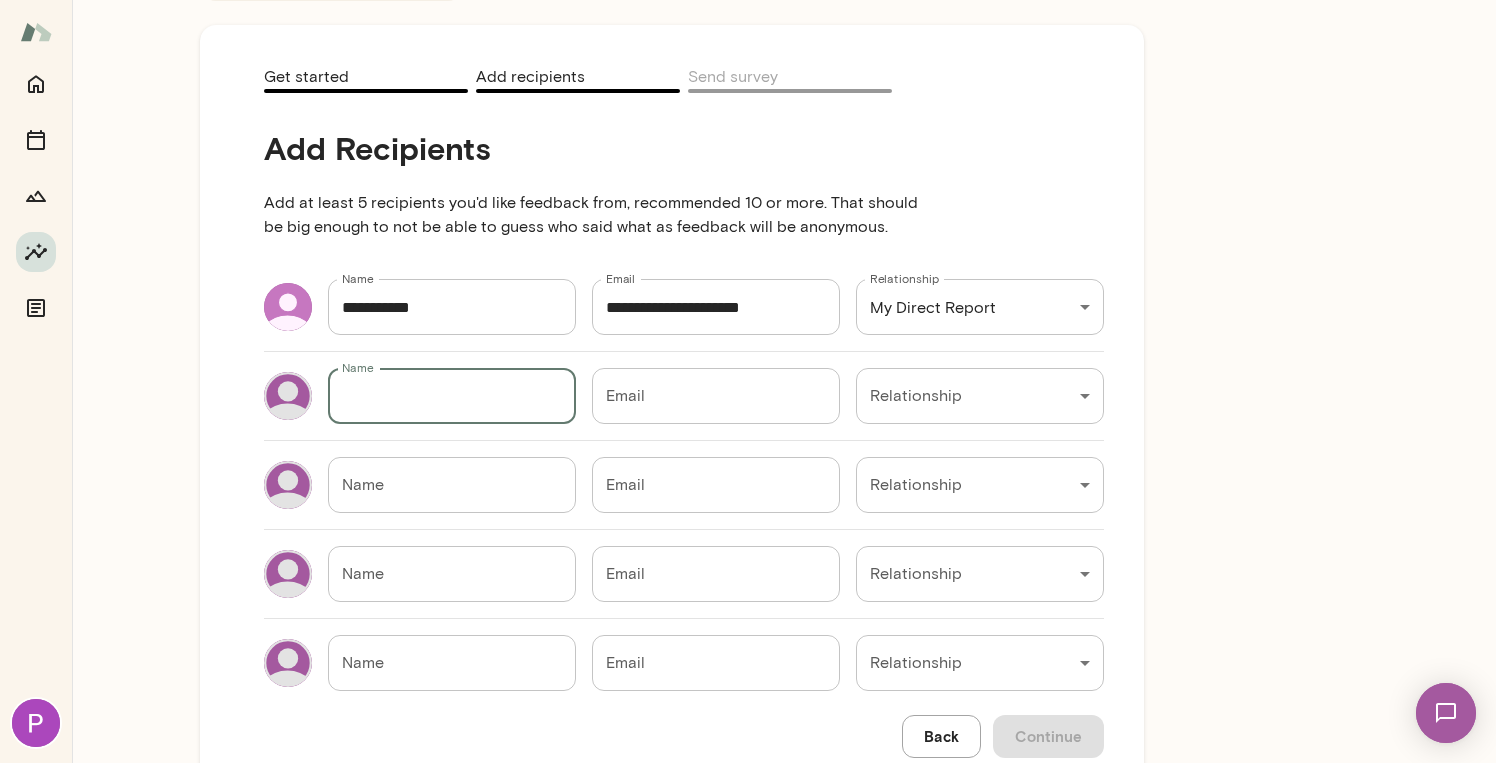 click on "Email" at bounding box center (716, 396) 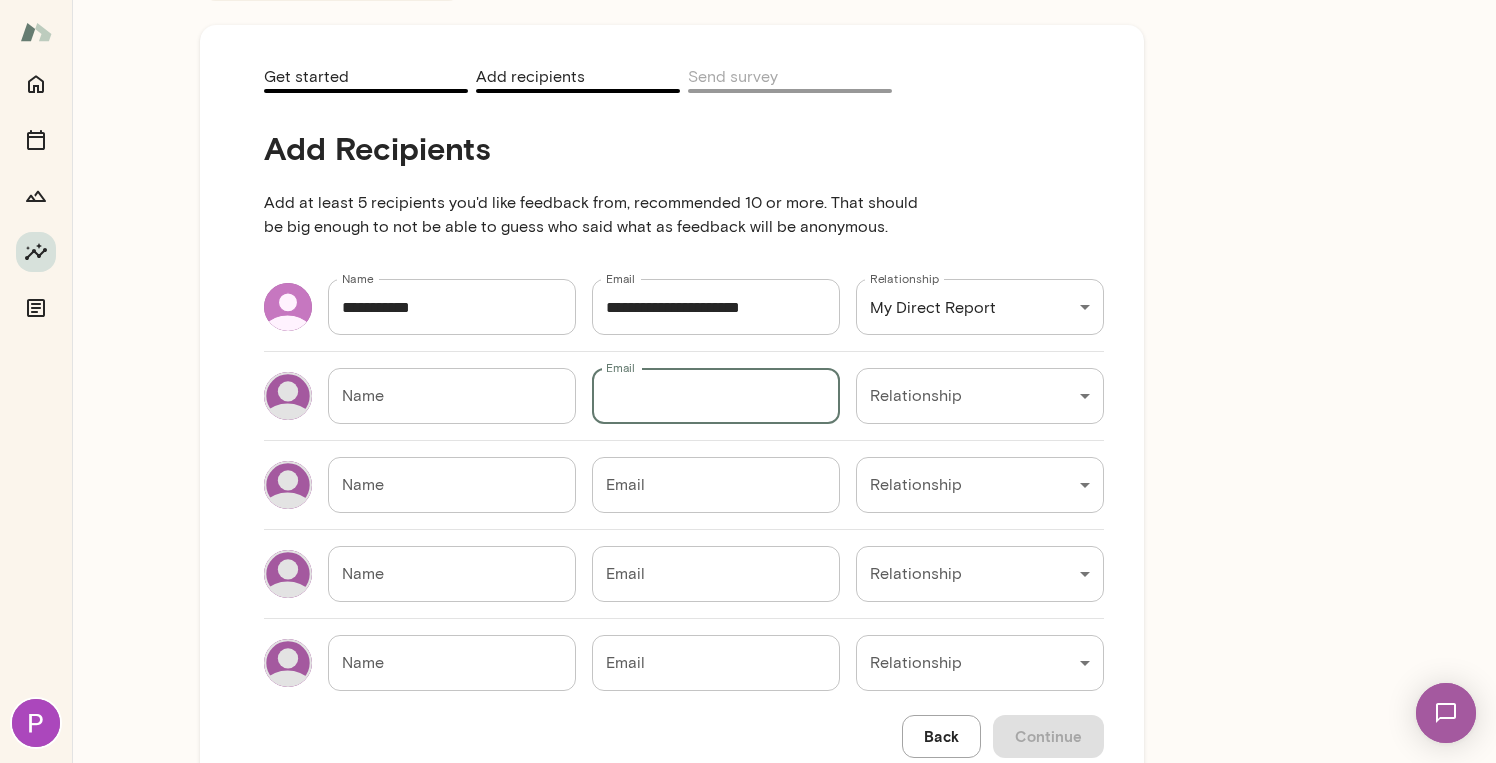 paste on "**********" 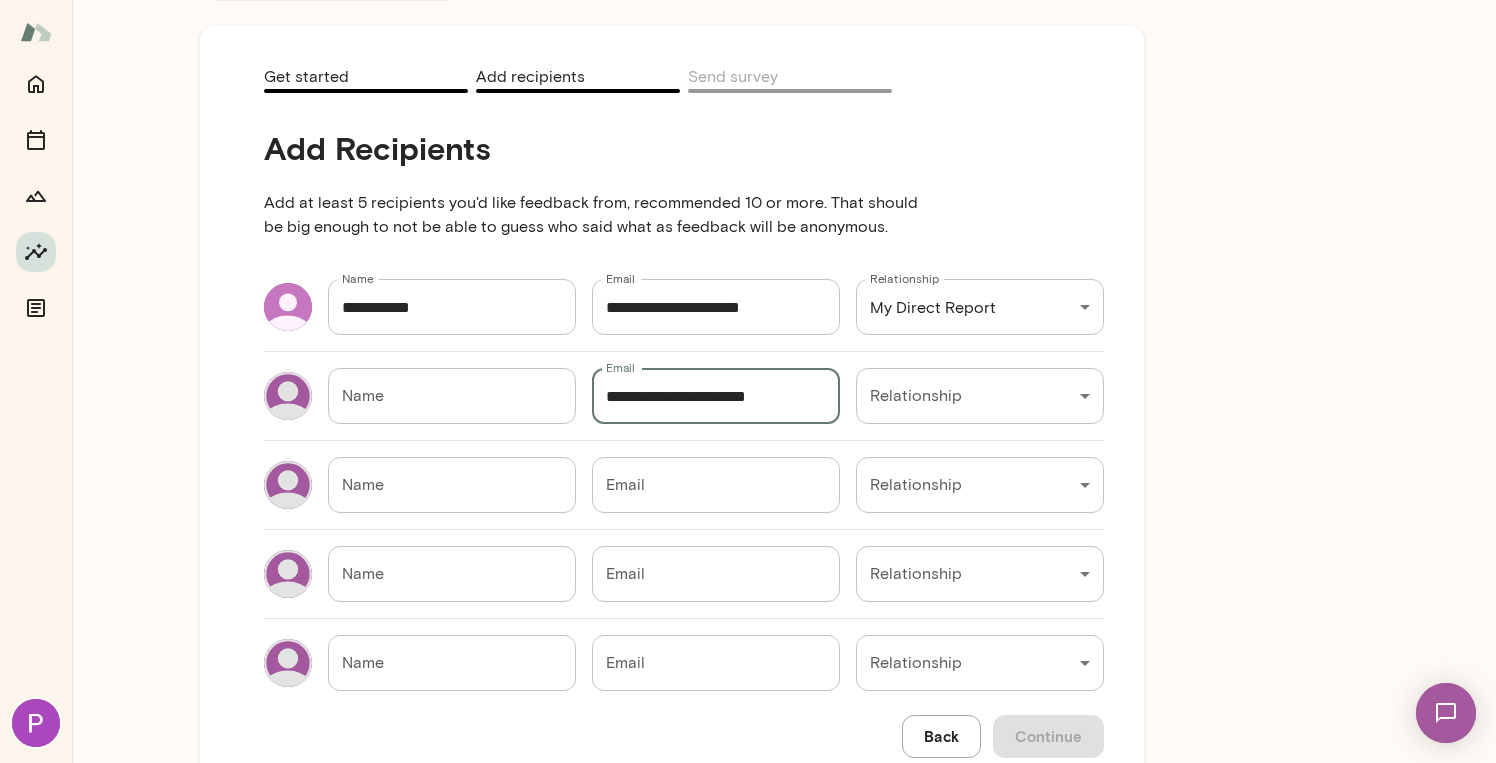 type on "**********" 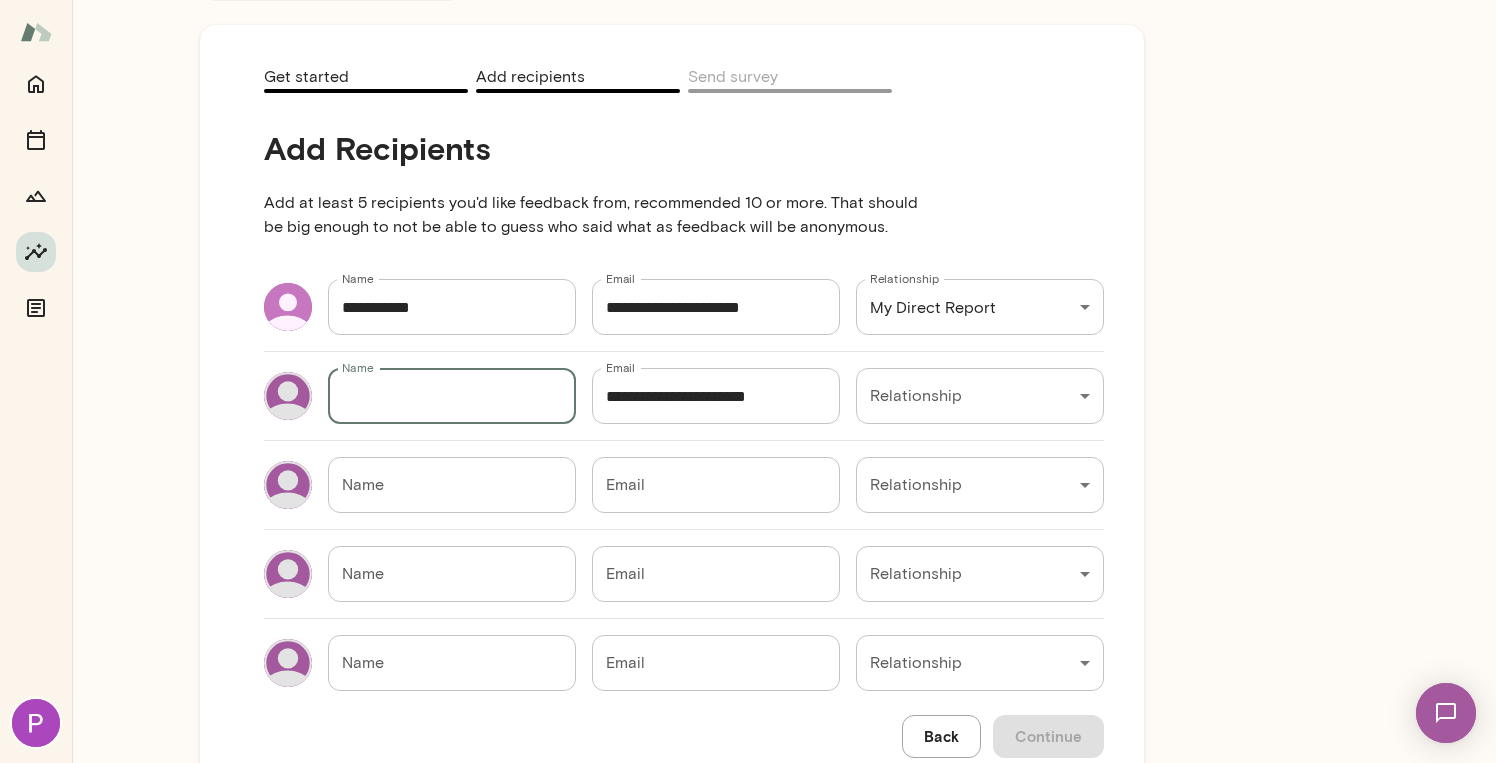 click on "Name" at bounding box center [452, 396] 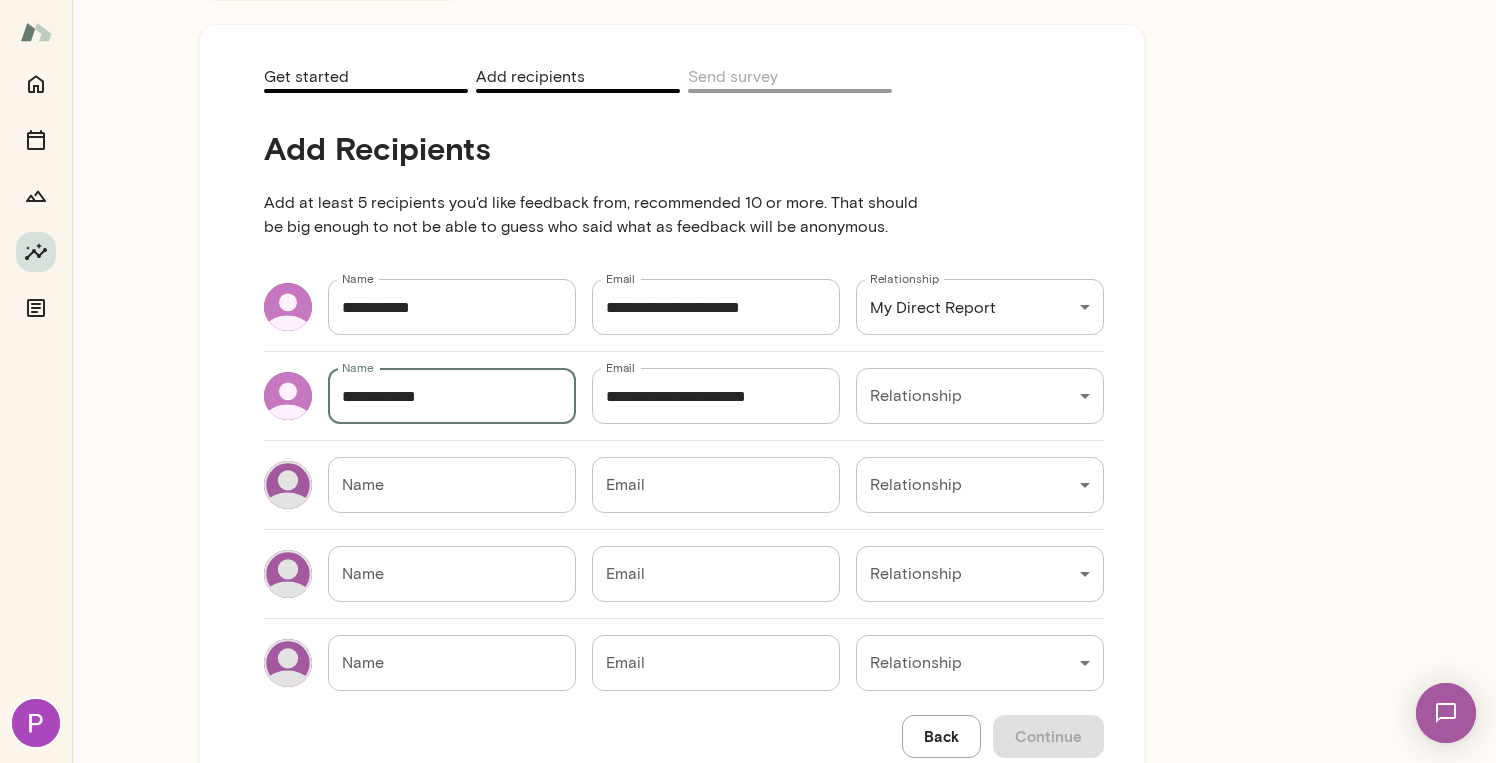 type on "**********" 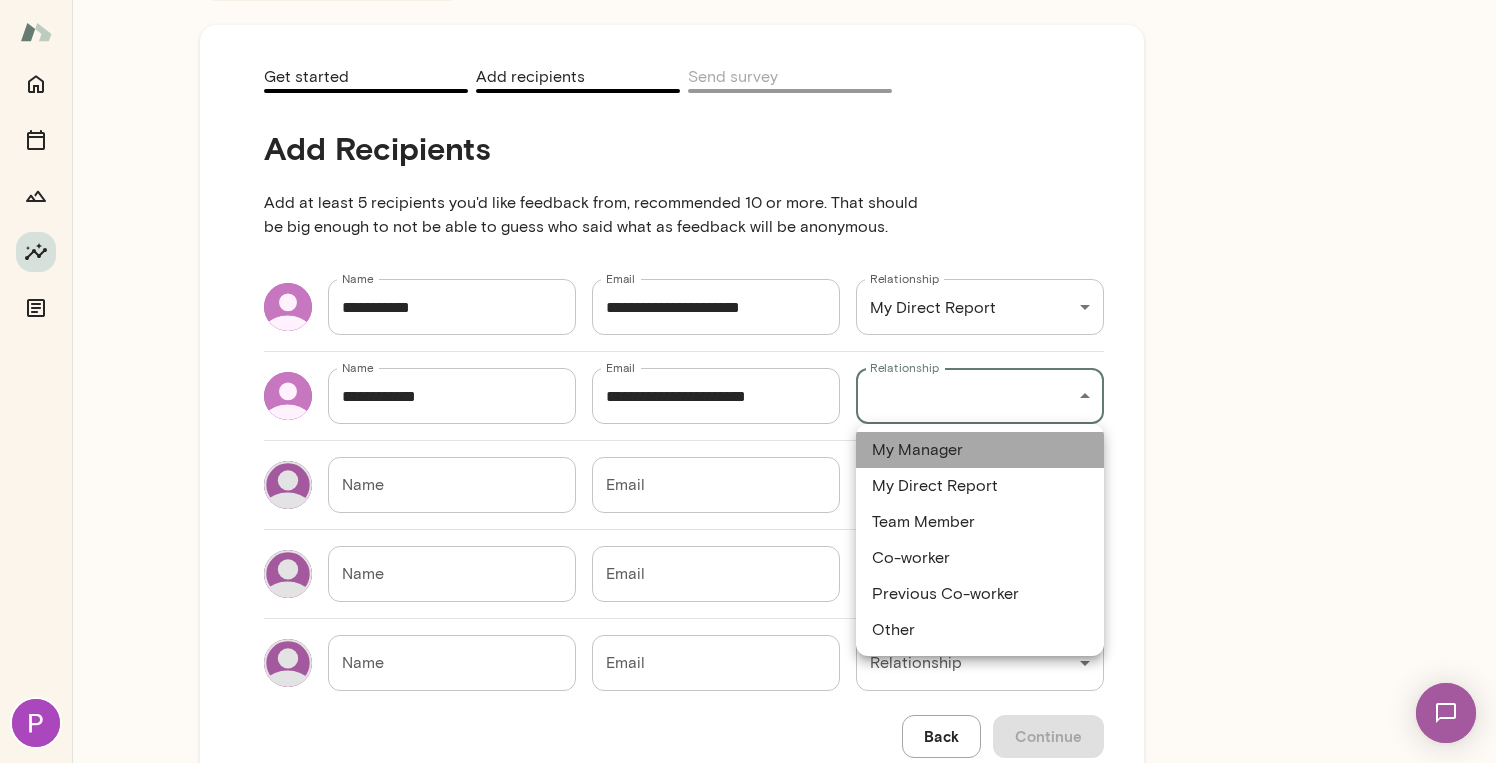click on "My Manager" at bounding box center (980, 450) 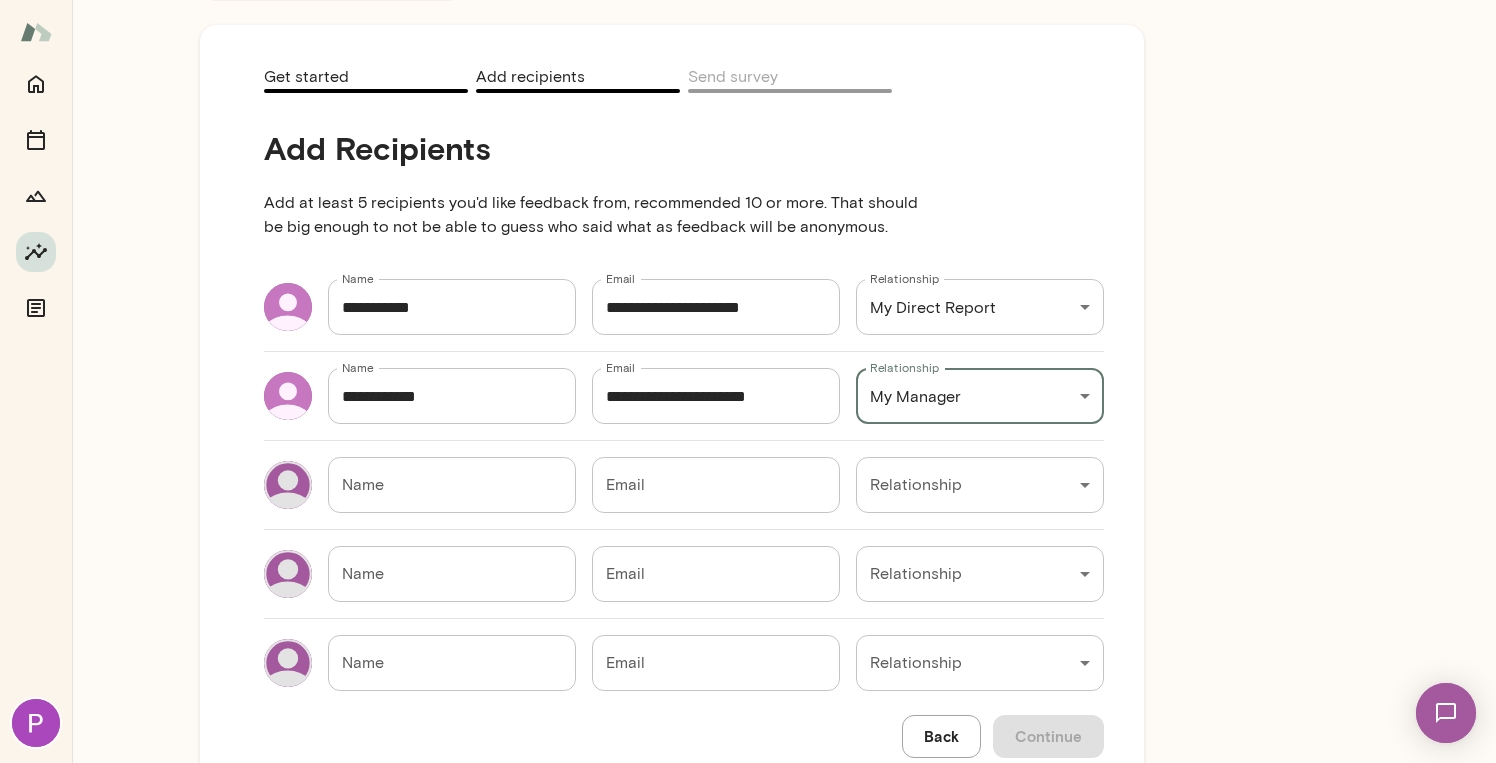 click on "Name" at bounding box center (452, 485) 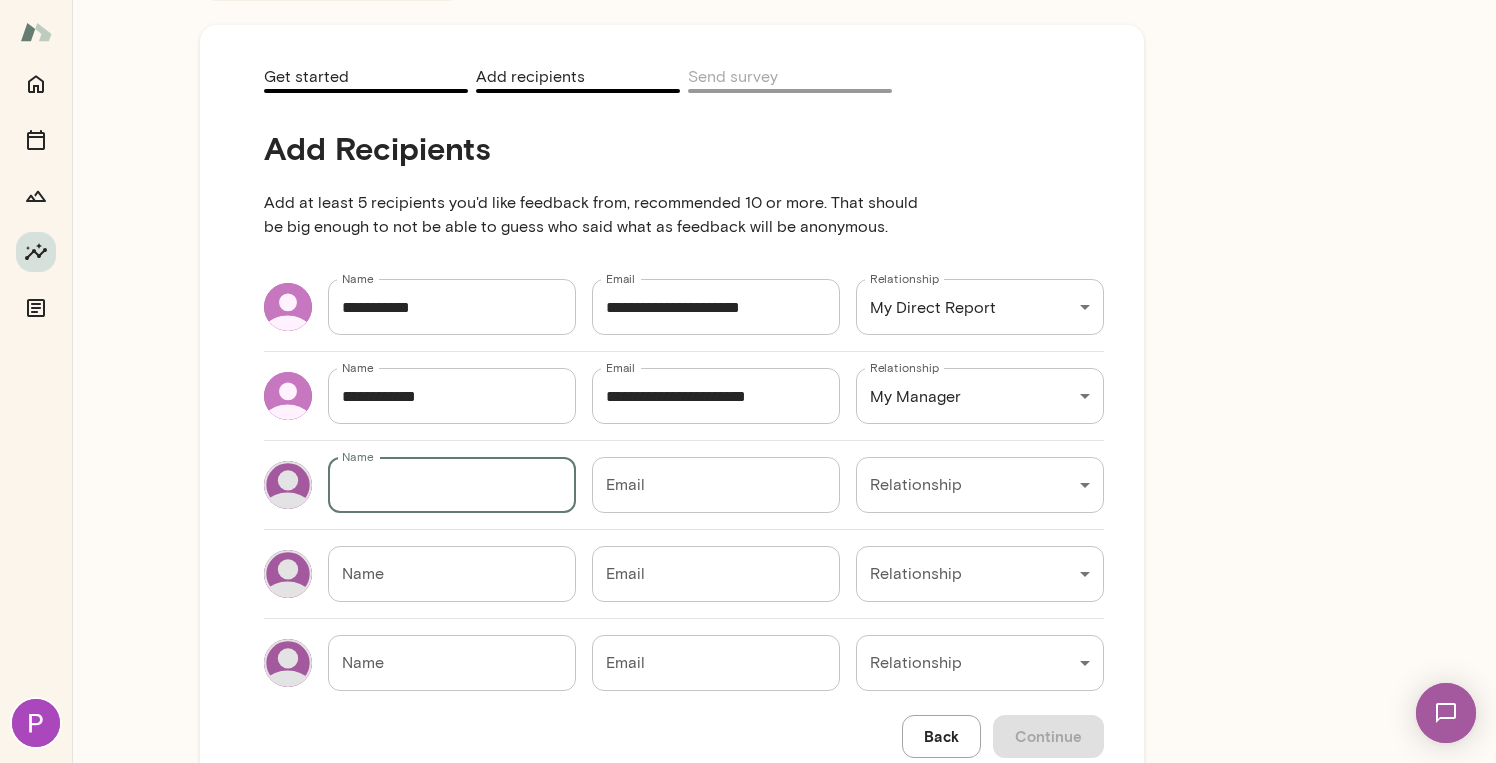 click on "Email" at bounding box center (716, 485) 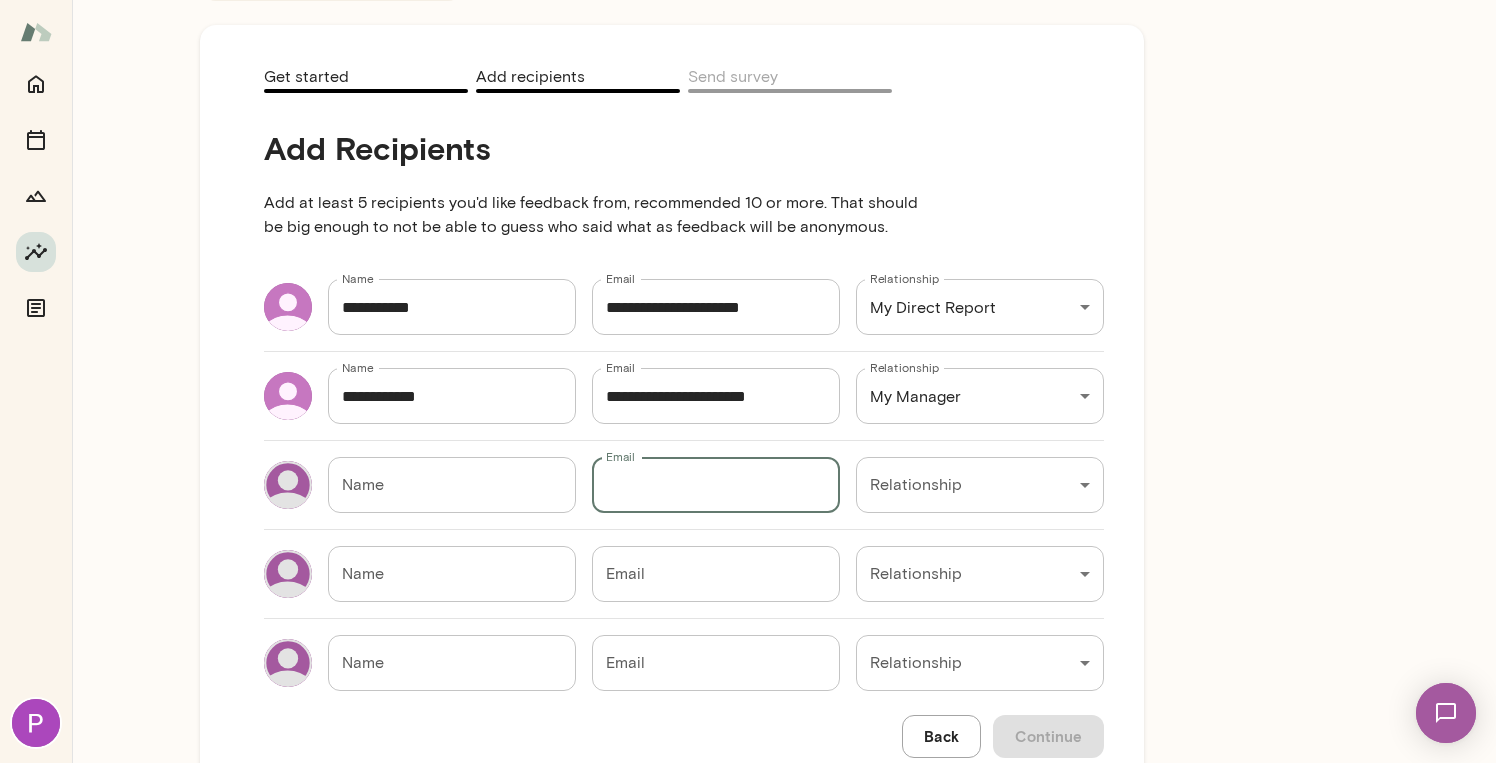 paste on "**********" 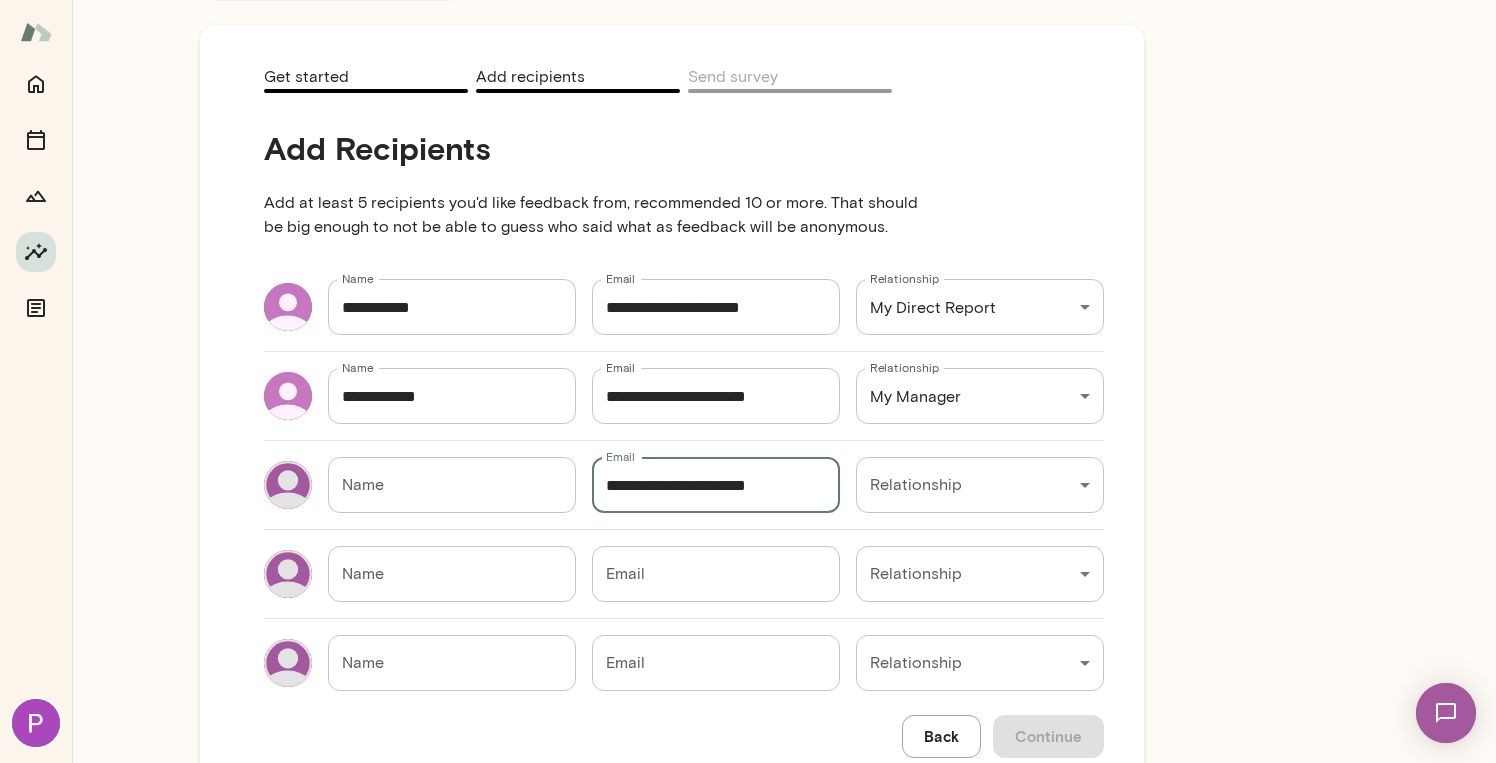 type on "**********" 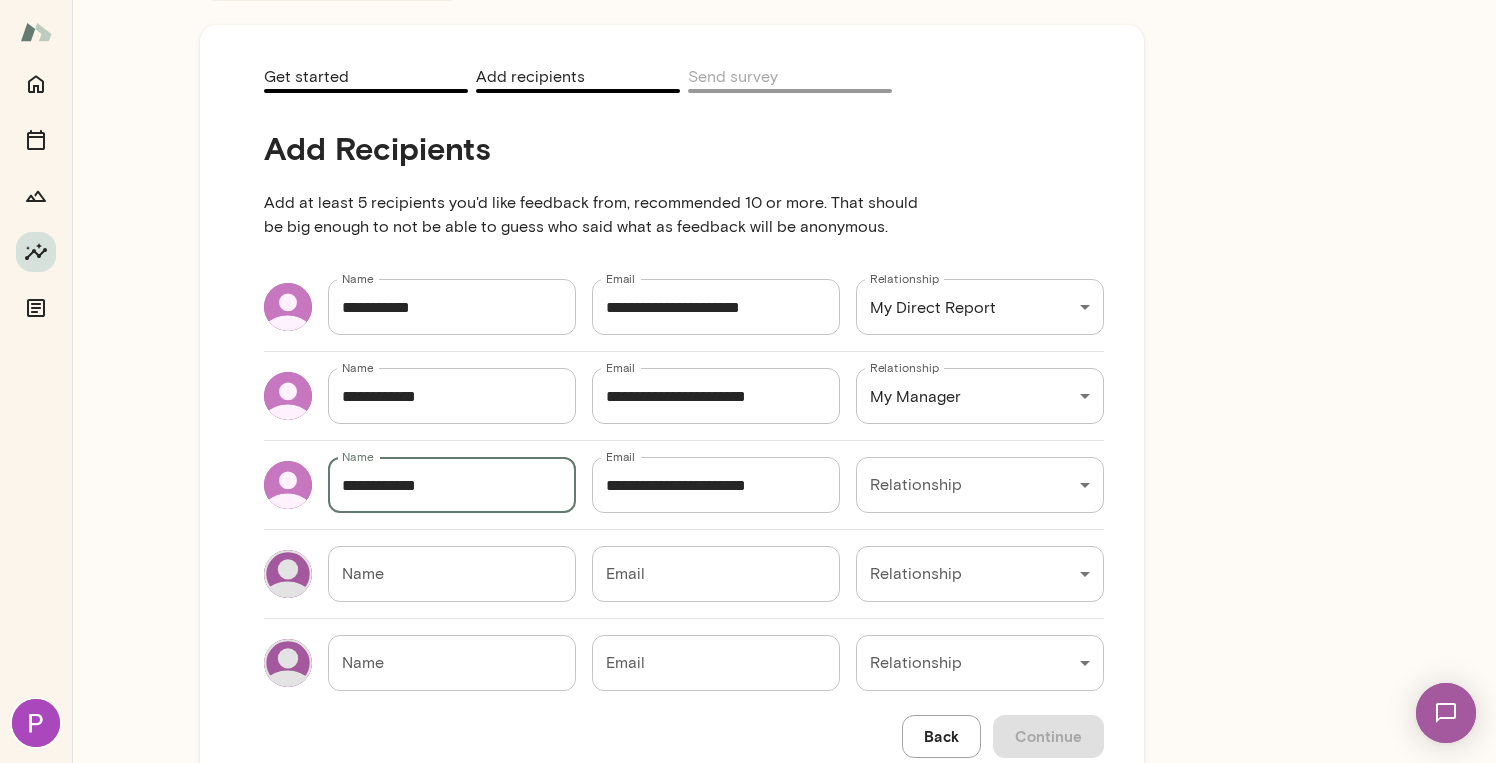 type on "**********" 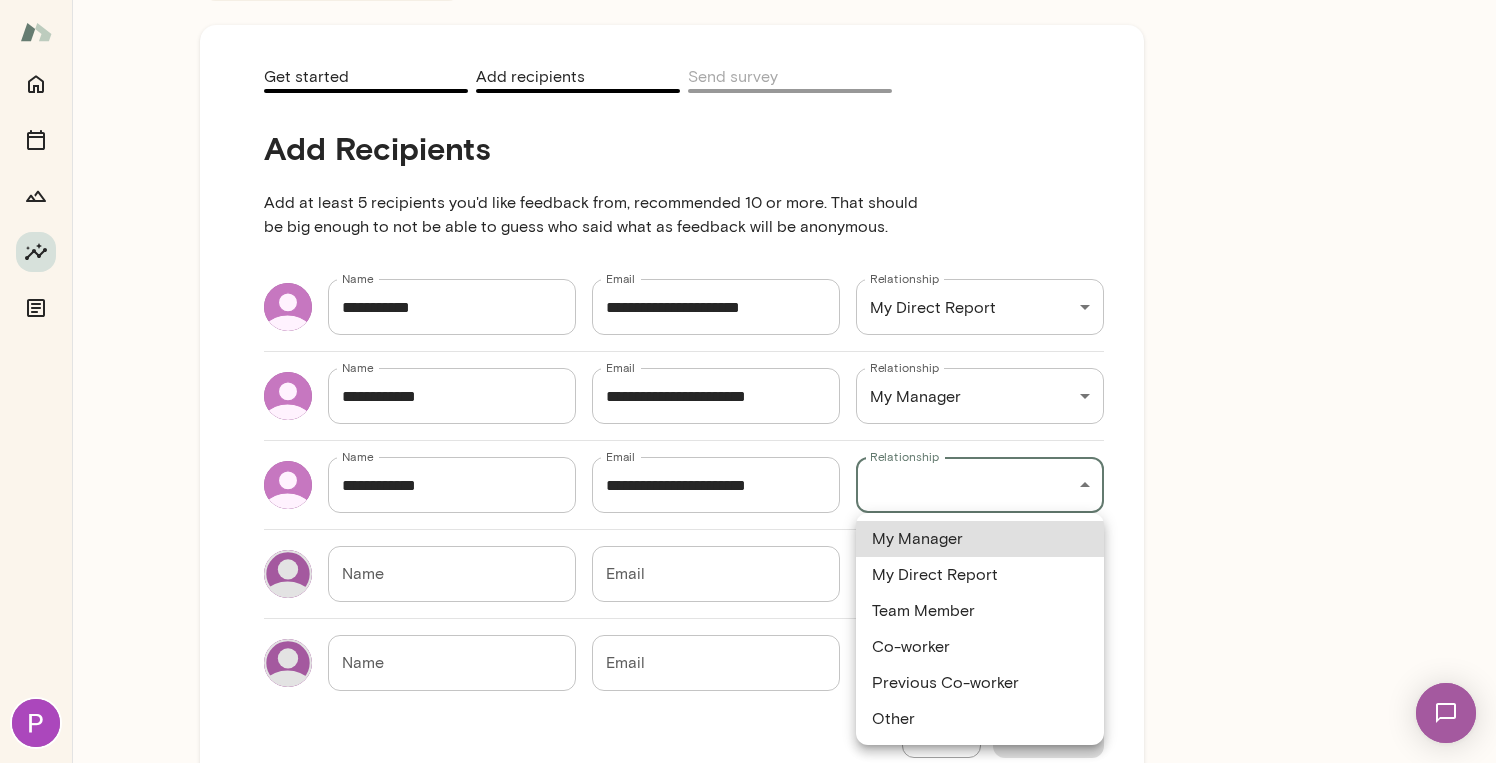 click on "**********" at bounding box center (748, 0) 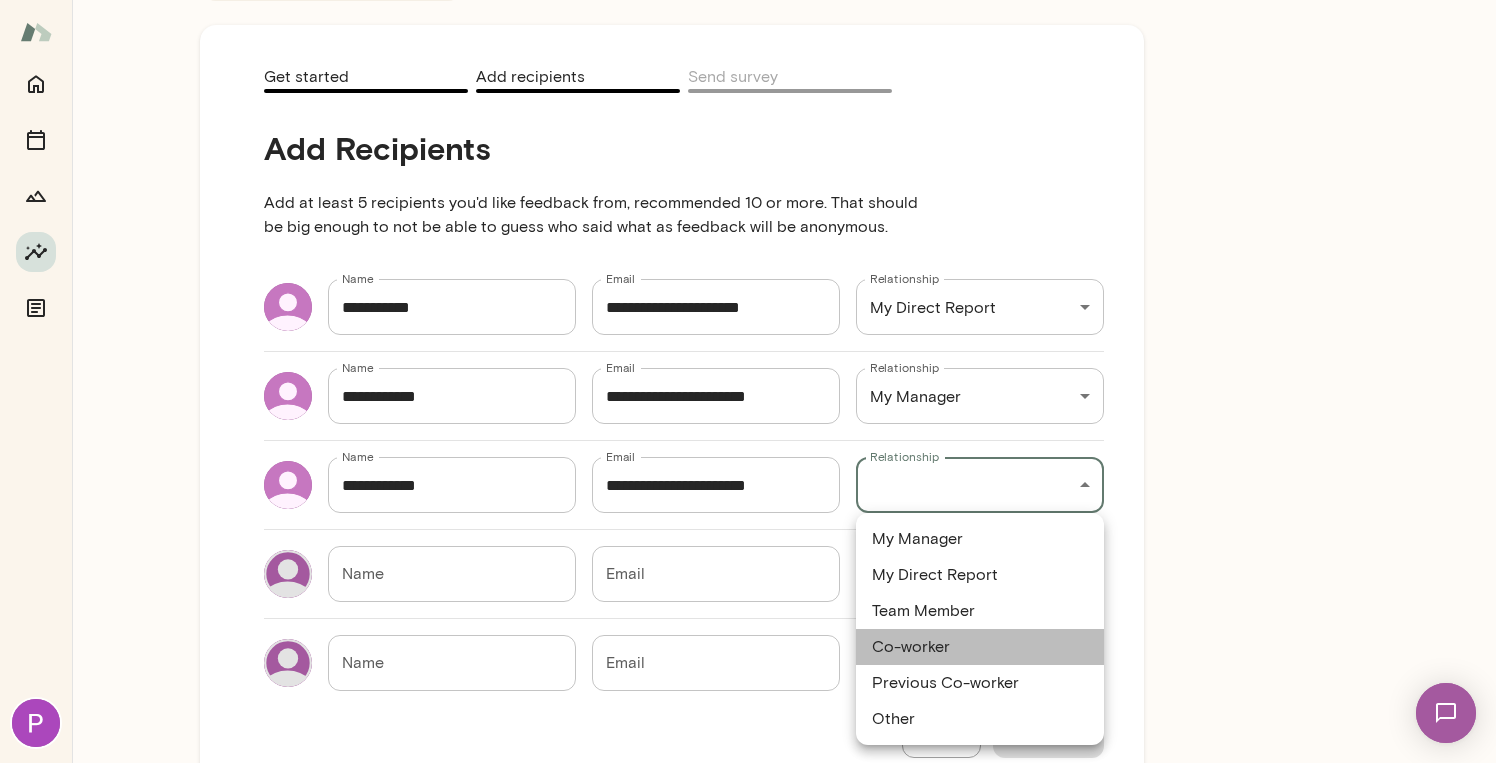 drag, startPoint x: 941, startPoint y: 649, endPoint x: 1011, endPoint y: 637, distance: 71.021126 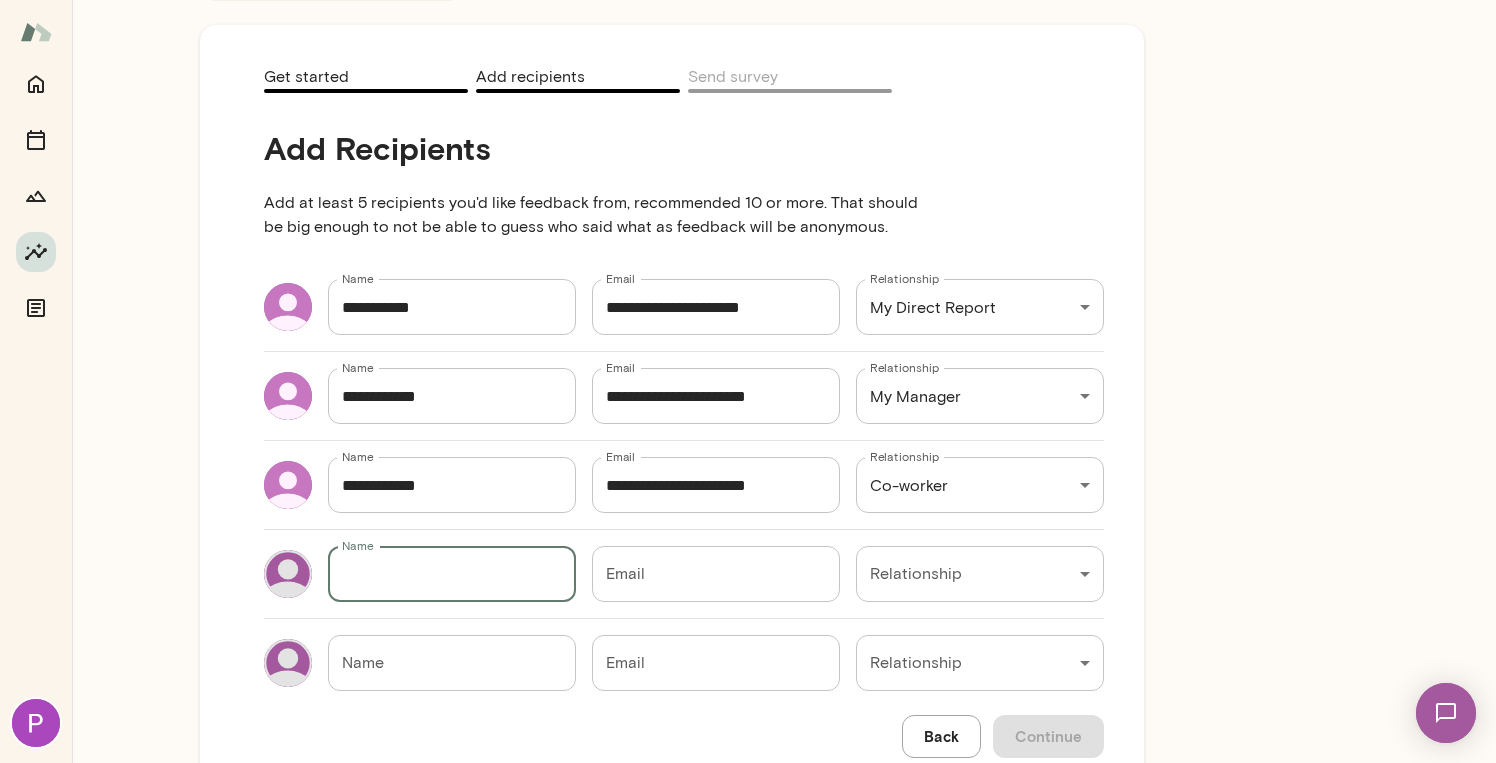 click on "Name" at bounding box center (452, 574) 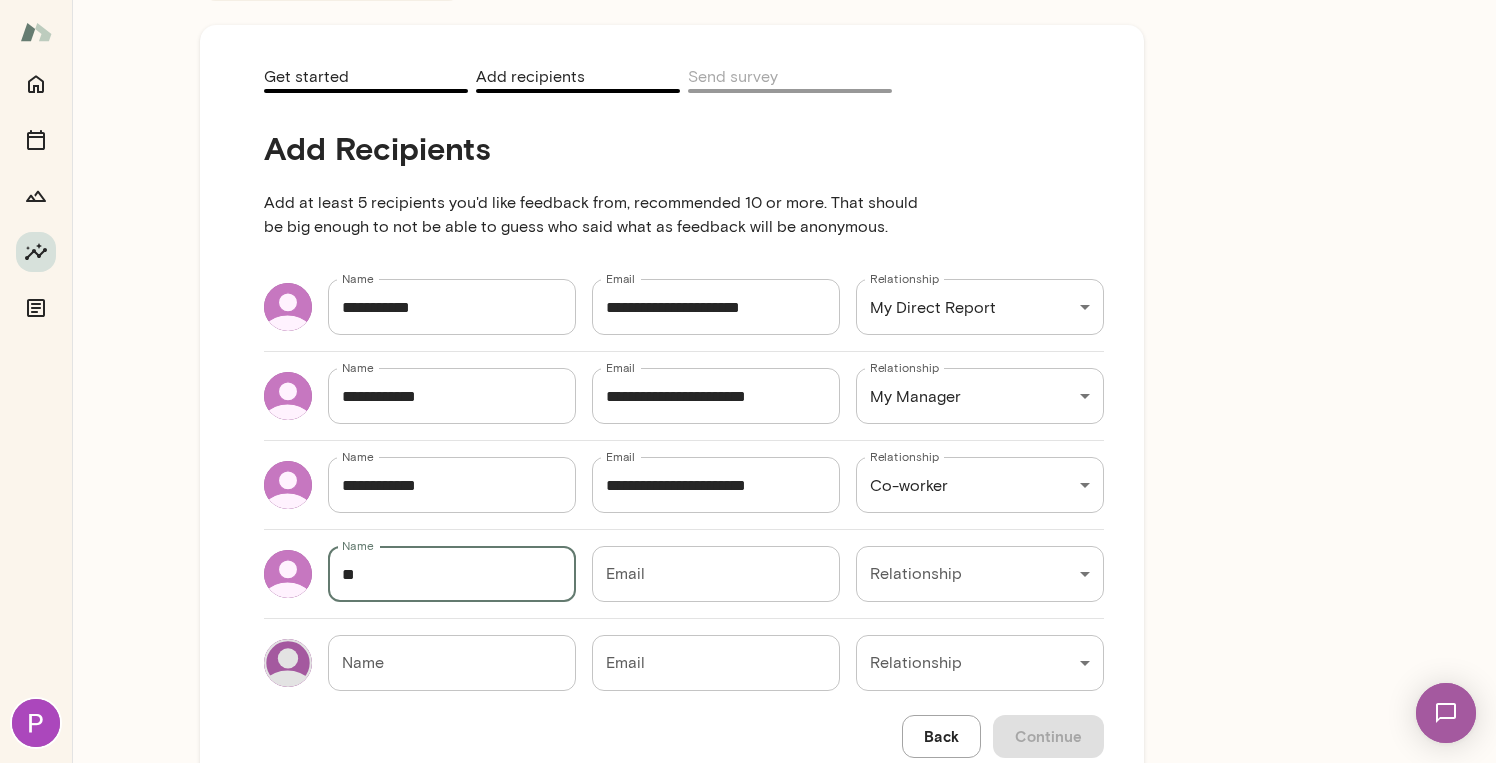 type on "*" 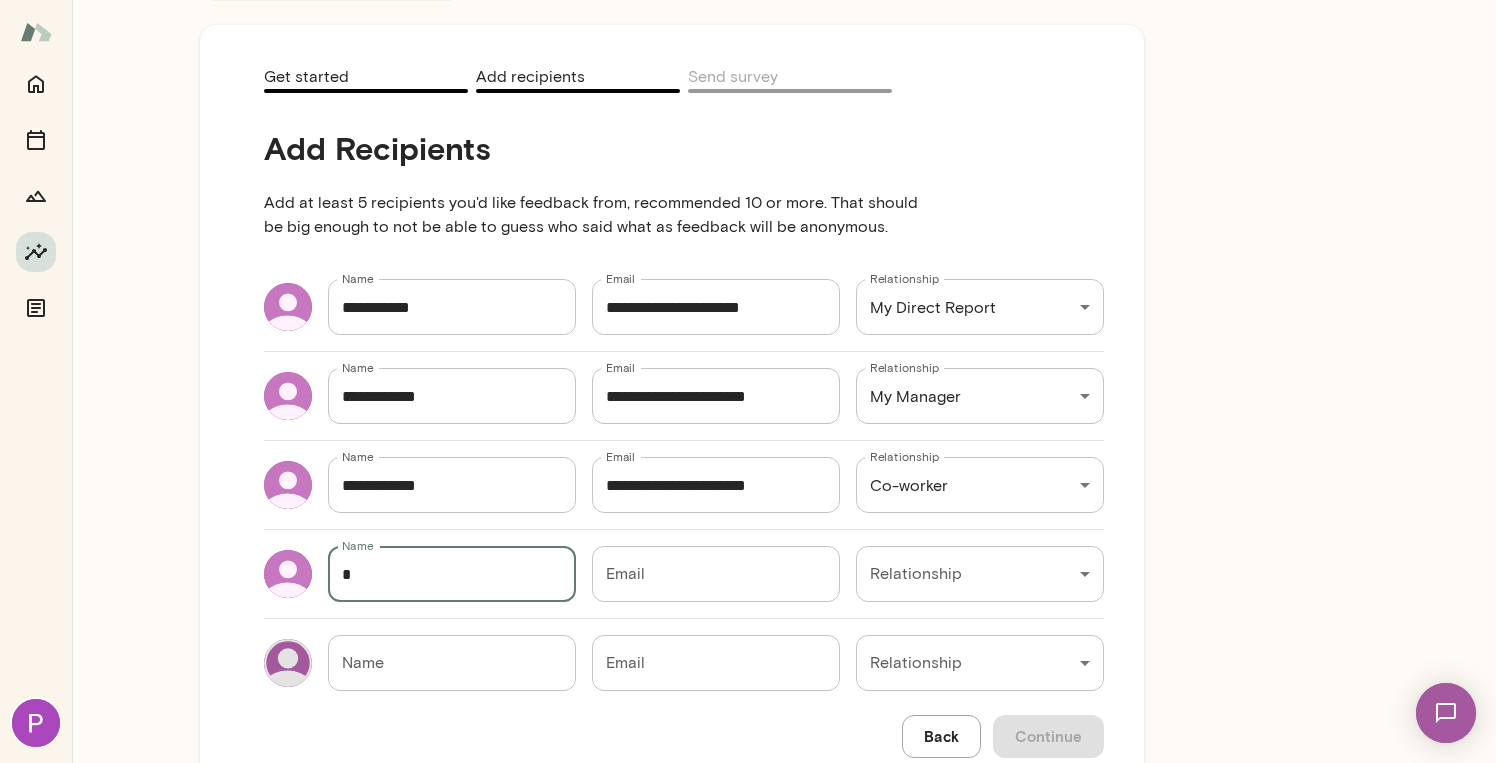 type 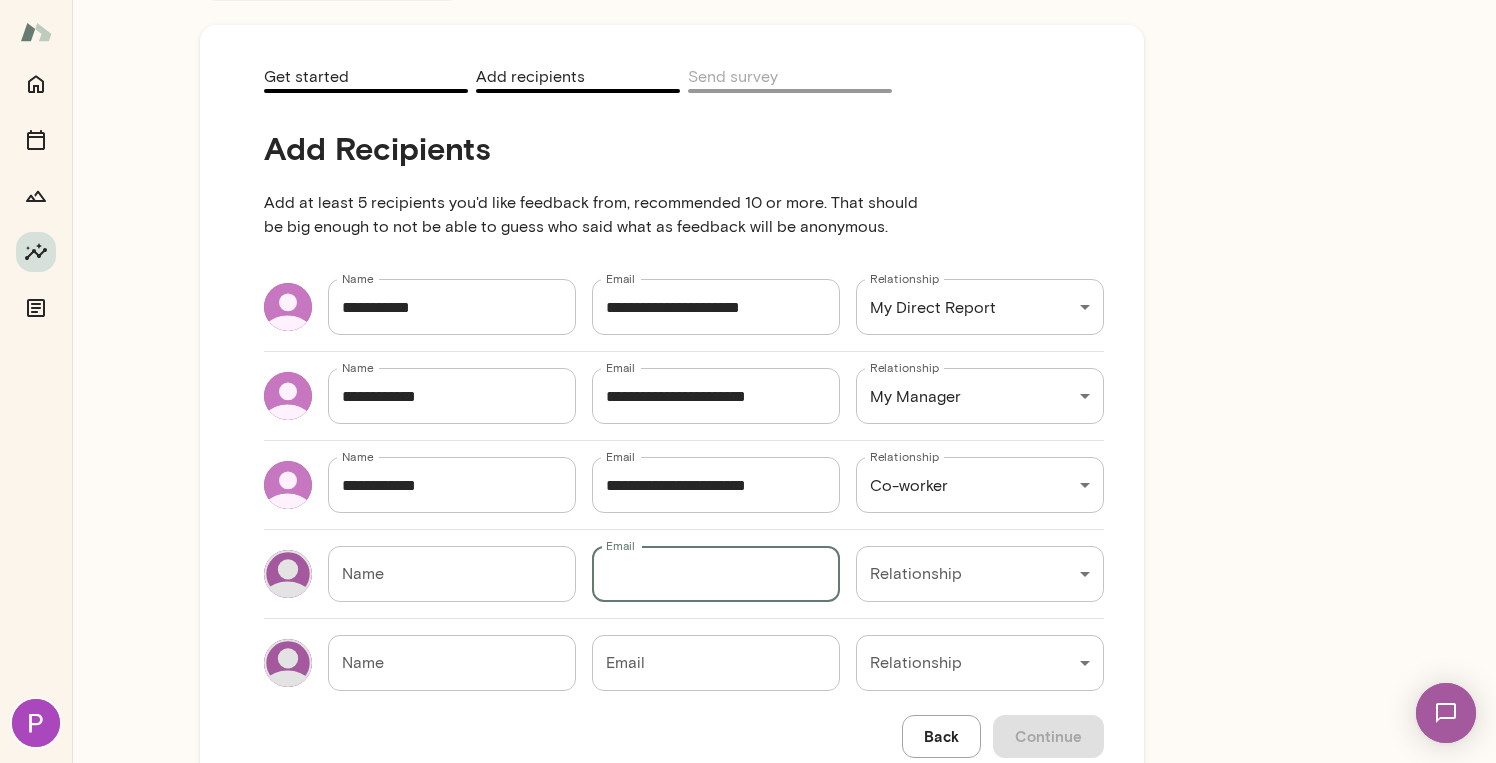 click on "Email" at bounding box center [716, 574] 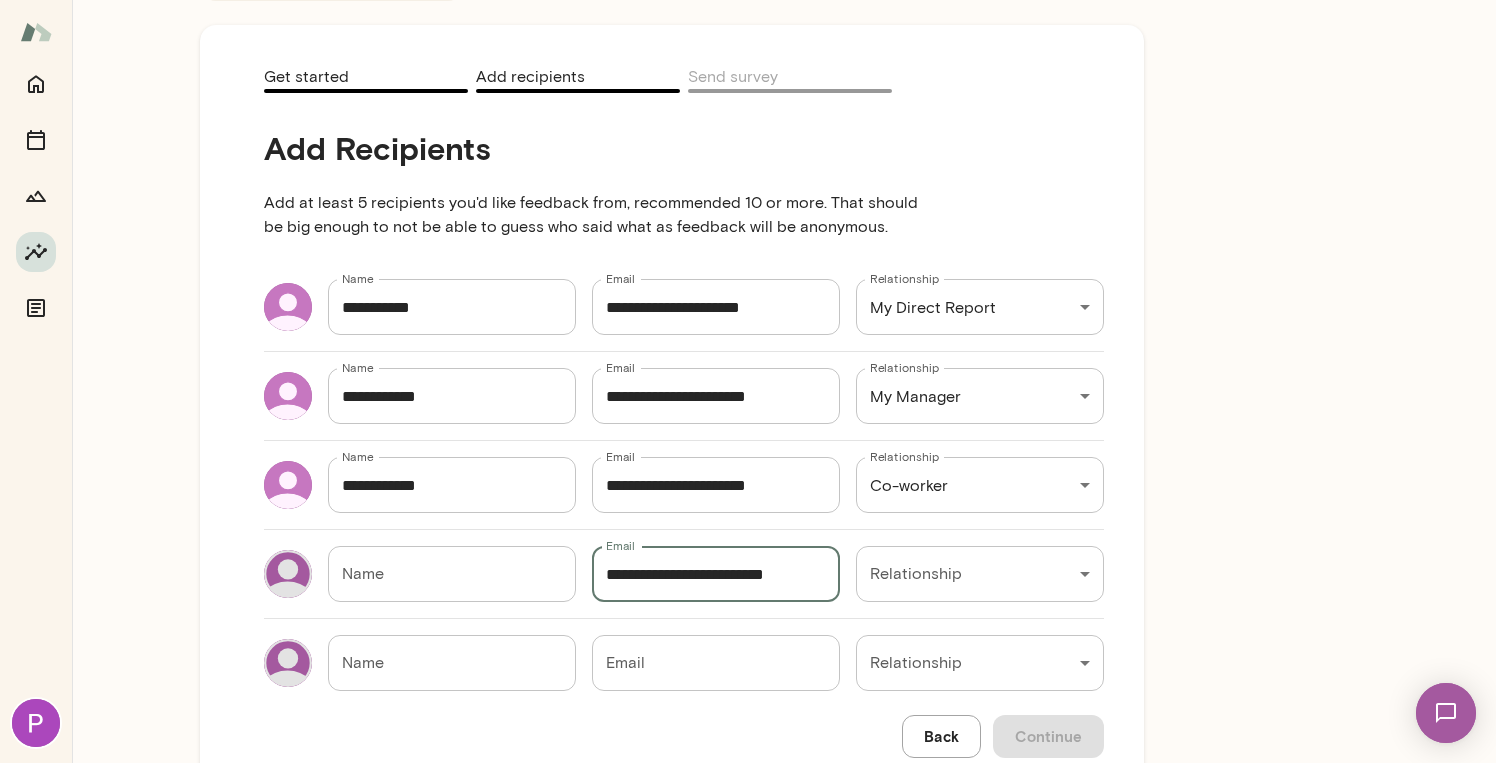 type on "**********" 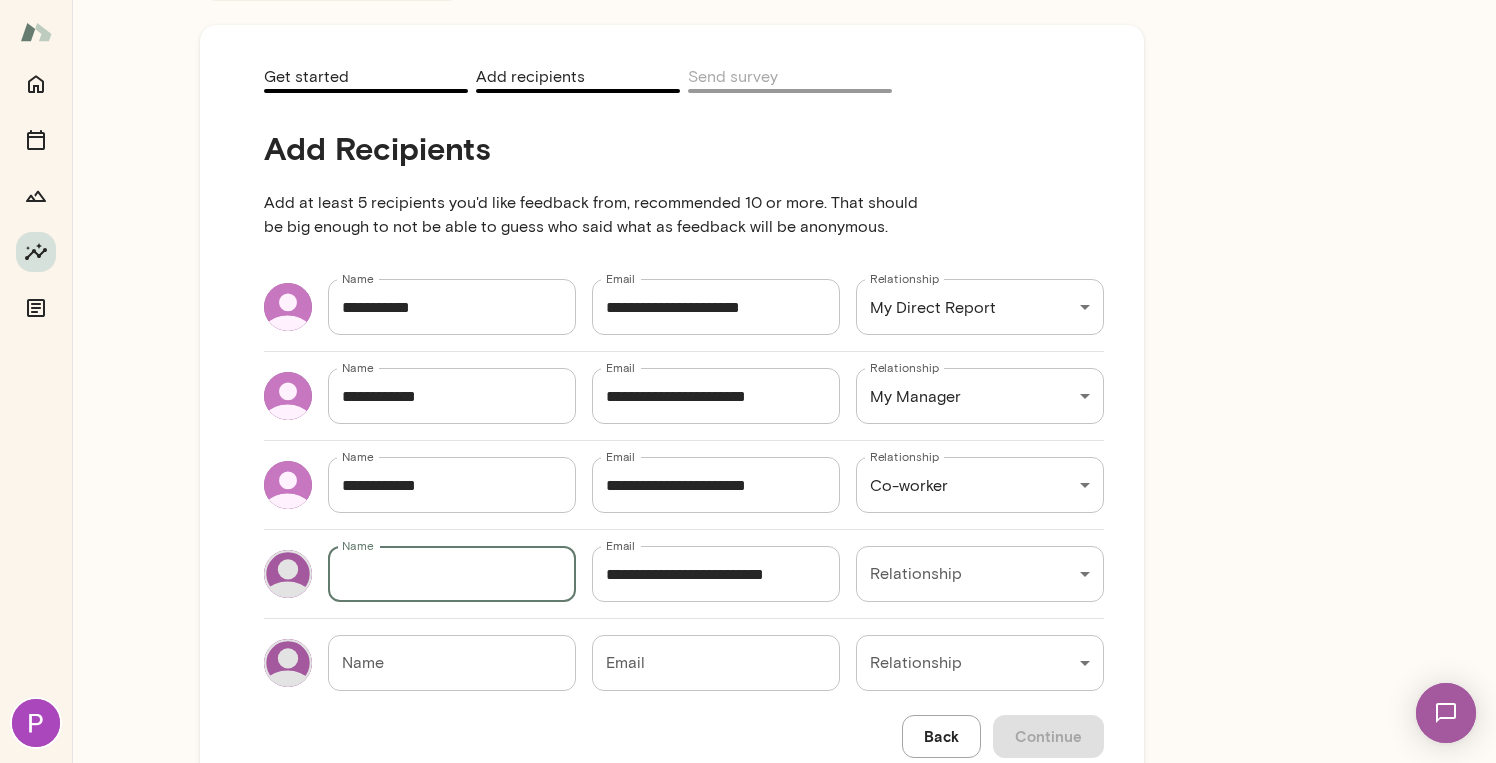 click on "Name" at bounding box center (452, 574) 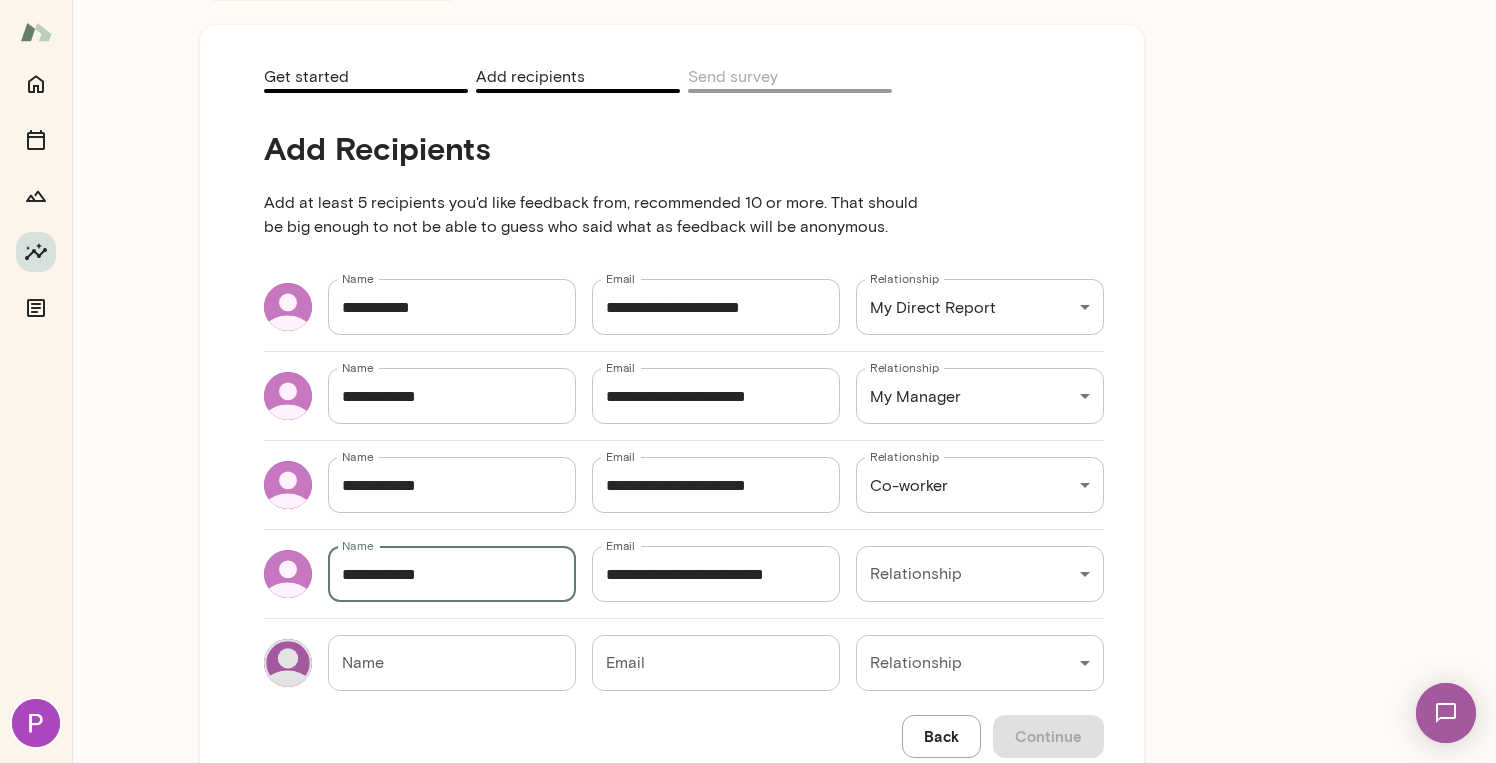type on "**********" 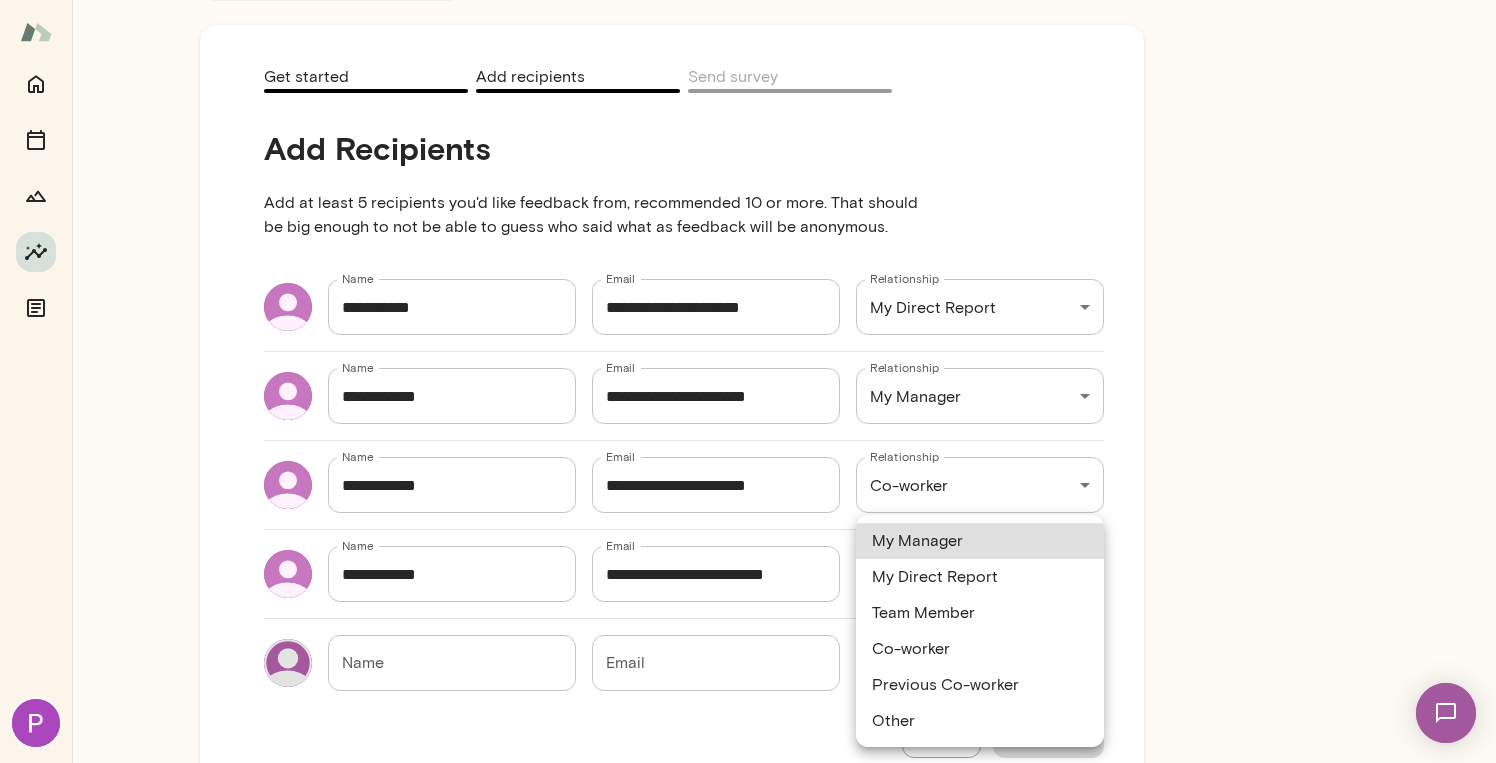 click on "**********" at bounding box center [748, 0] 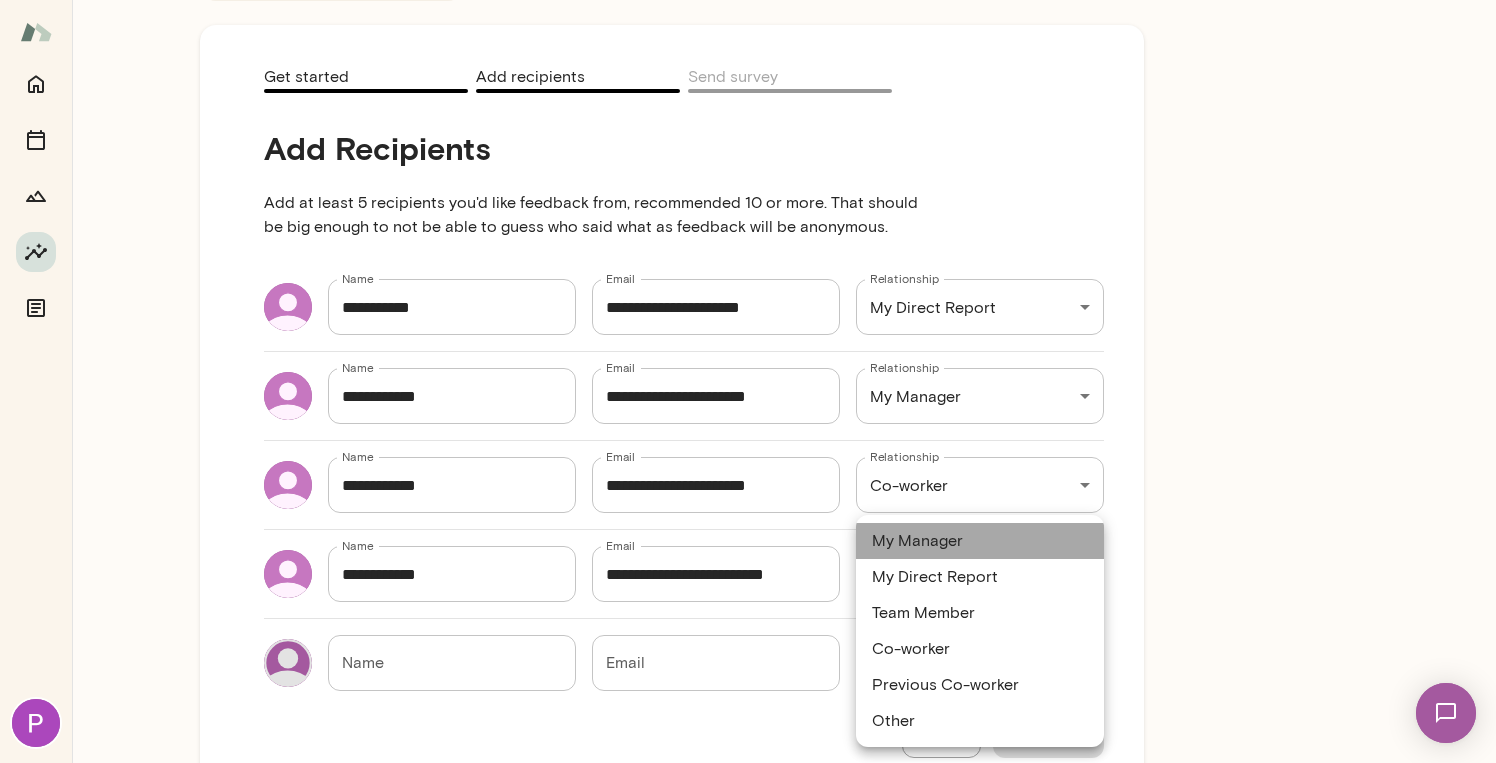 drag, startPoint x: 926, startPoint y: 534, endPoint x: 892, endPoint y: 578, distance: 55.605755 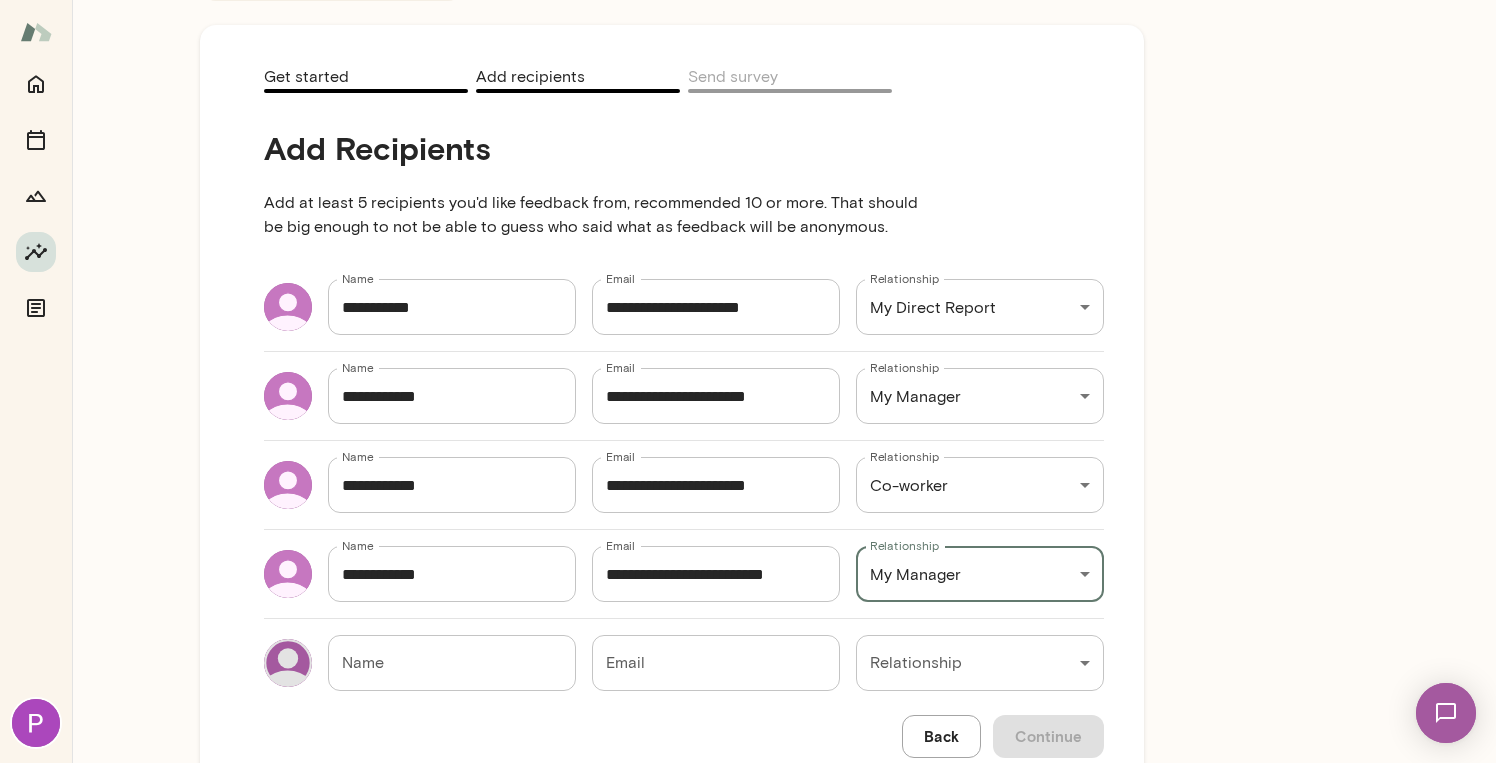 click on "Name" at bounding box center [452, 663] 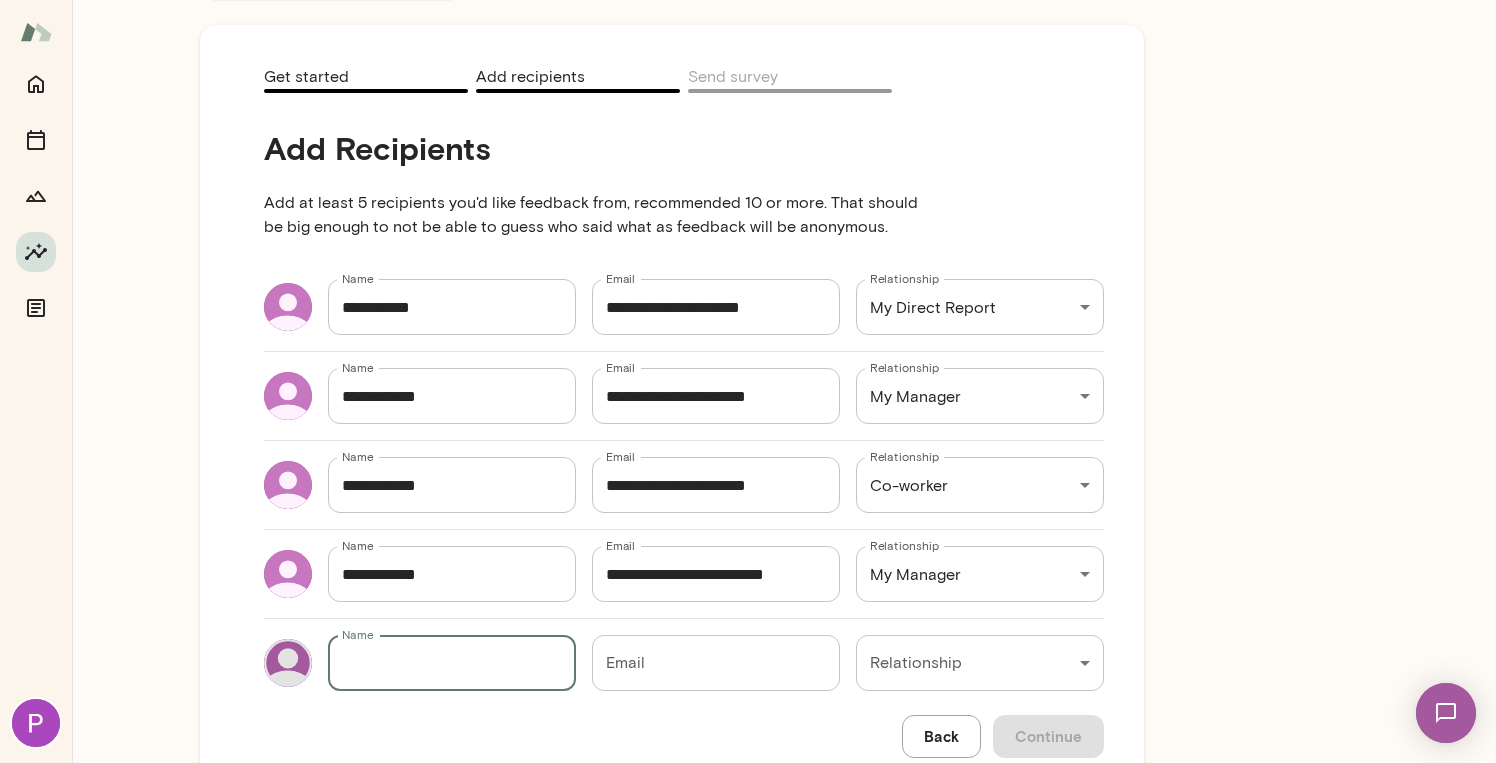 click on "**********" at bounding box center [748, 0] 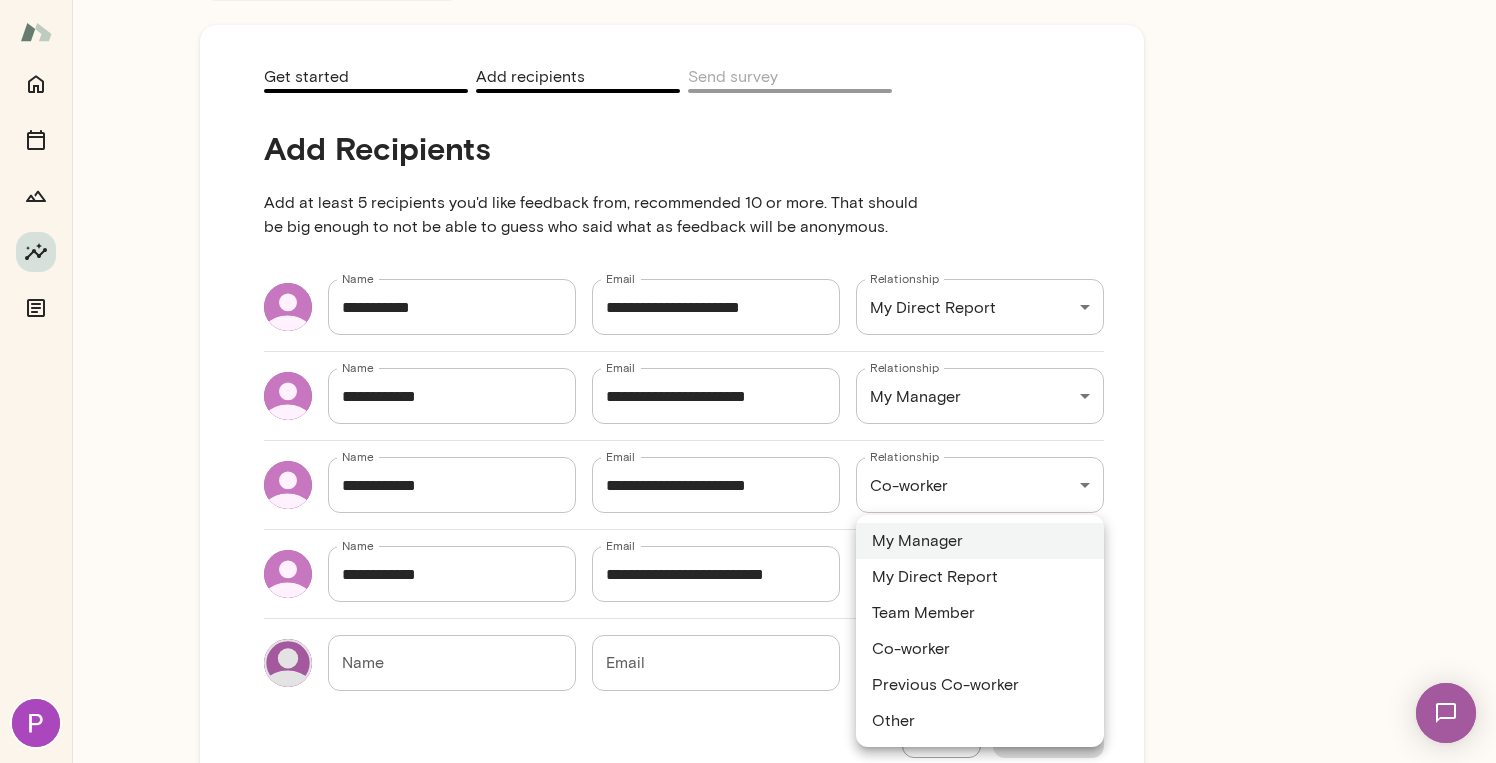 click on "Other" at bounding box center (980, 721) 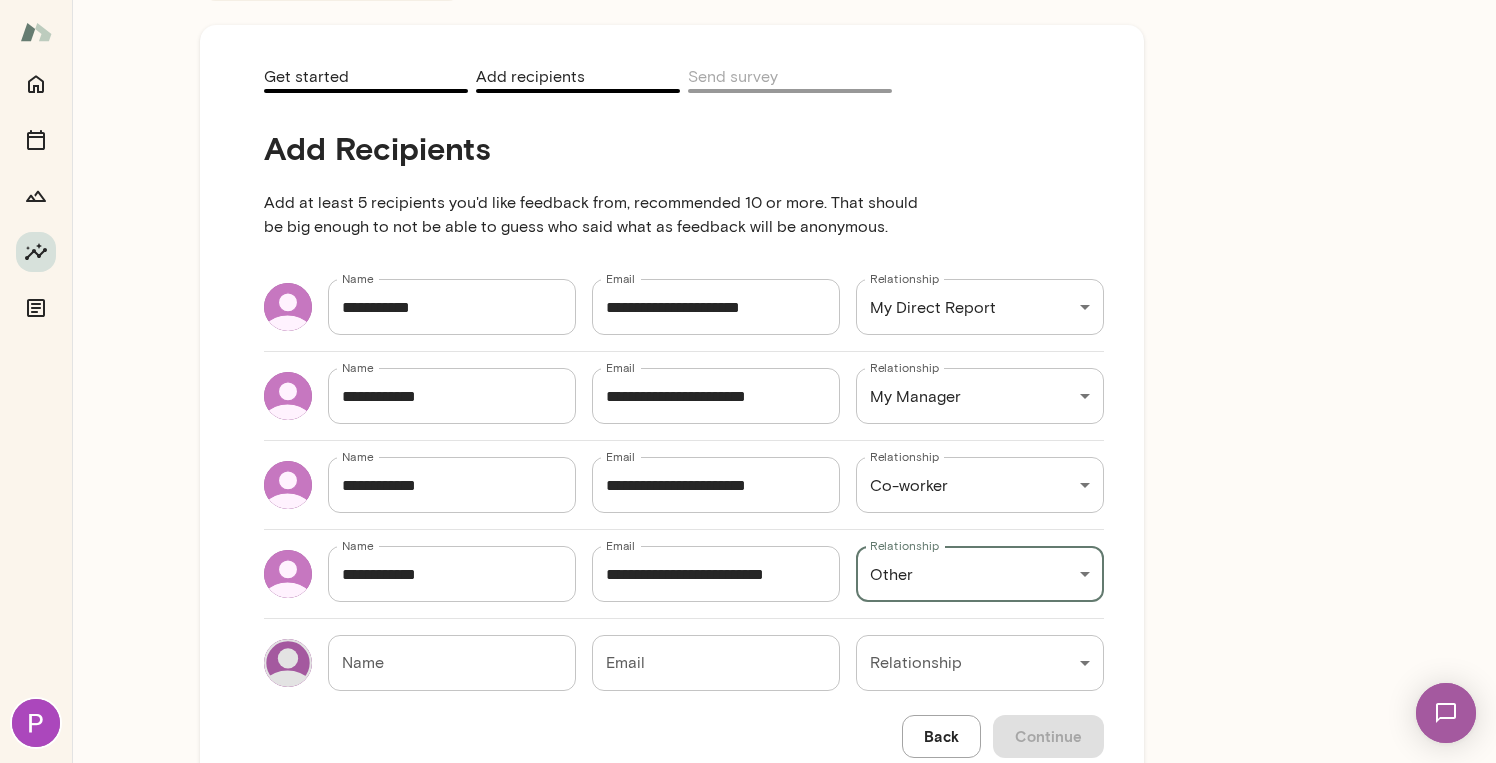 click on "**********" at bounding box center (748, 0) 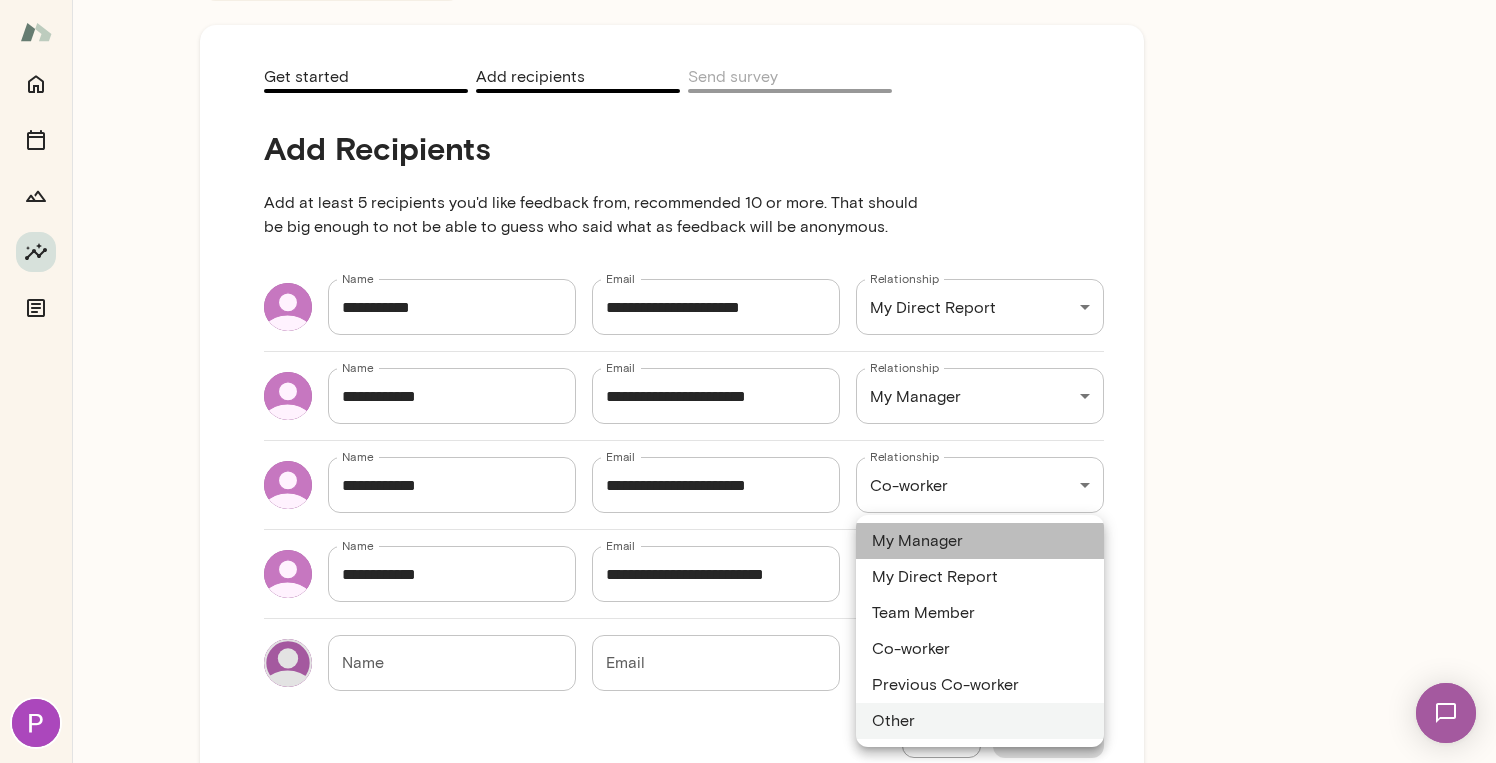 click on "My Manager" at bounding box center [980, 541] 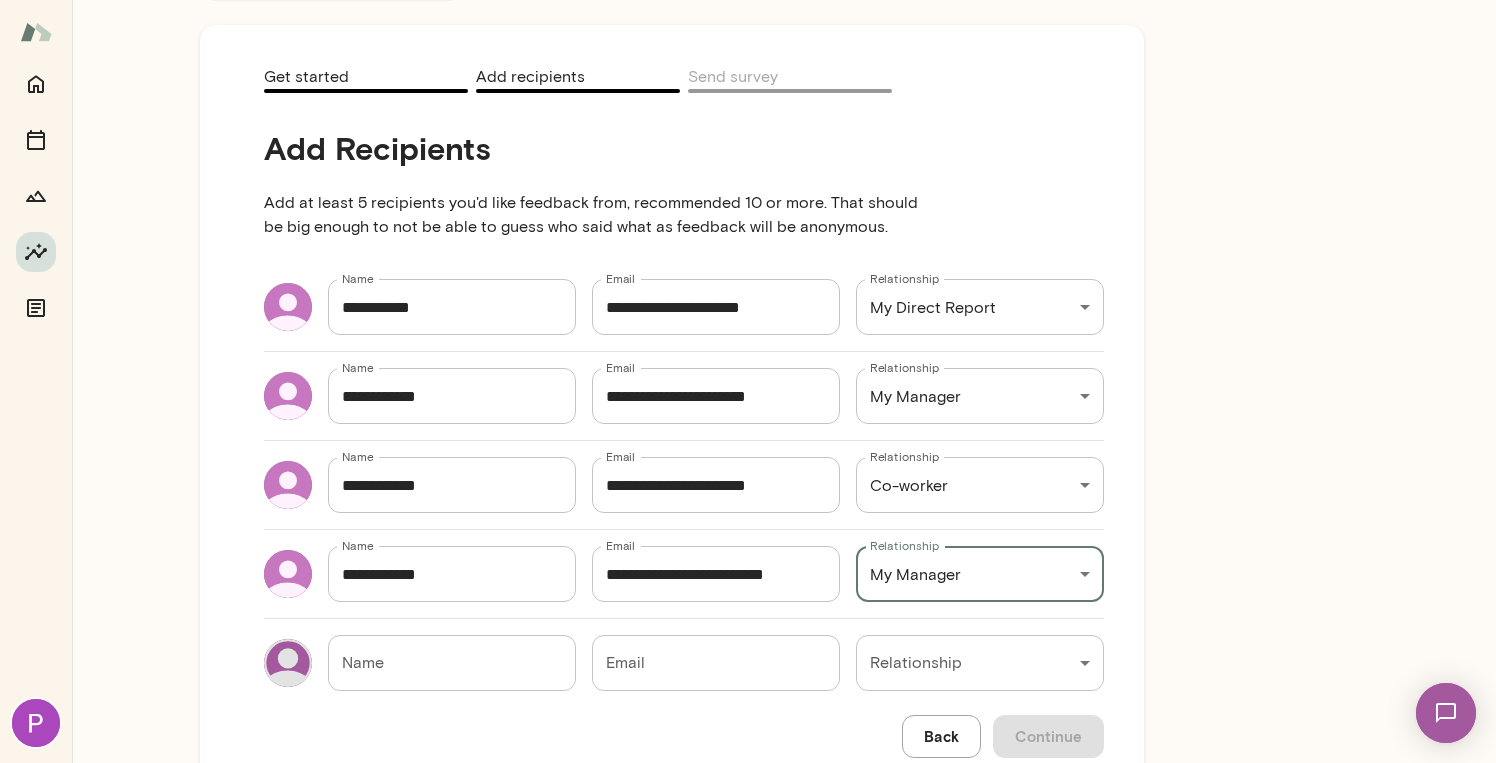 click on "Name" at bounding box center (452, 663) 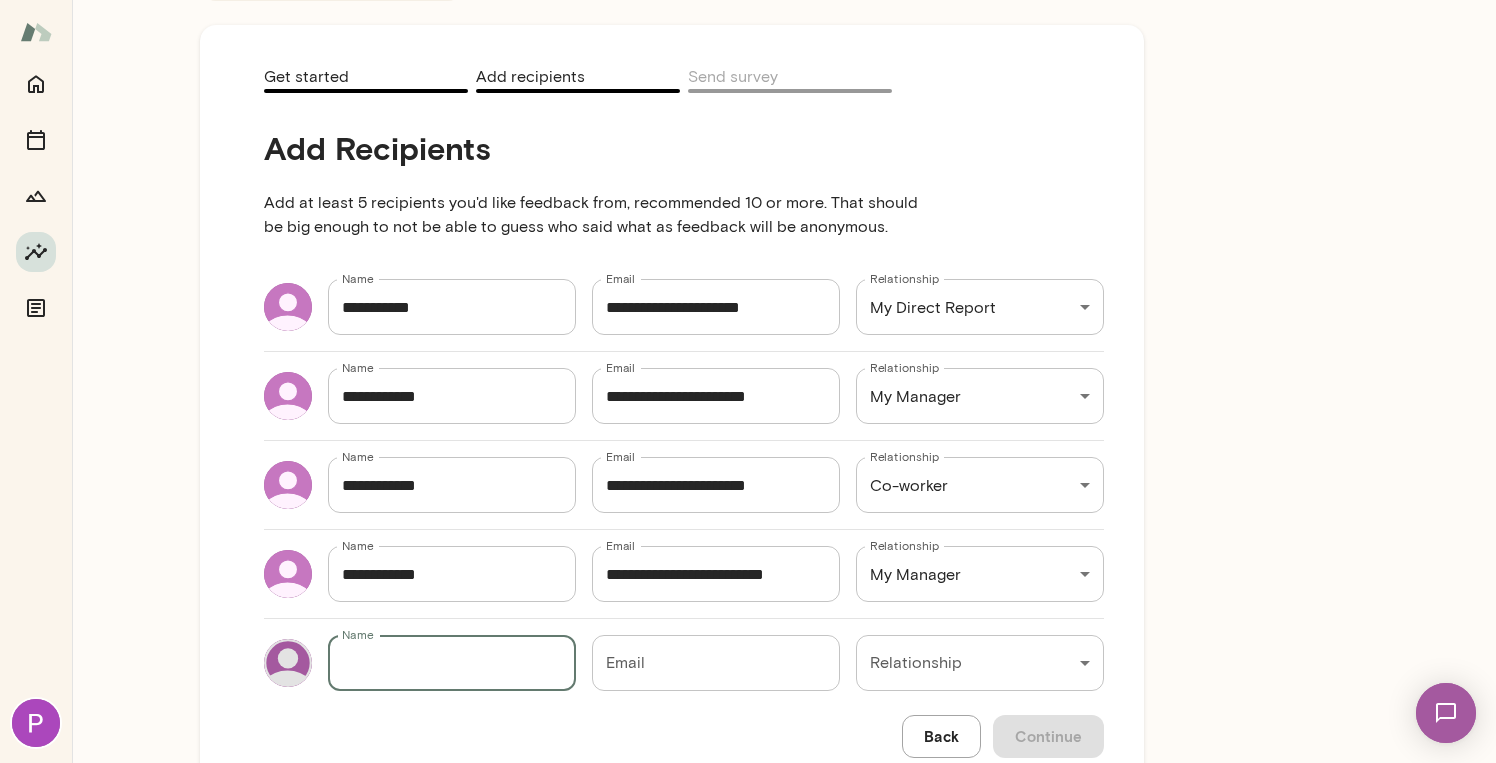click on "**********" at bounding box center (748, 0) 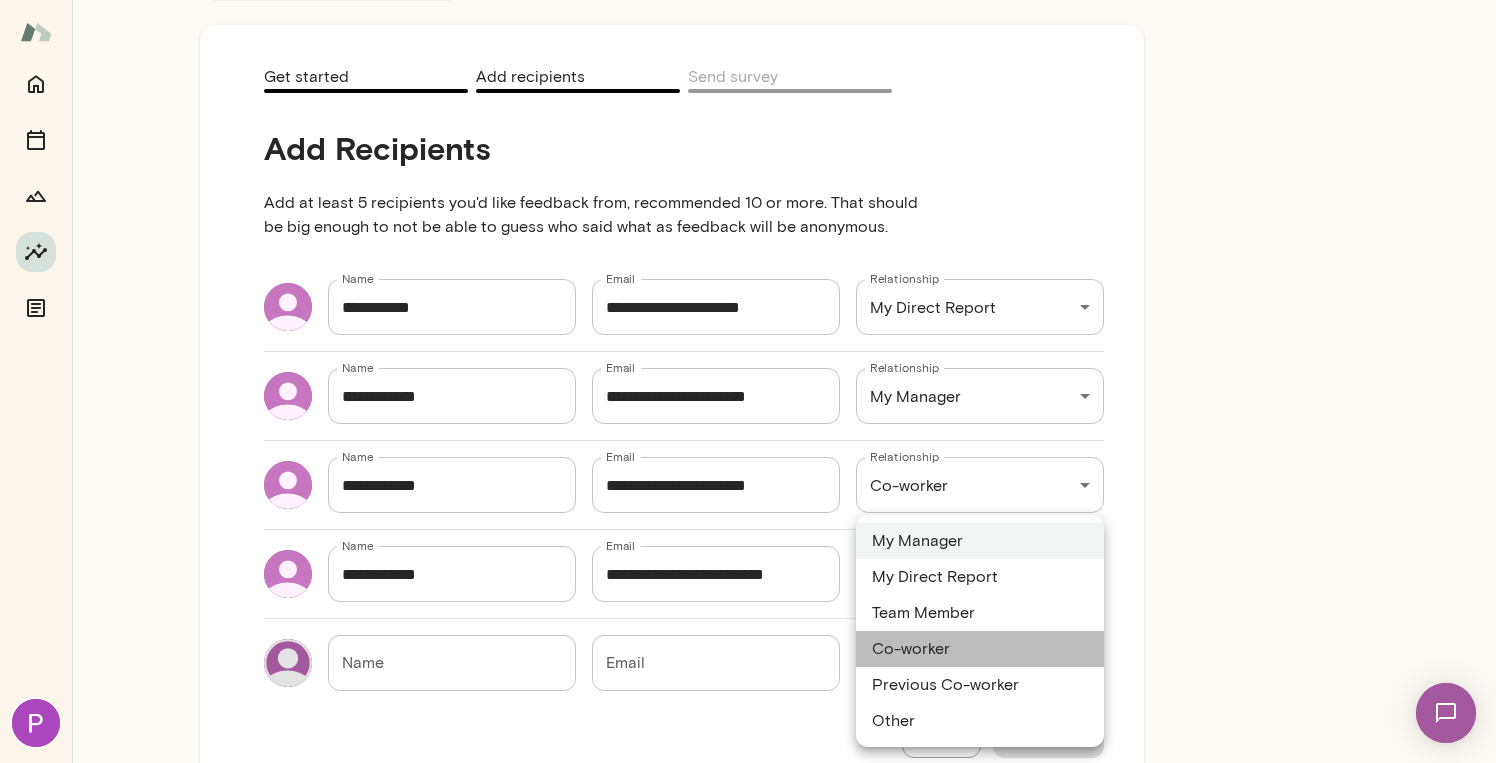 click on "Co-worker" at bounding box center [980, 649] 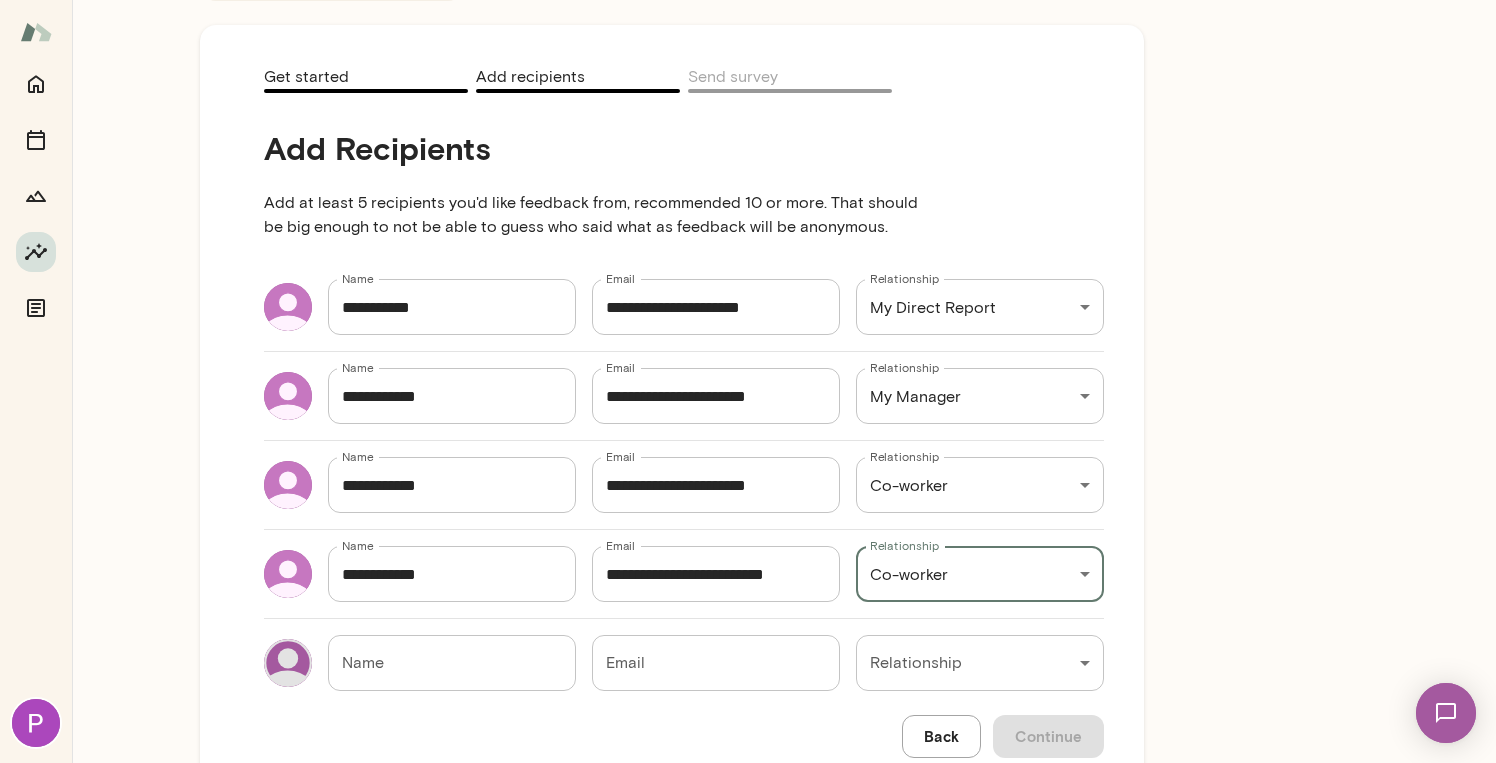 click on "Name" at bounding box center (452, 663) 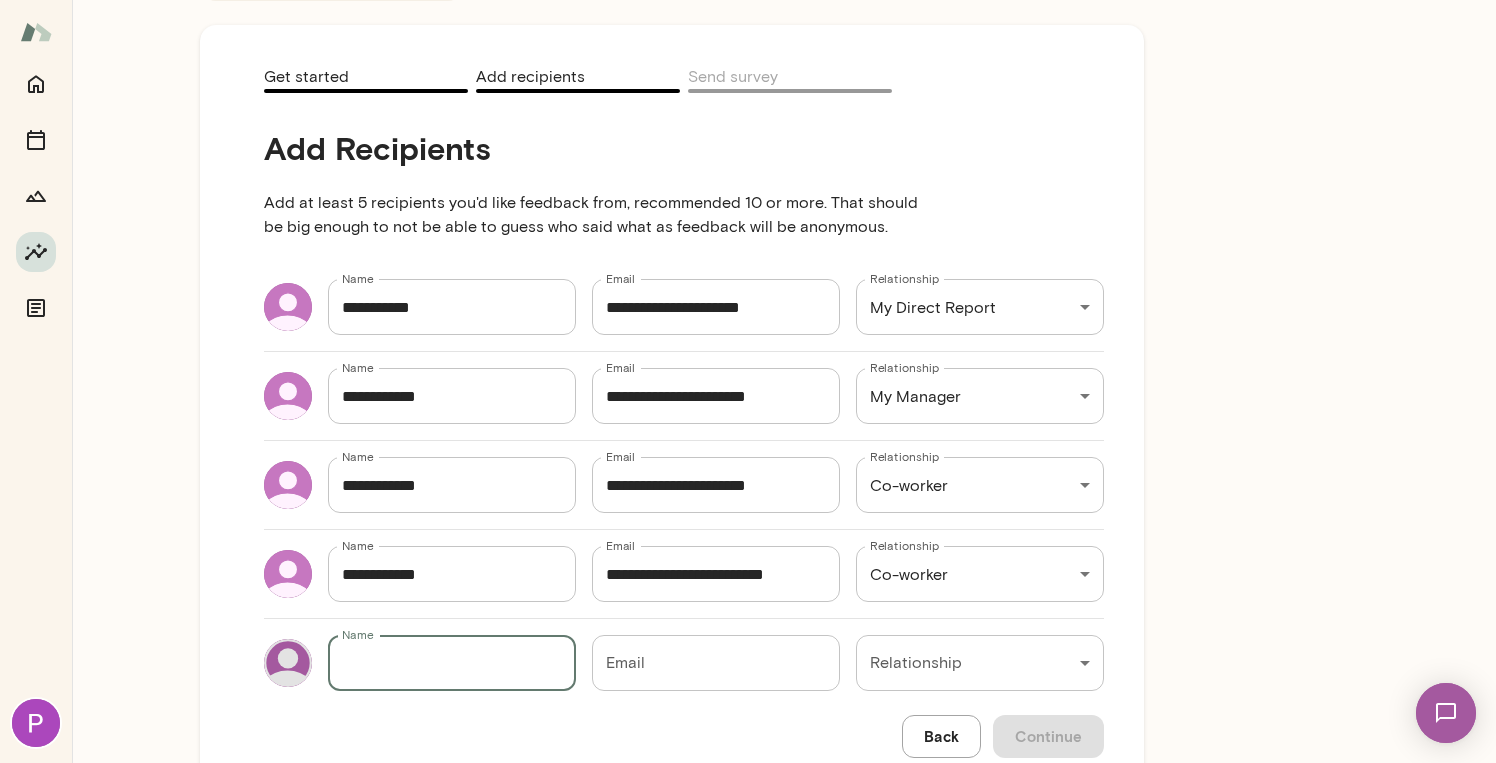 click on "Email" at bounding box center (716, 663) 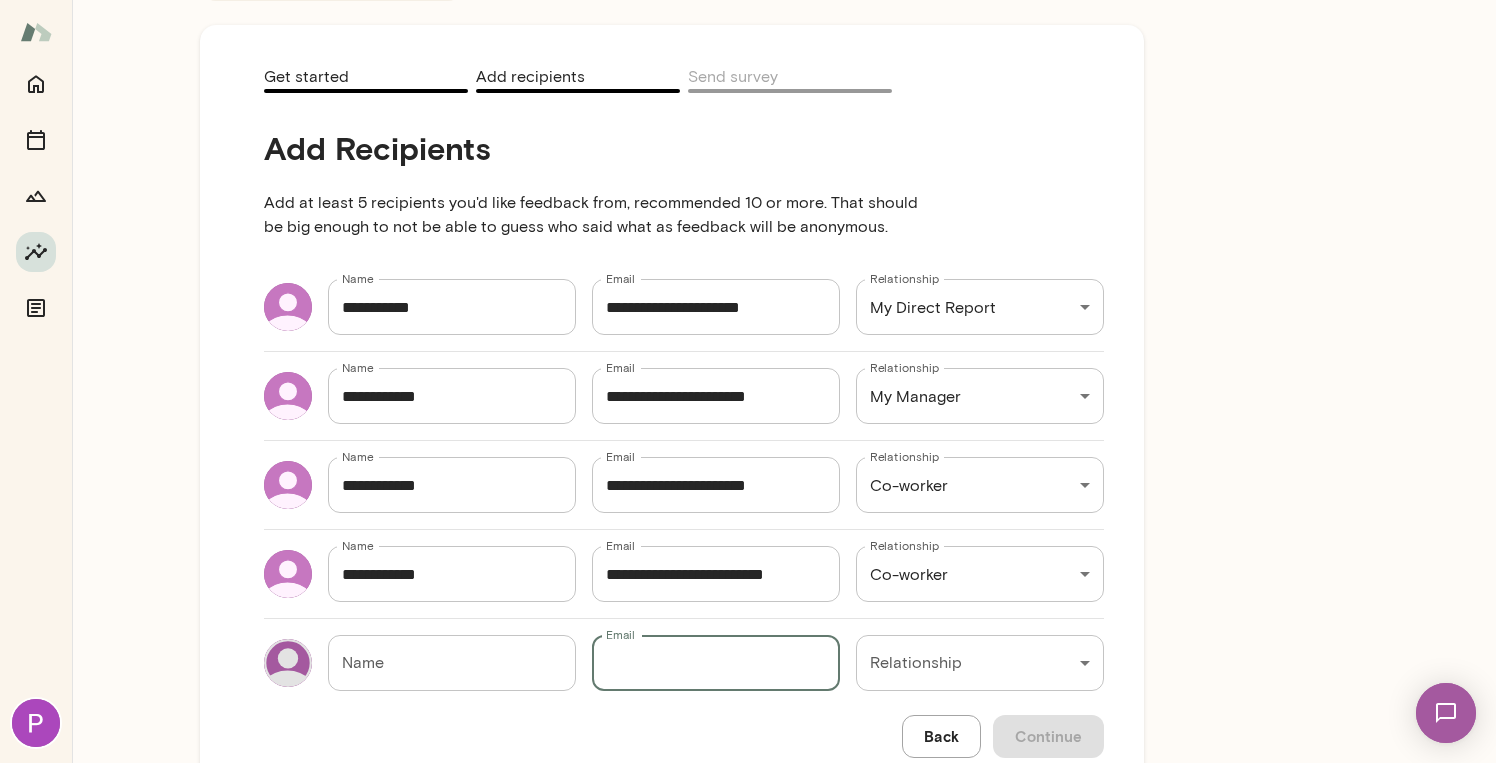 paste on "**********" 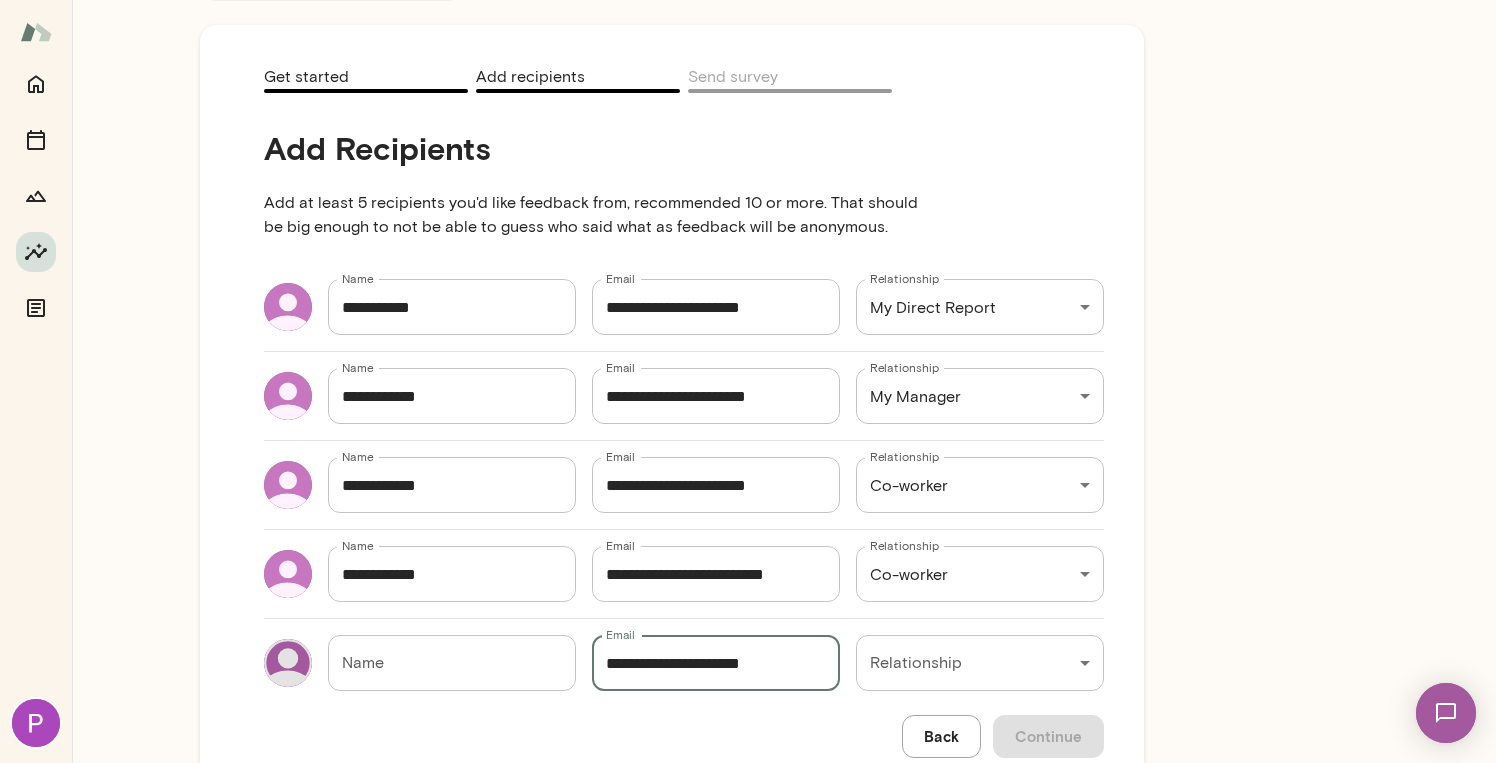 type on "**********" 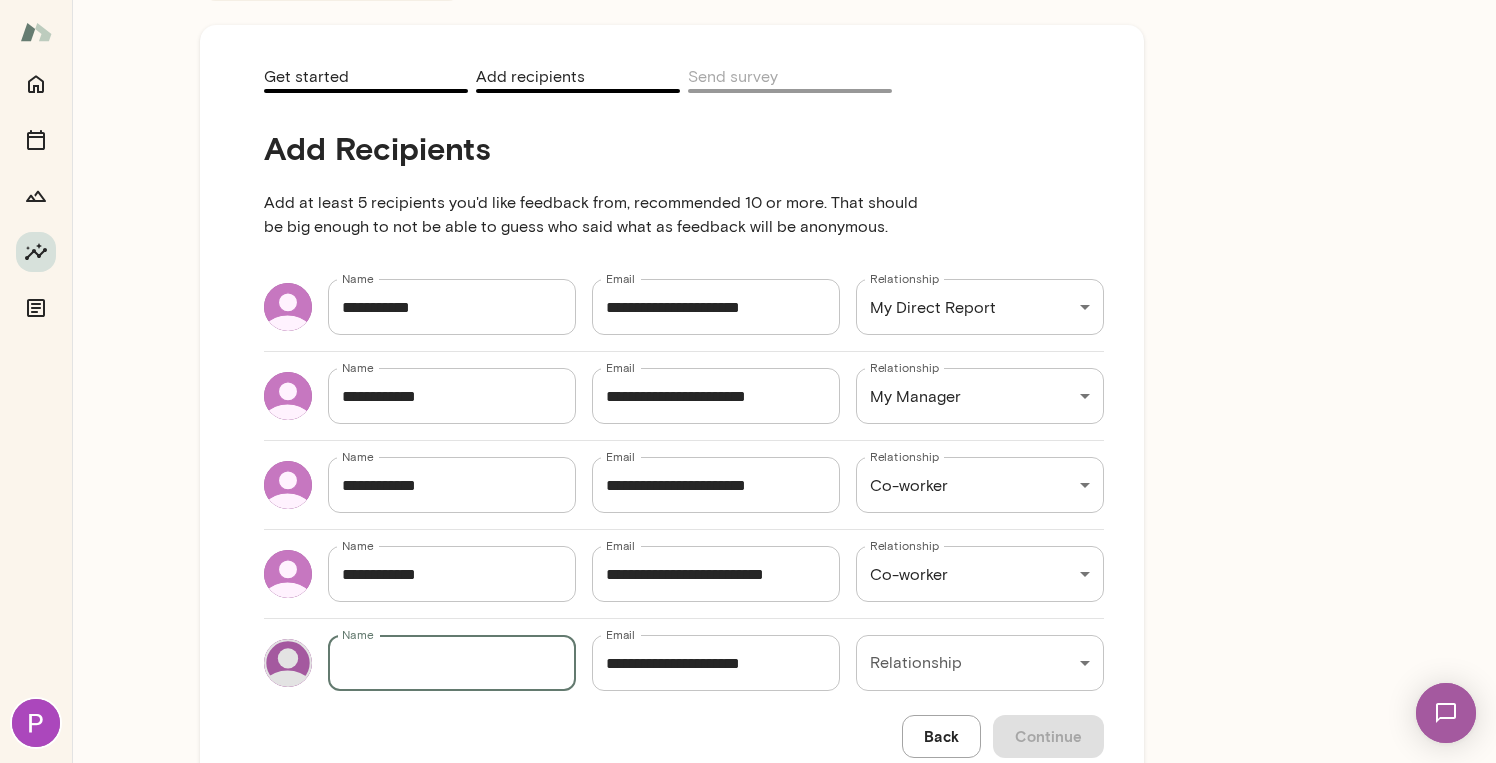 click on "Name" at bounding box center [452, 663] 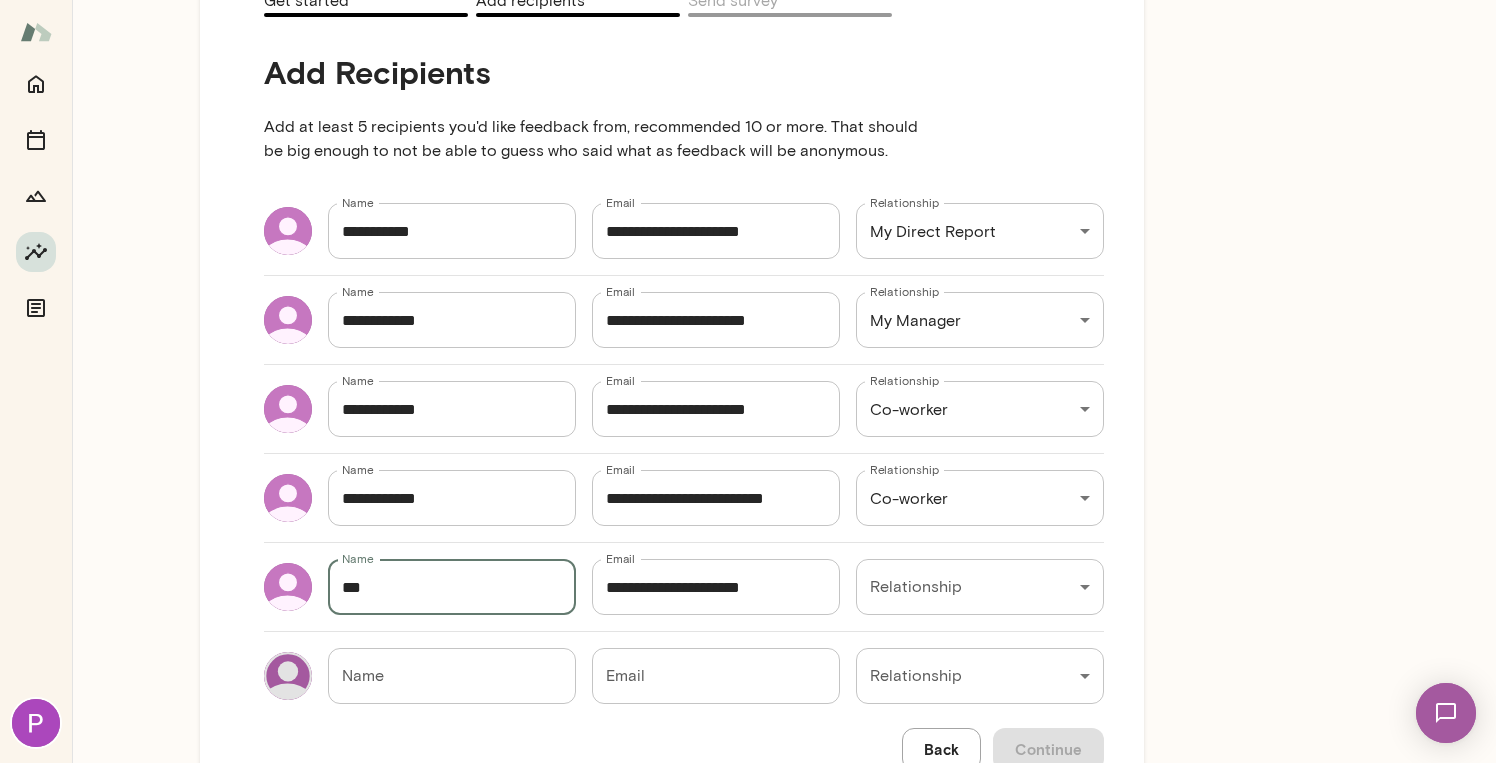 scroll, scrollTop: 354, scrollLeft: 0, axis: vertical 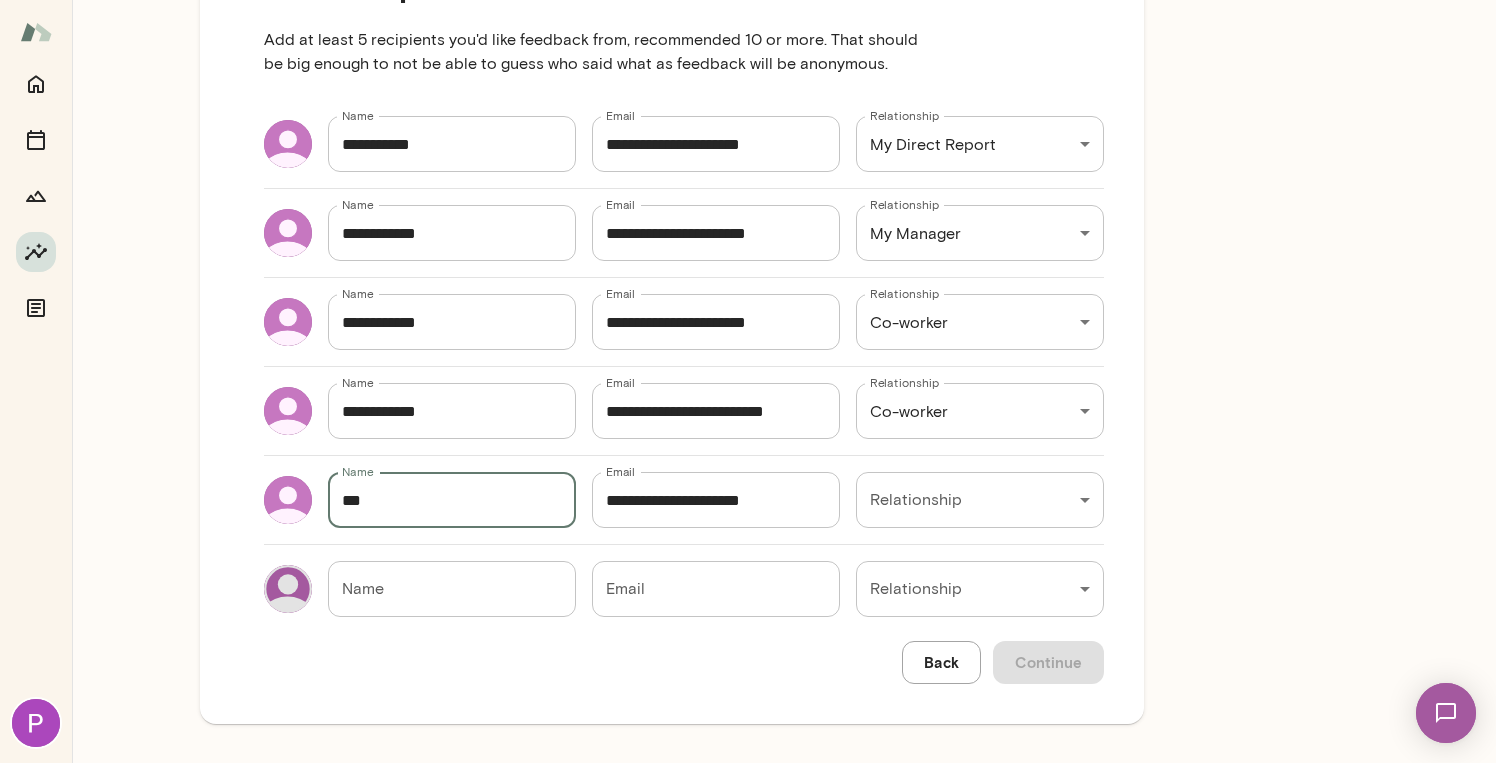 type on "***" 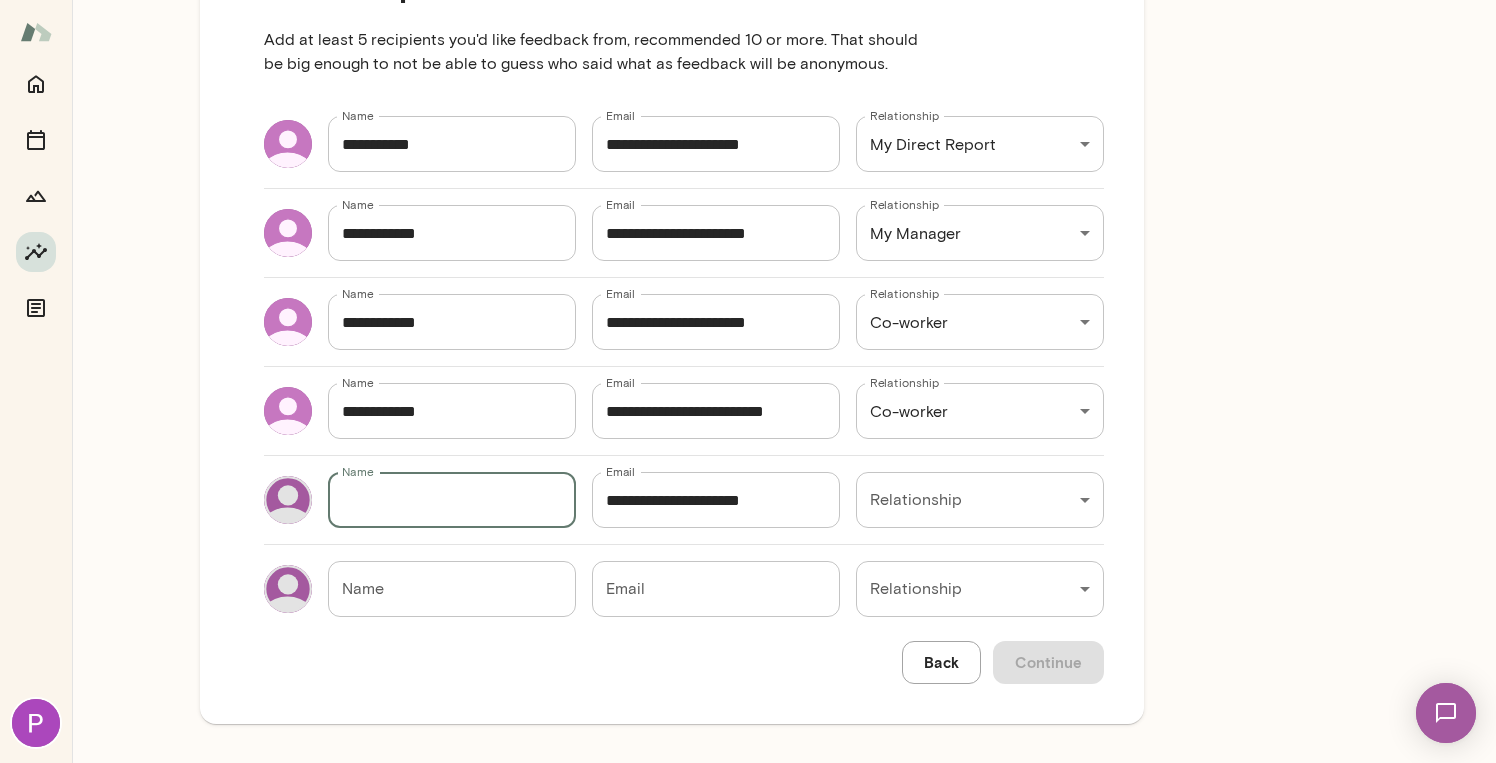paste on "**********" 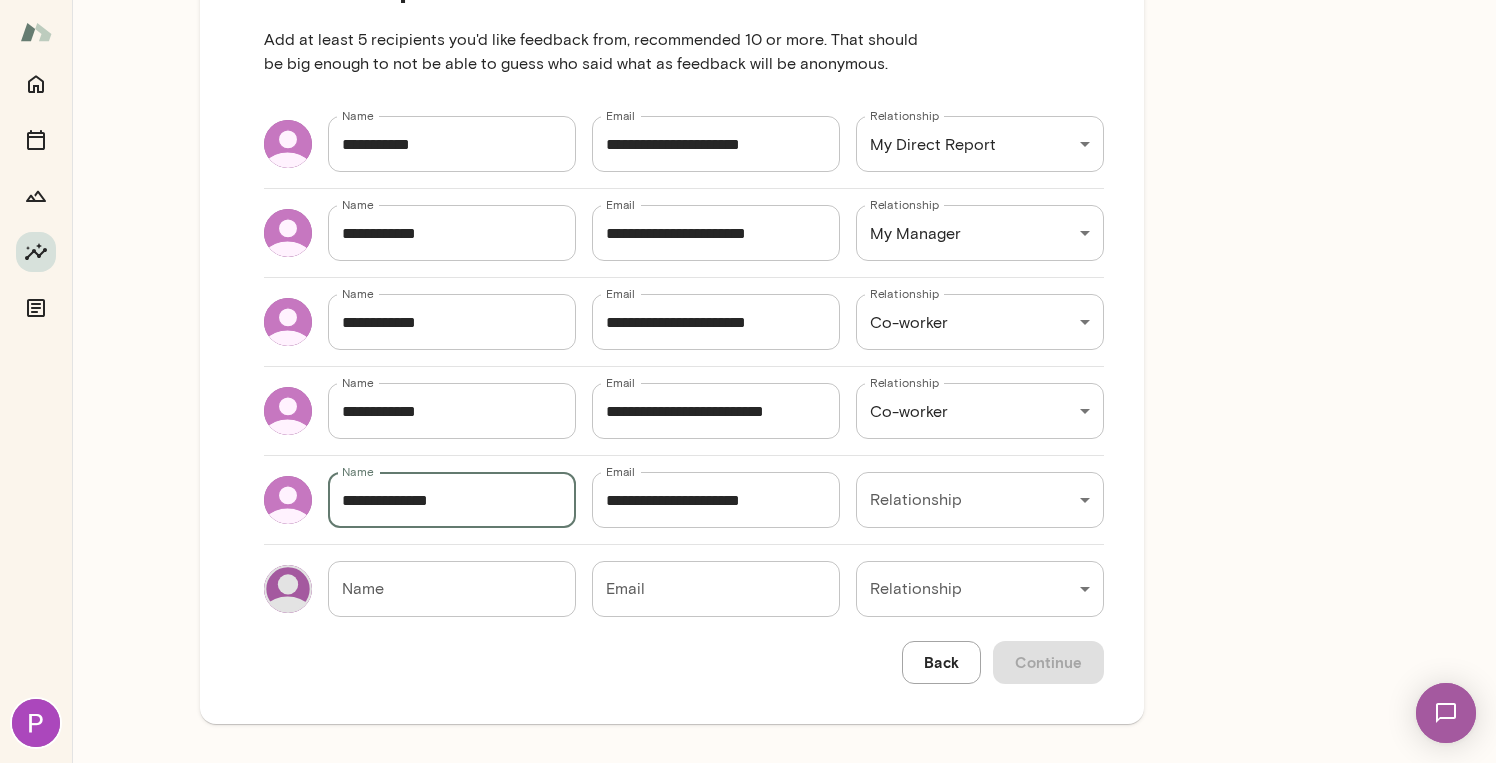 type on "**********" 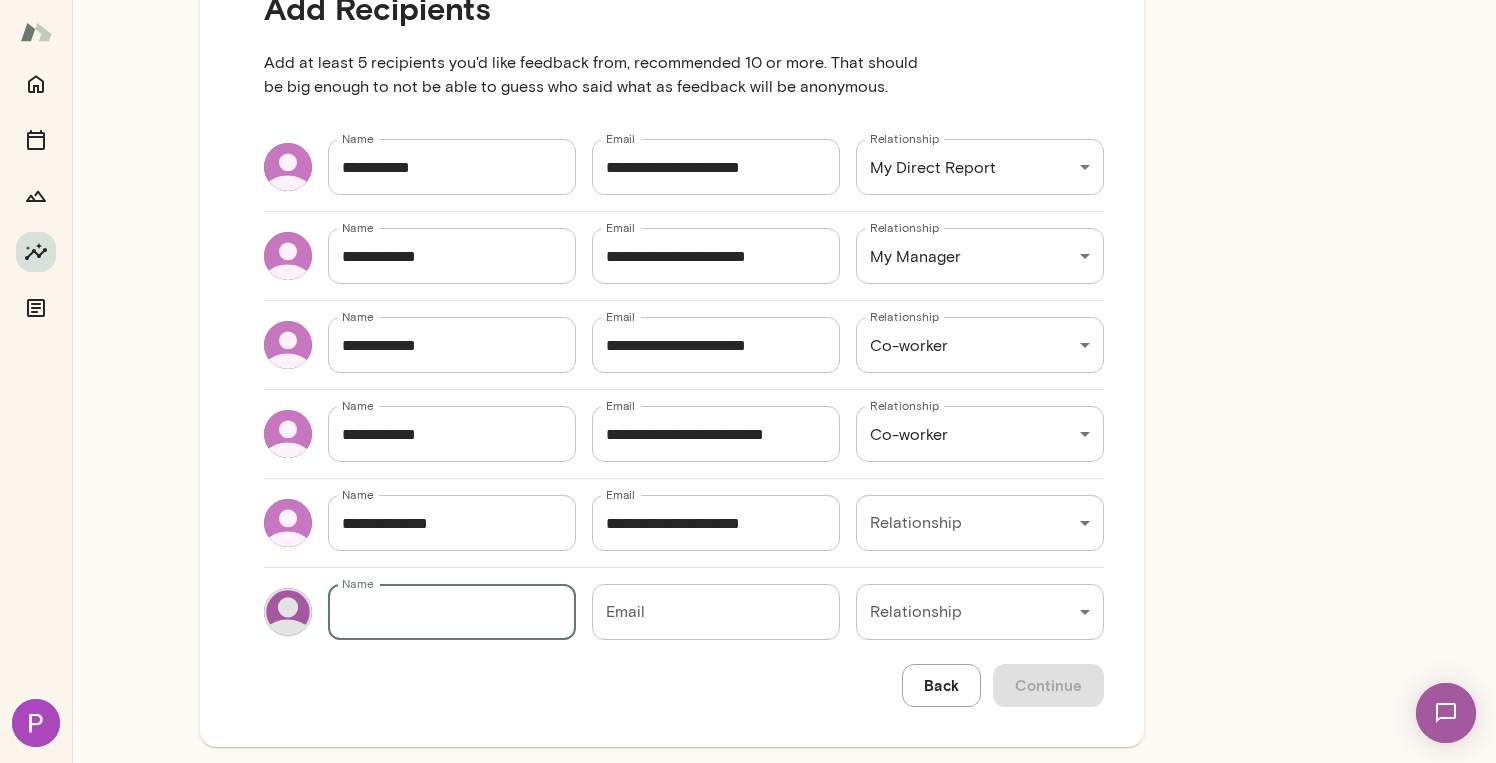 scroll, scrollTop: 354, scrollLeft: 0, axis: vertical 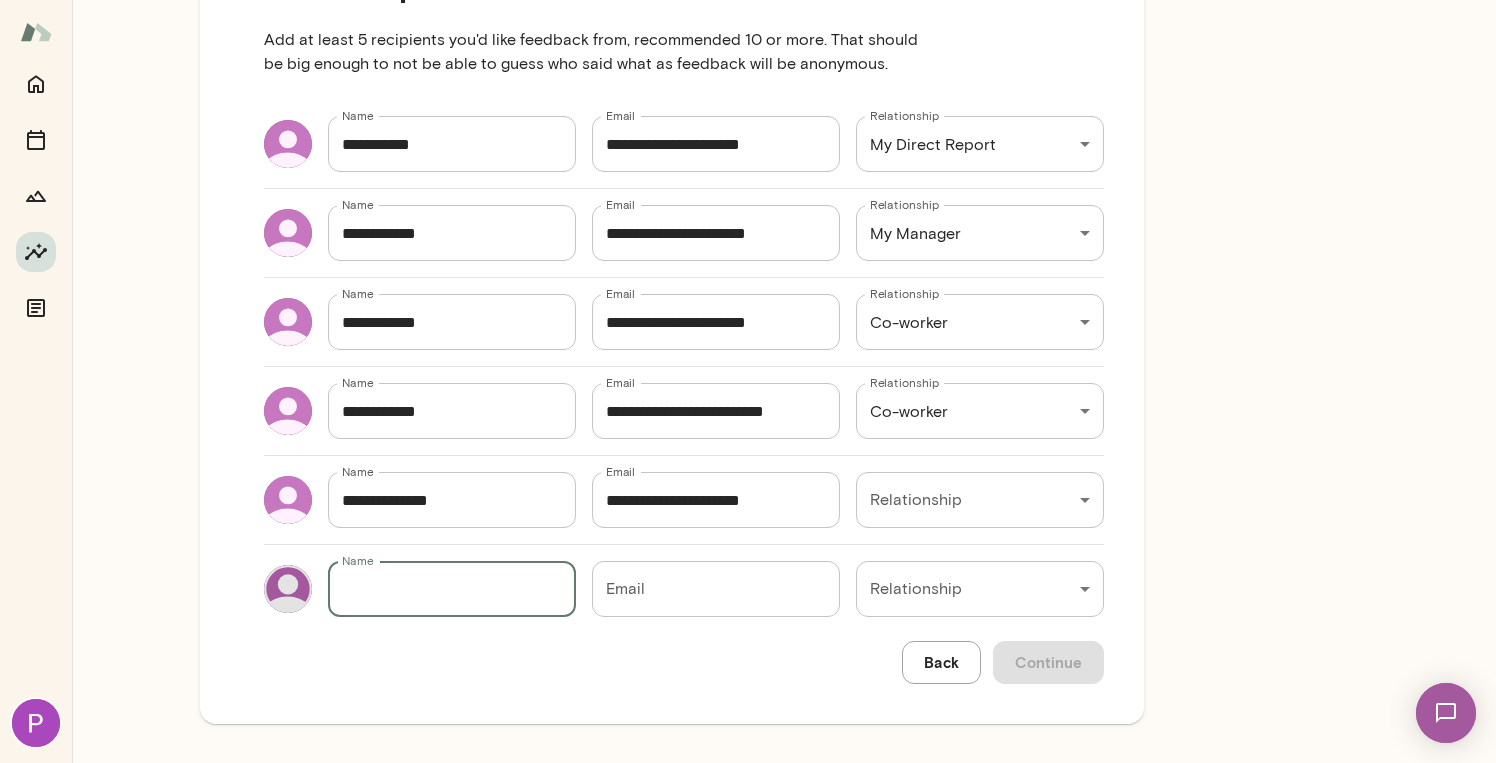 click on "Email" at bounding box center (716, 589) 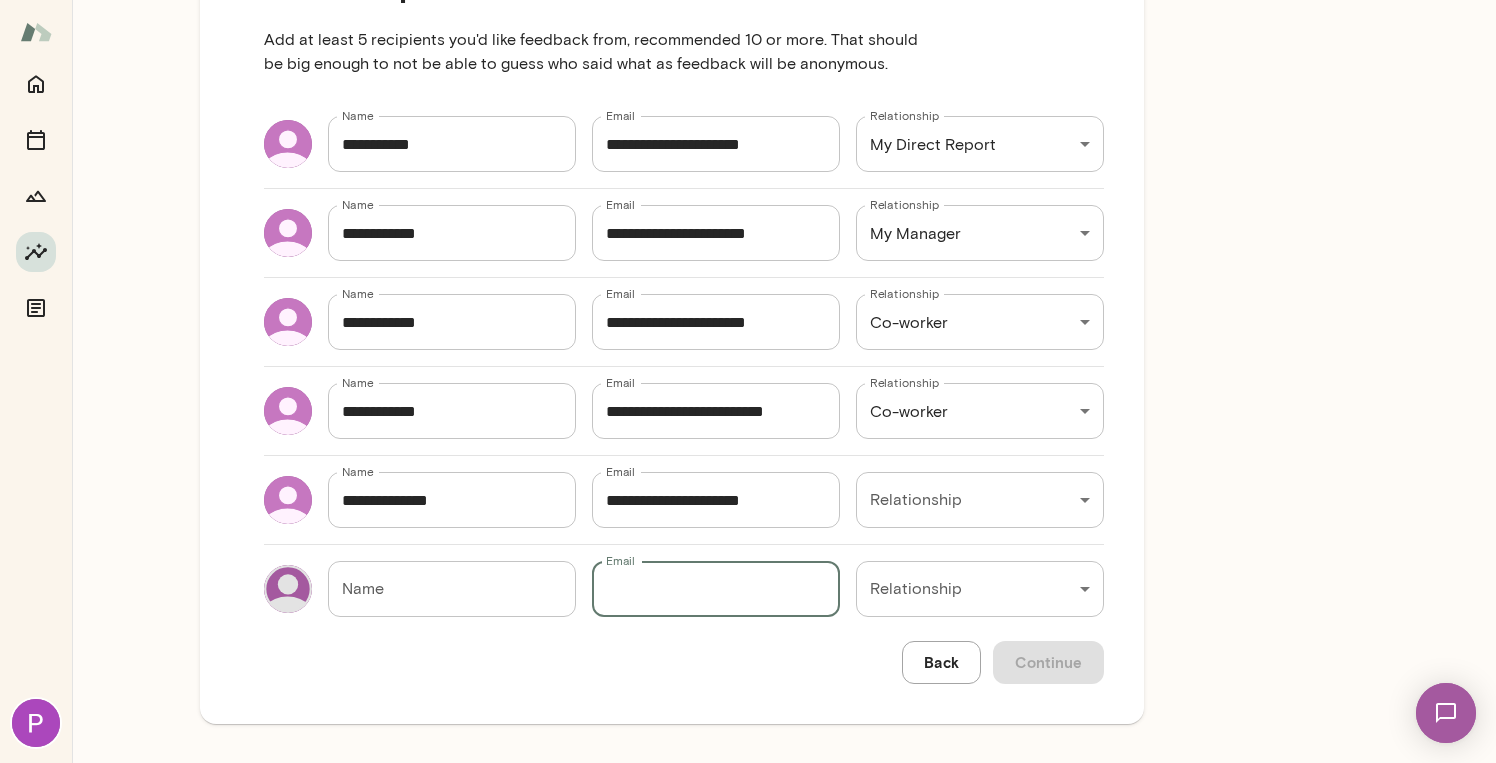 paste on "**********" 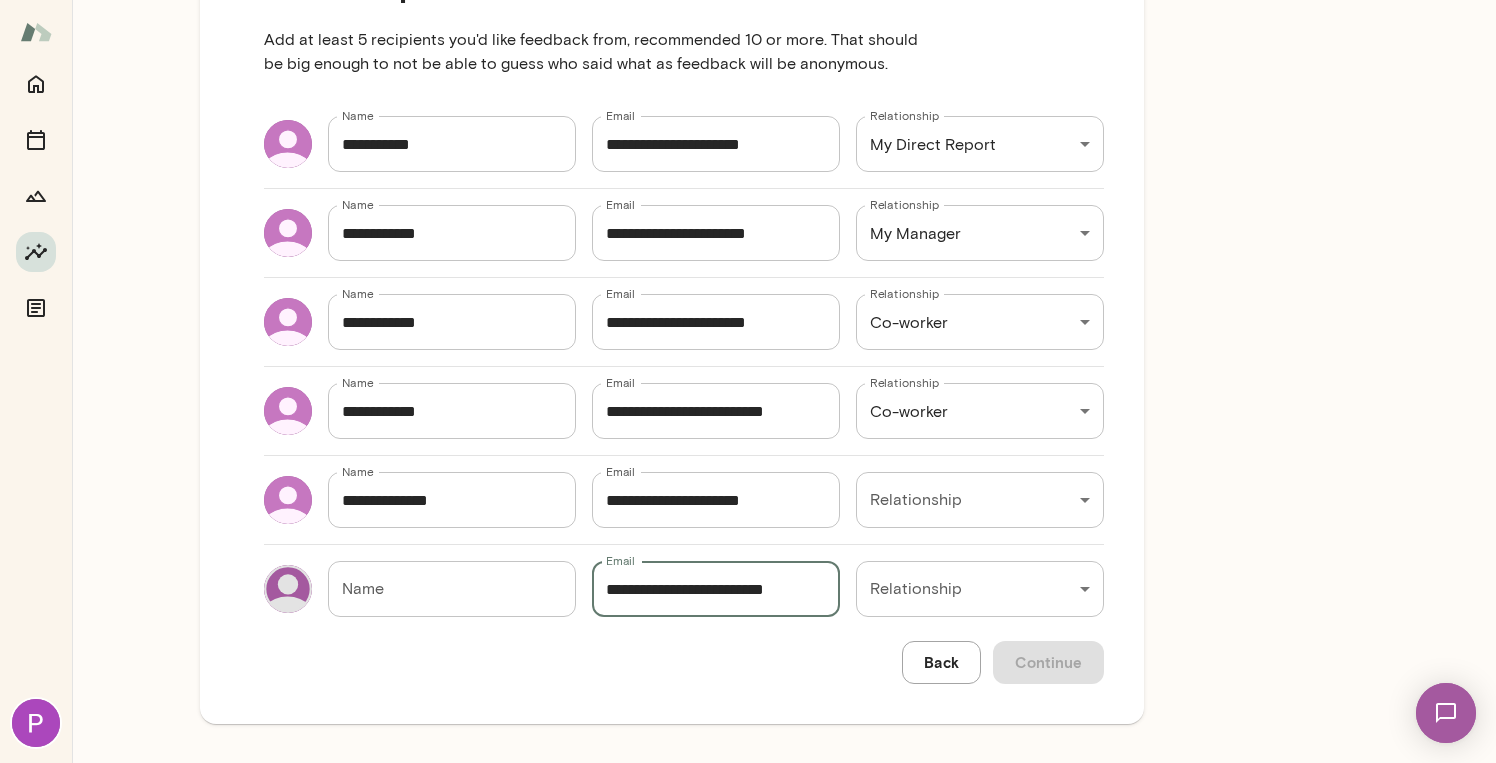 type on "**********" 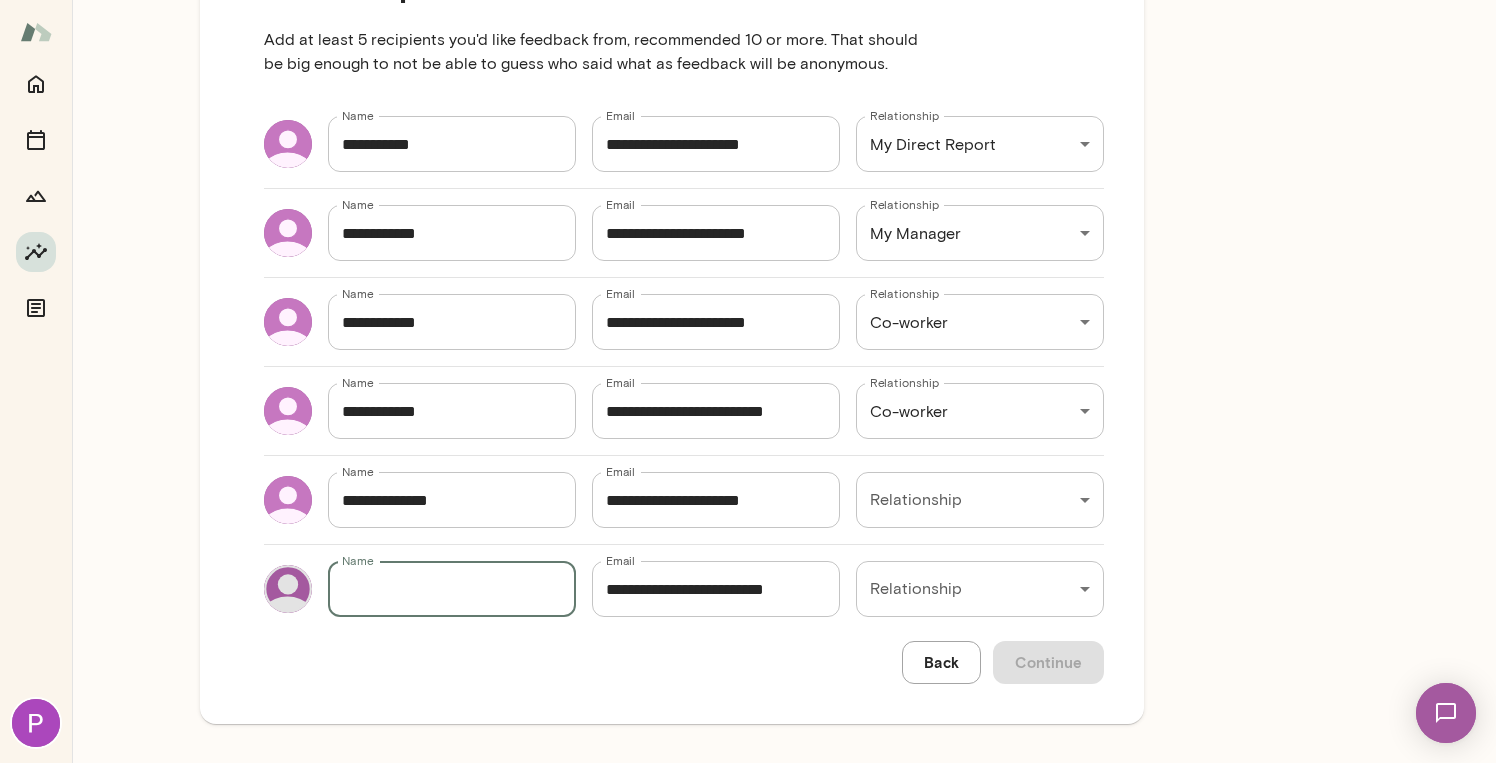 click on "Name" at bounding box center (452, 589) 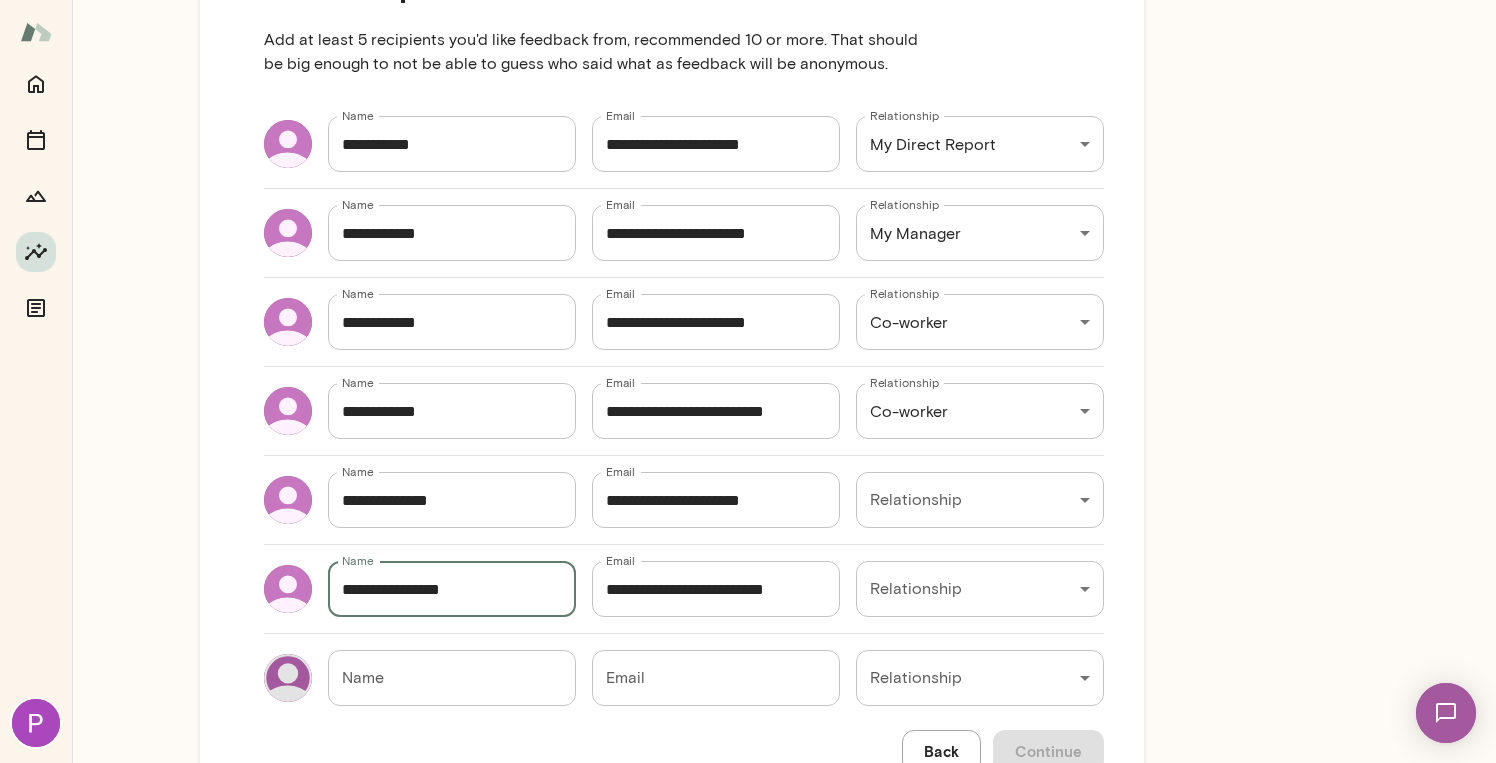 type on "**********" 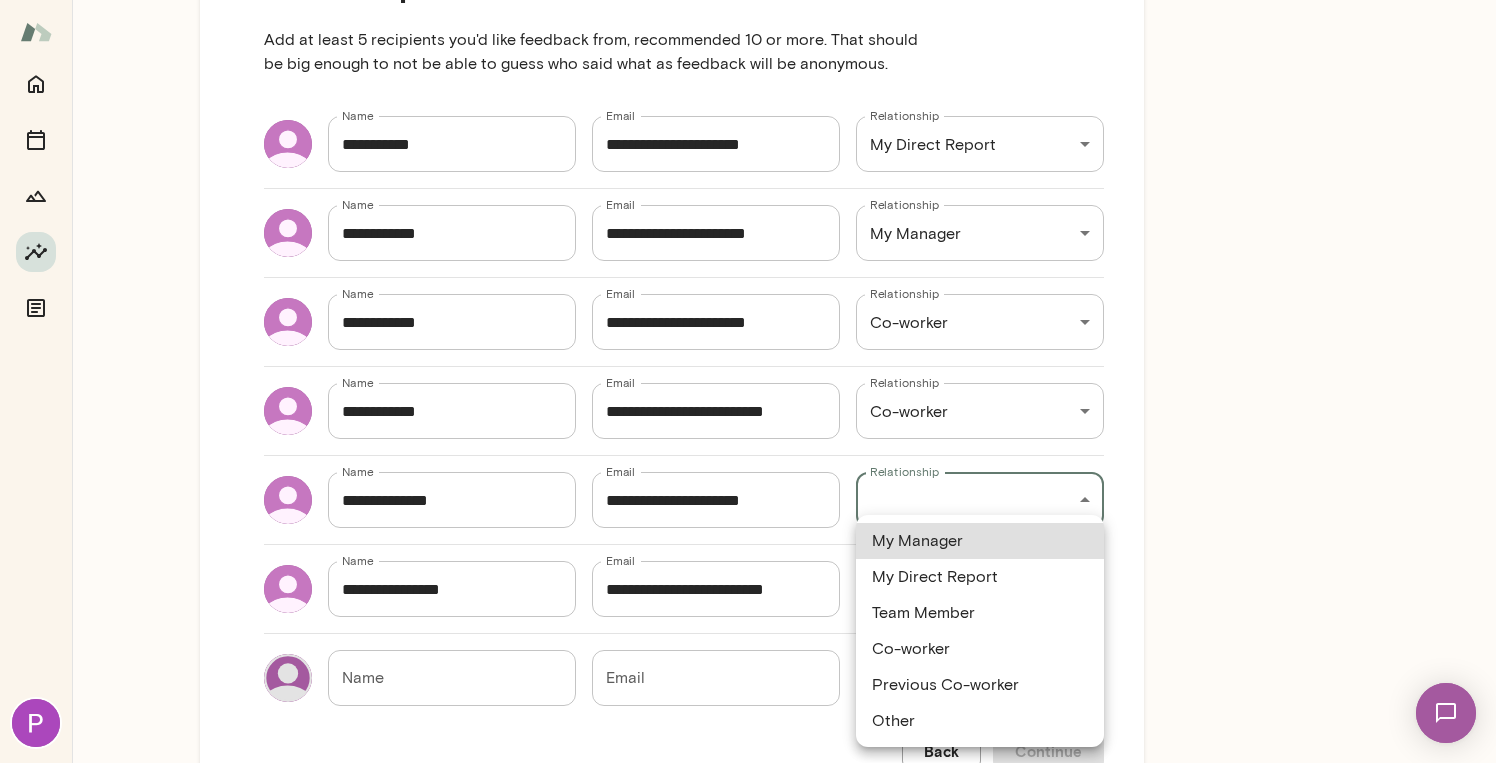 click on "**********" at bounding box center (748, 0) 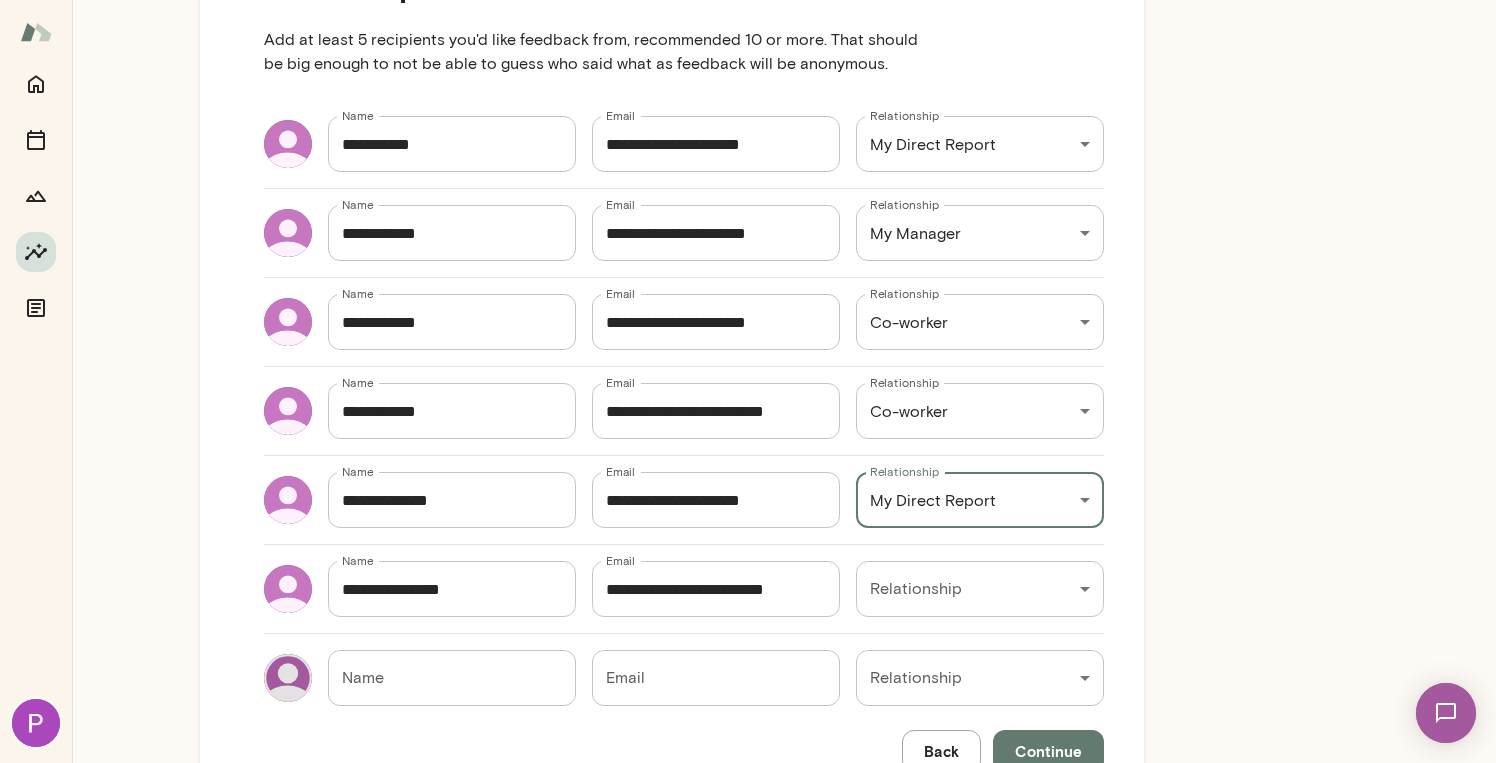 click on "**********" at bounding box center [748, 0] 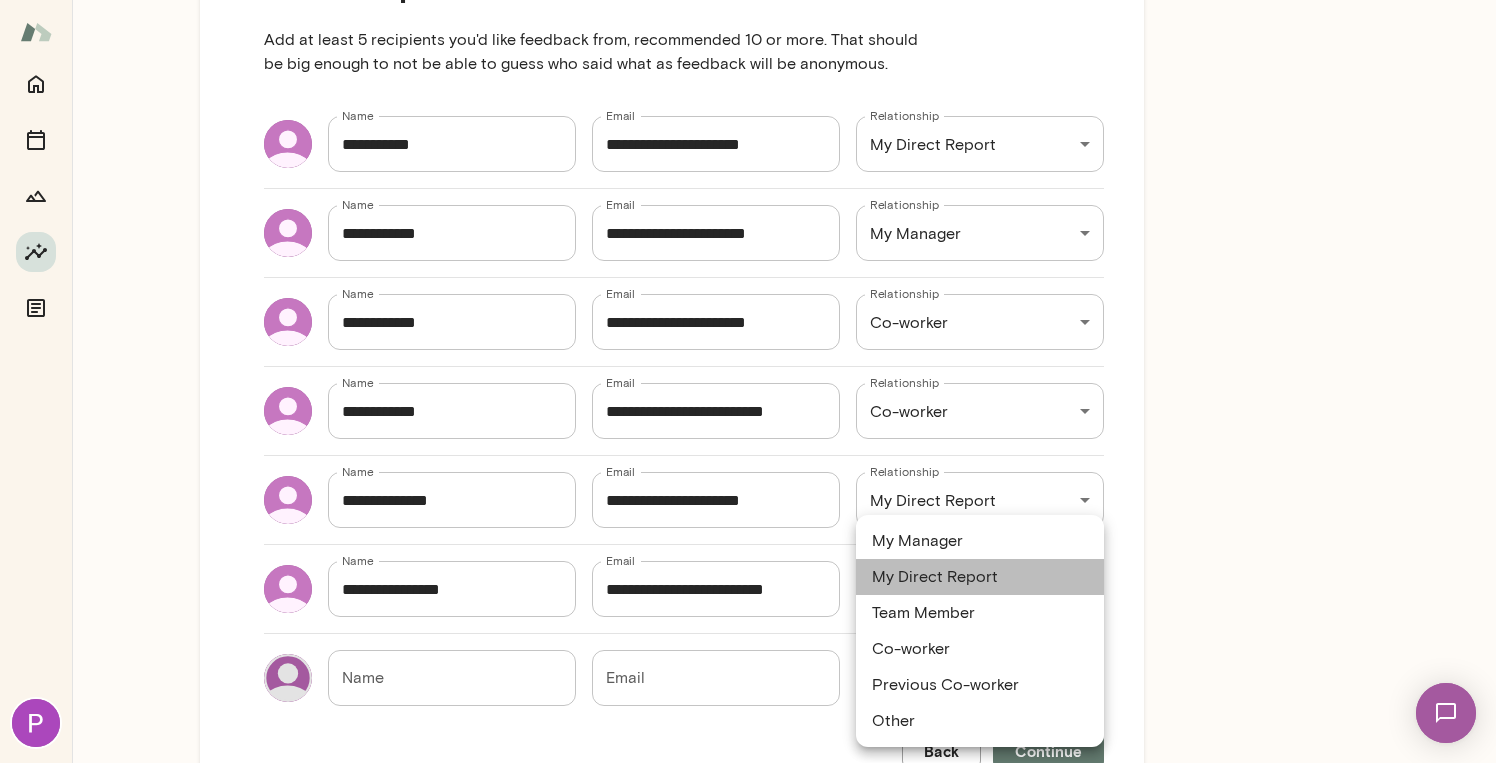 click on "My Direct Report" at bounding box center (980, 577) 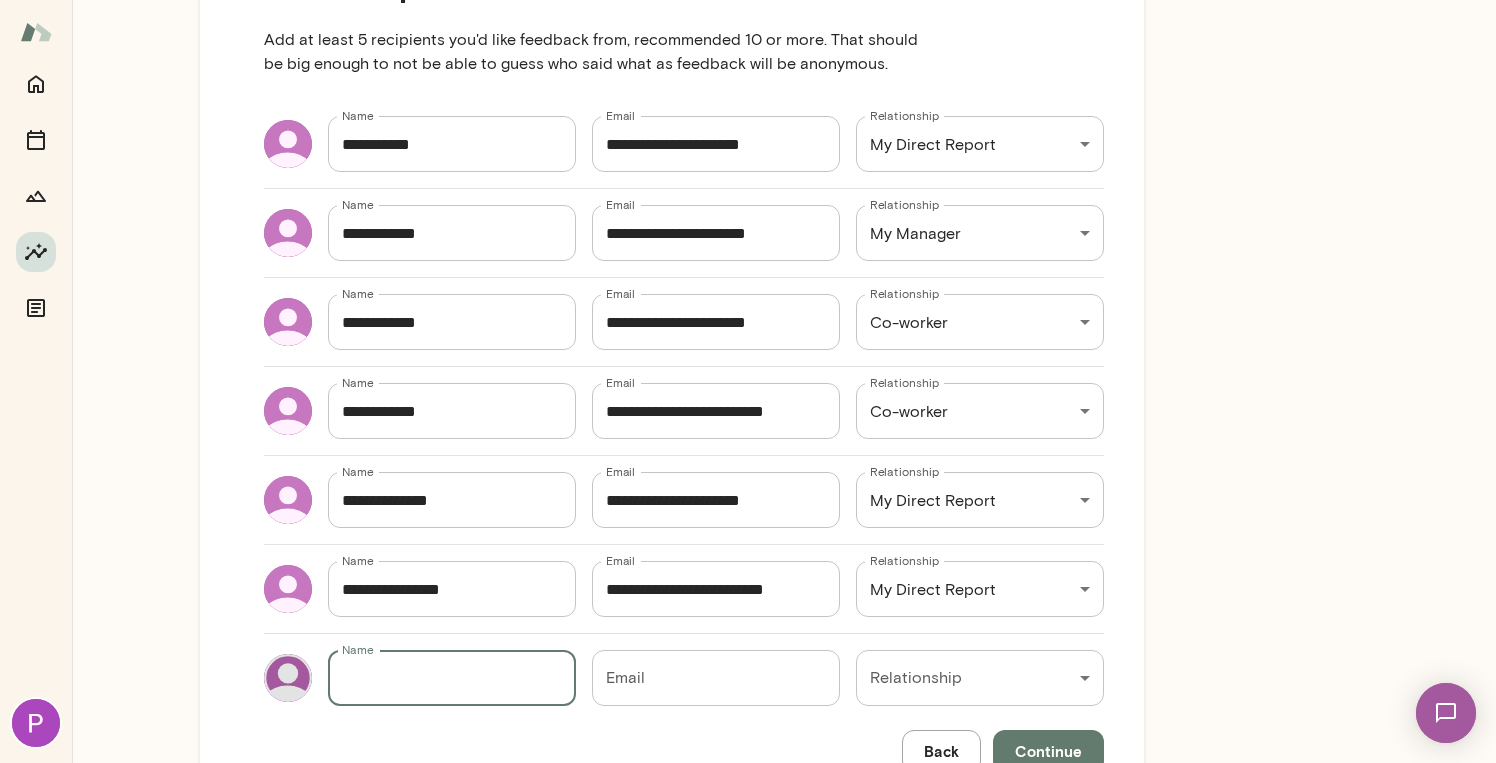 click on "Name" at bounding box center (452, 678) 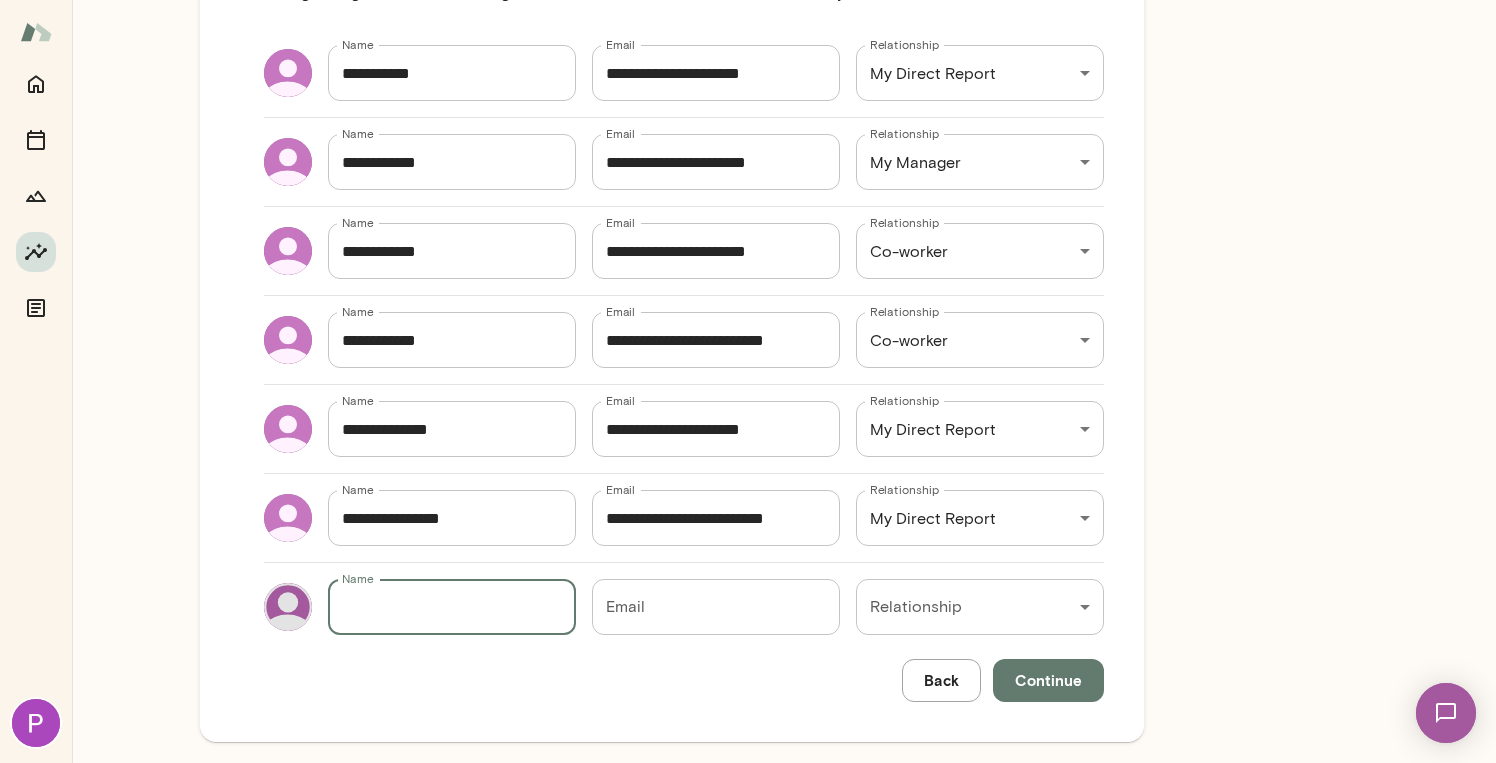 scroll, scrollTop: 443, scrollLeft: 0, axis: vertical 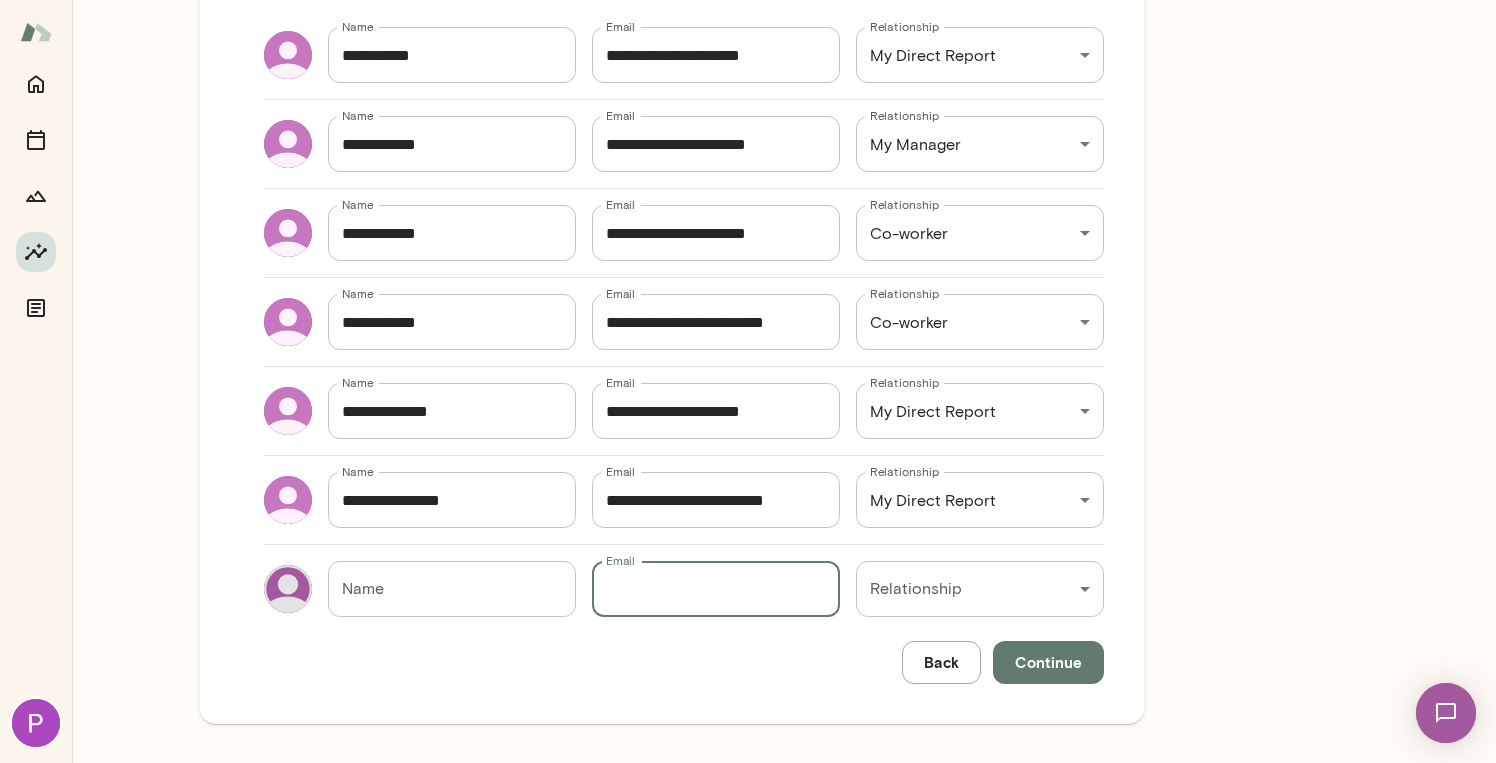 click on "Email" at bounding box center [716, 589] 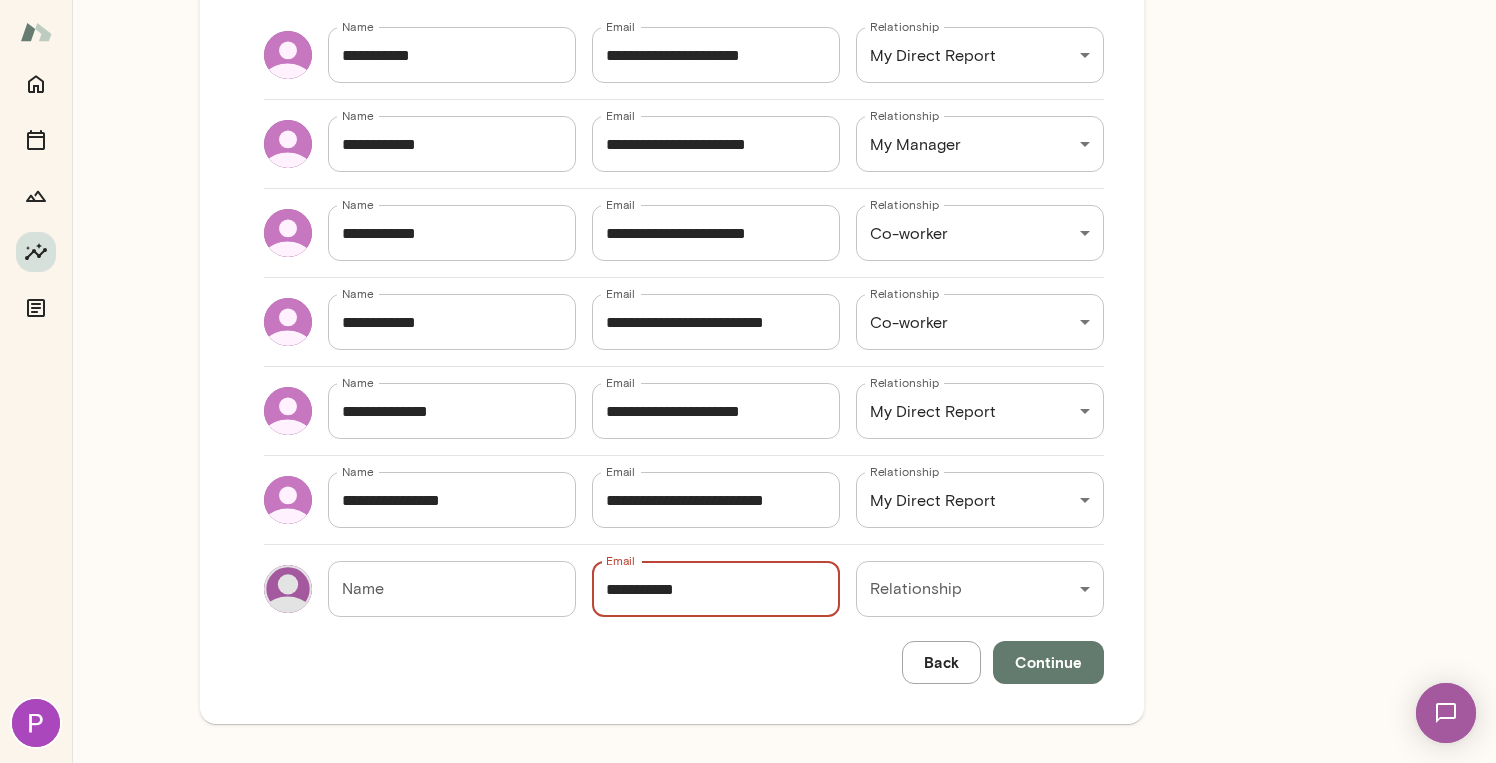 type on "**********" 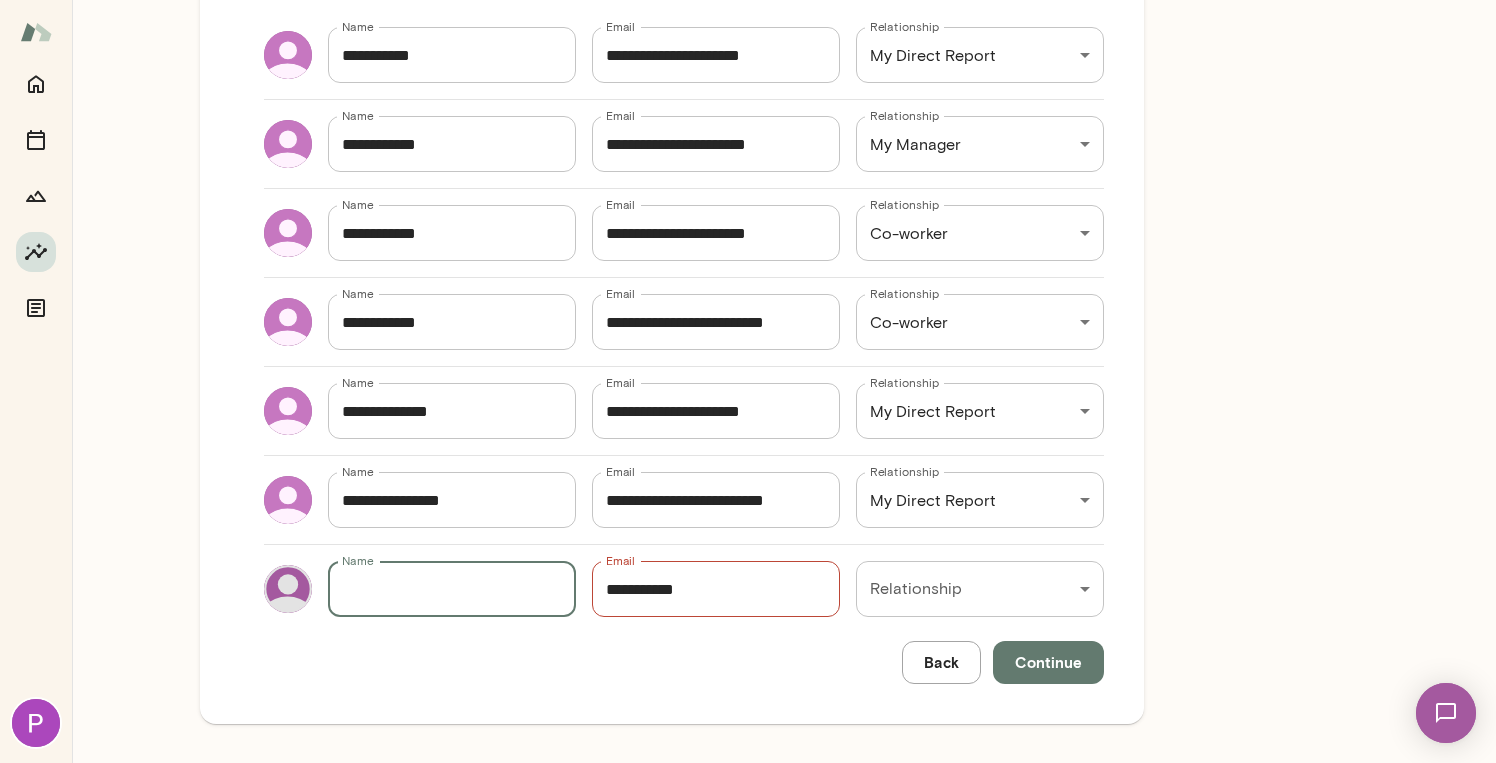 click on "Name" at bounding box center [452, 589] 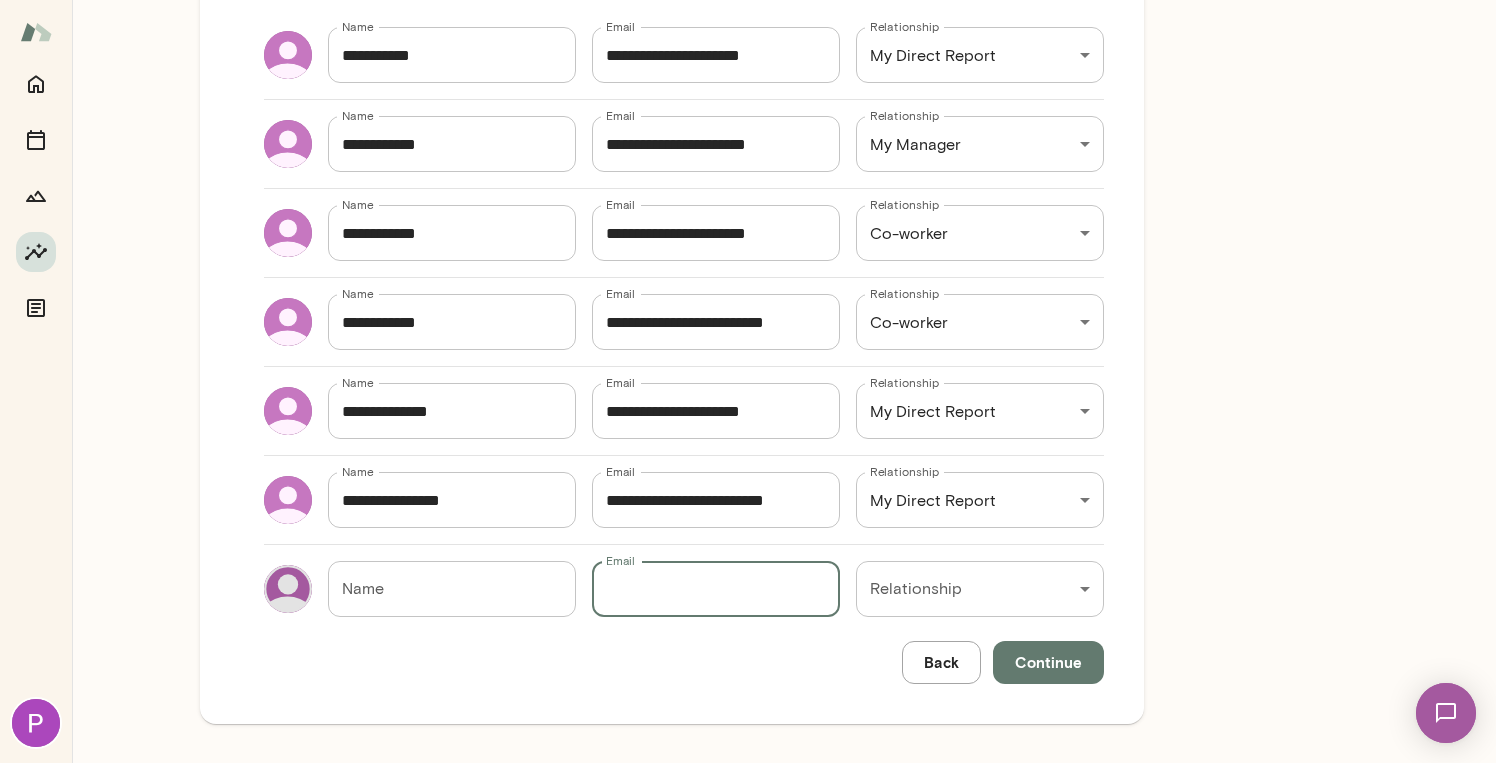 type 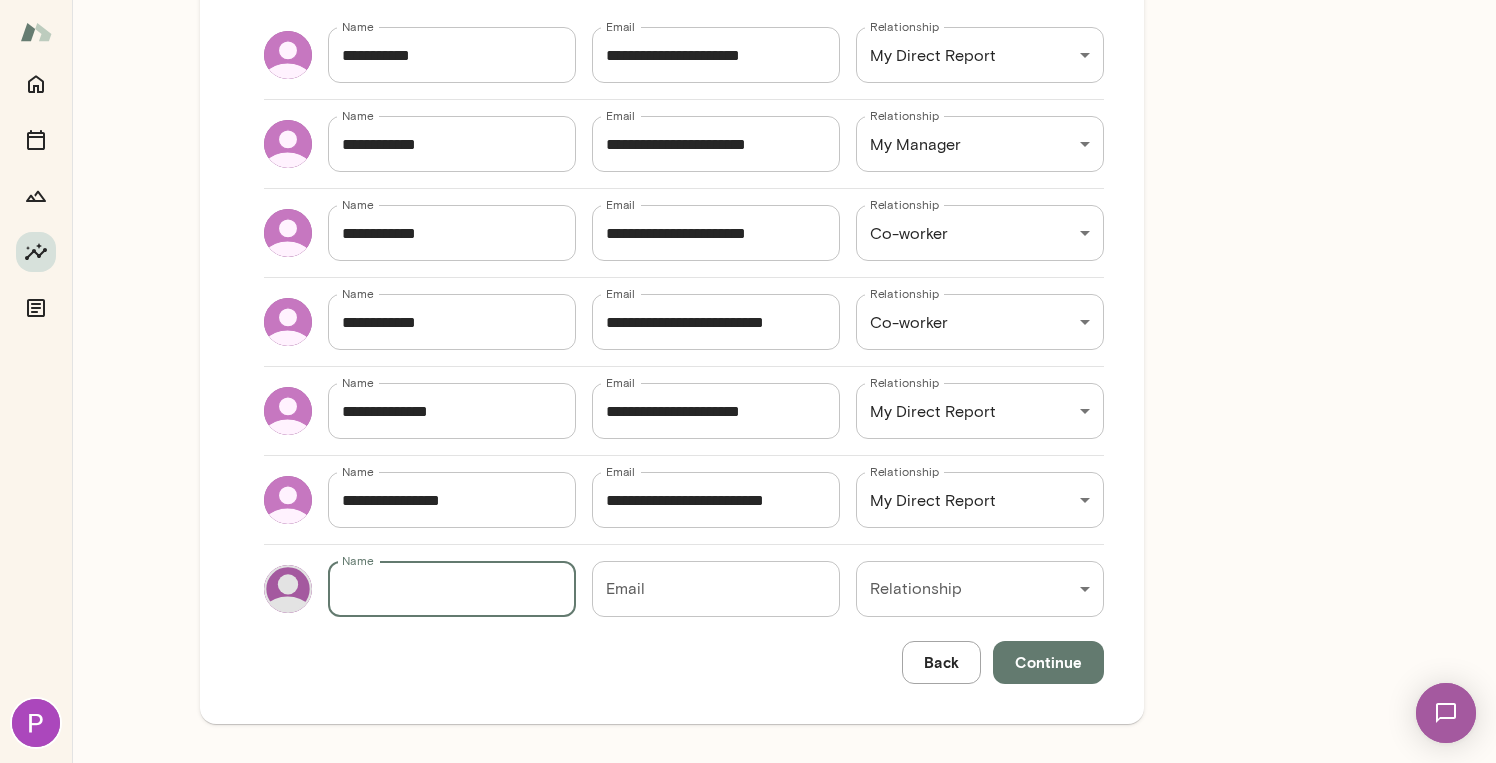 click on "Name" at bounding box center [452, 589] 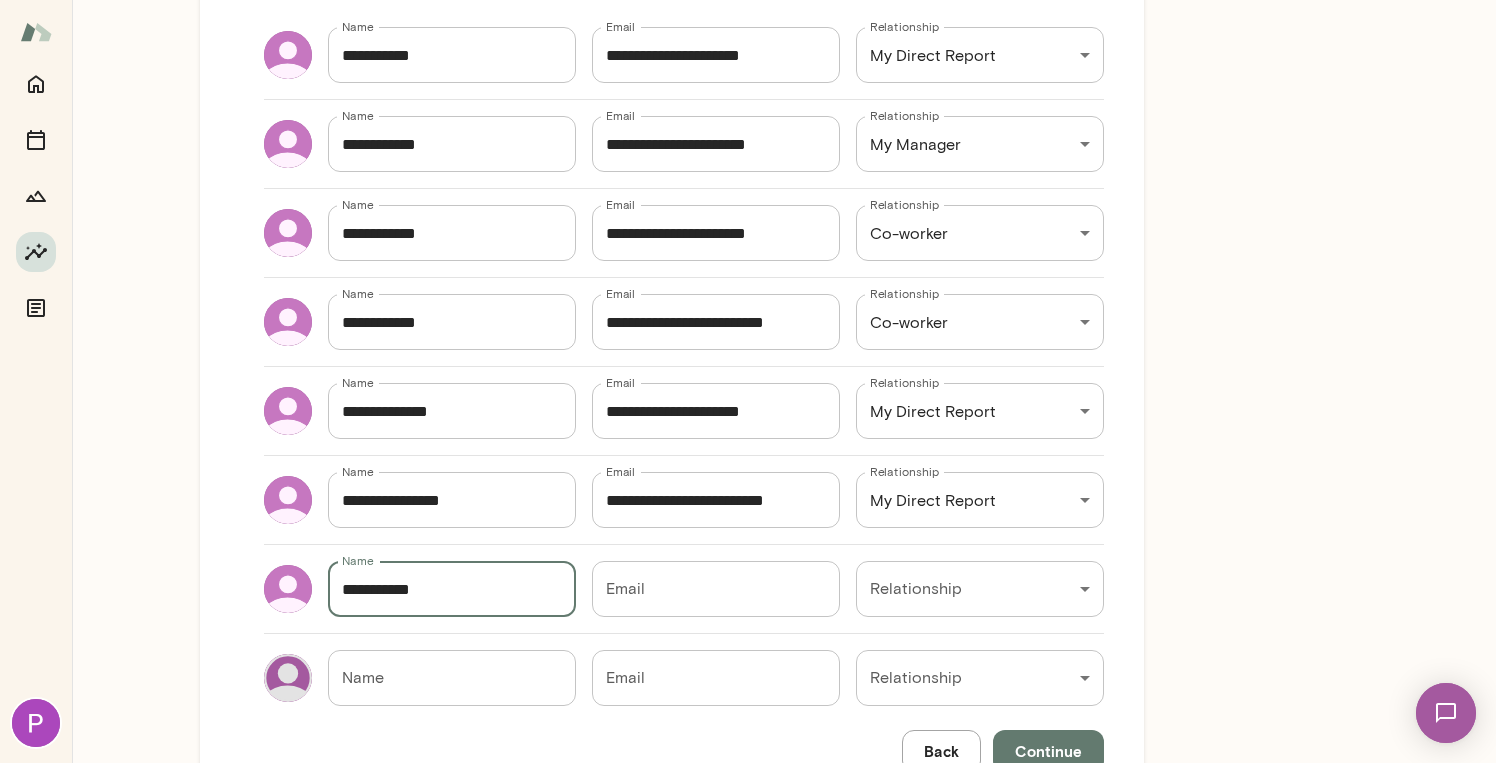type on "**********" 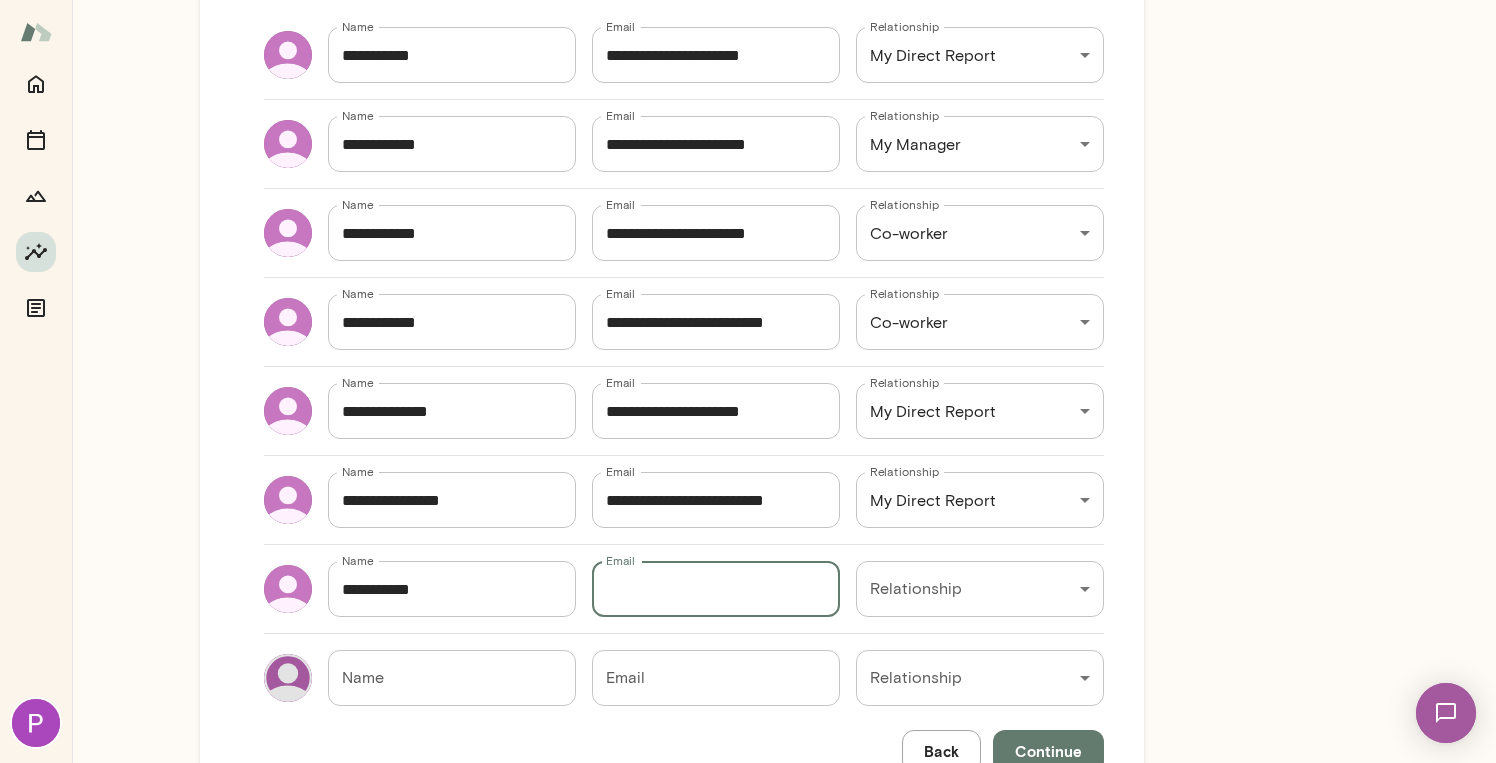 click on "Email" at bounding box center [716, 589] 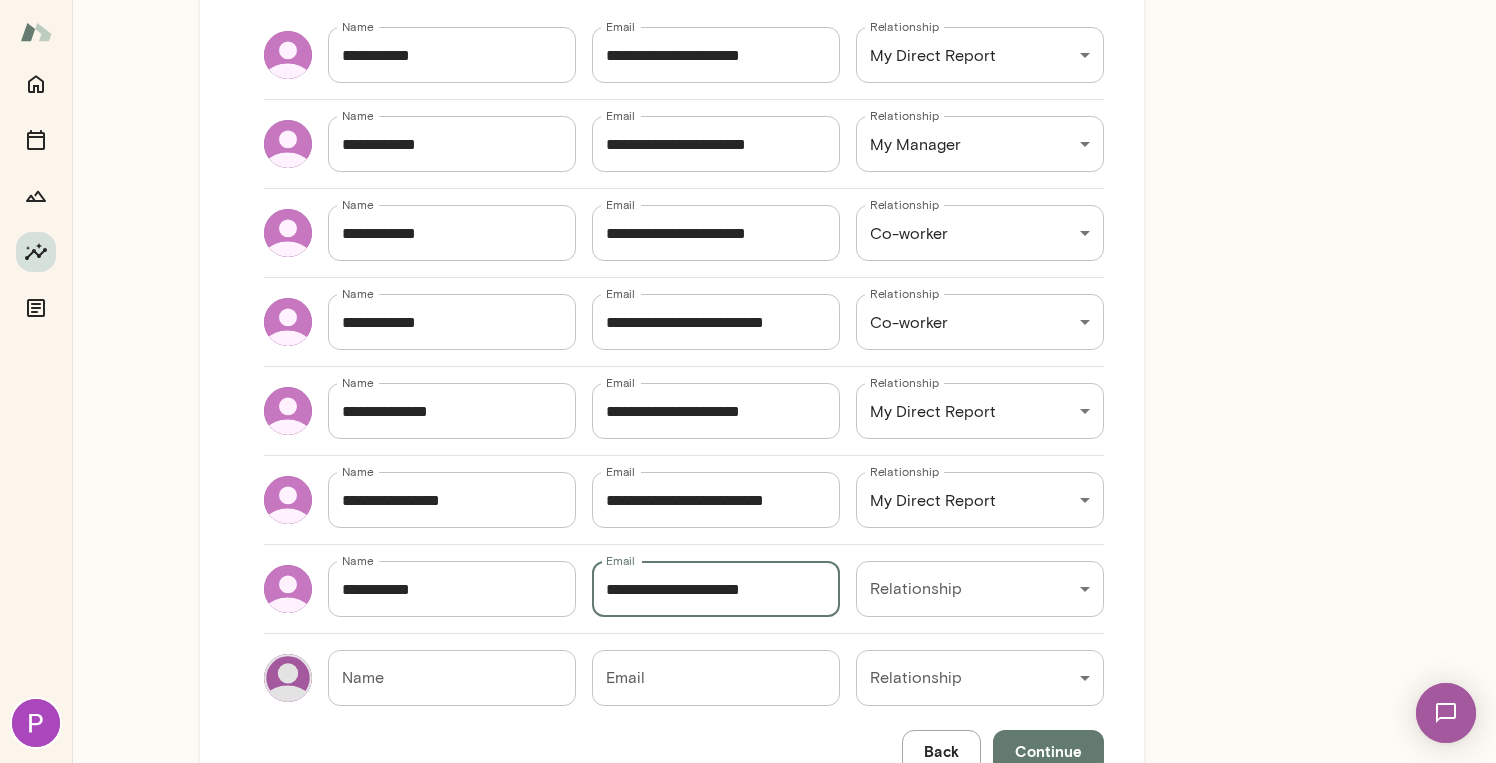 type on "**********" 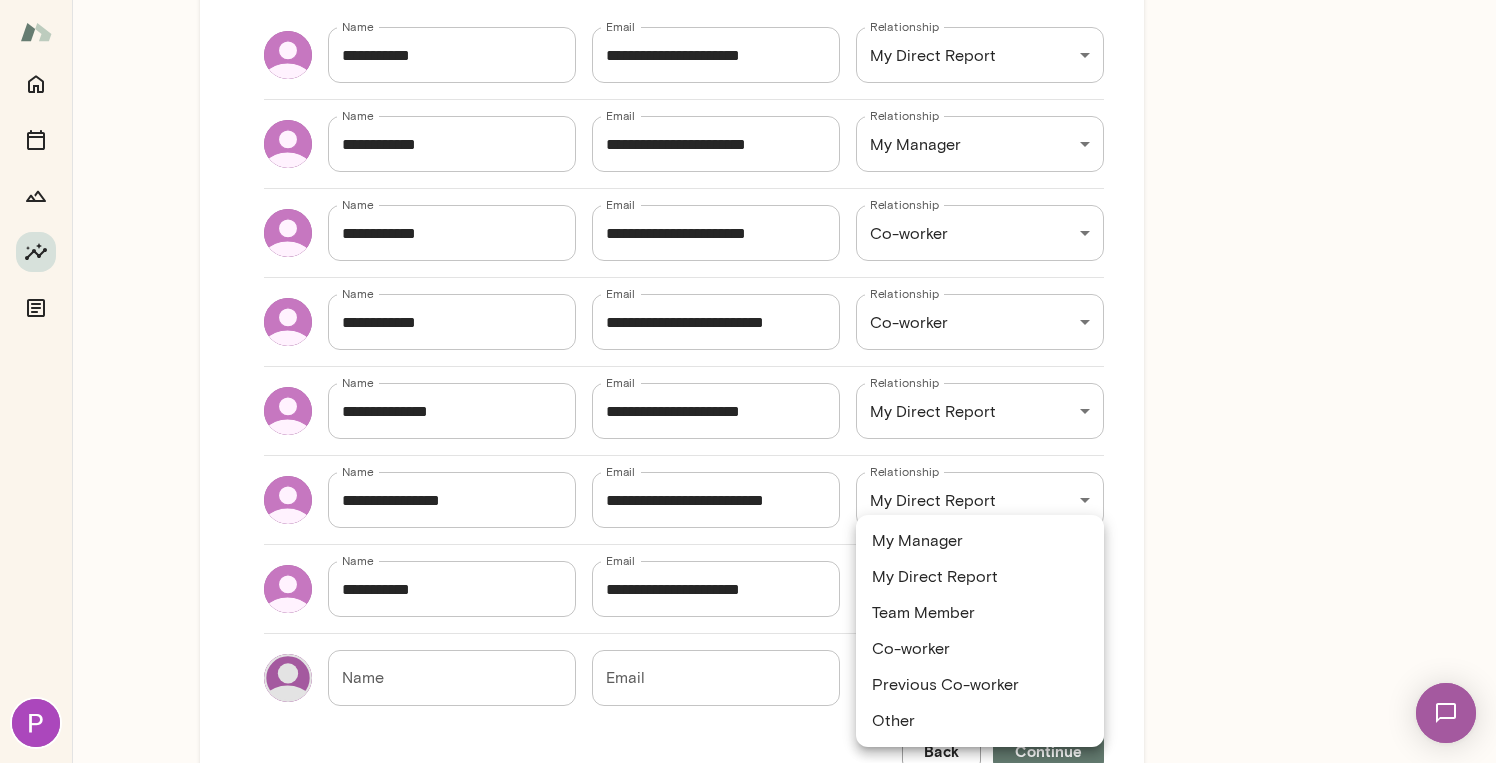 click on "**********" at bounding box center [748, 0] 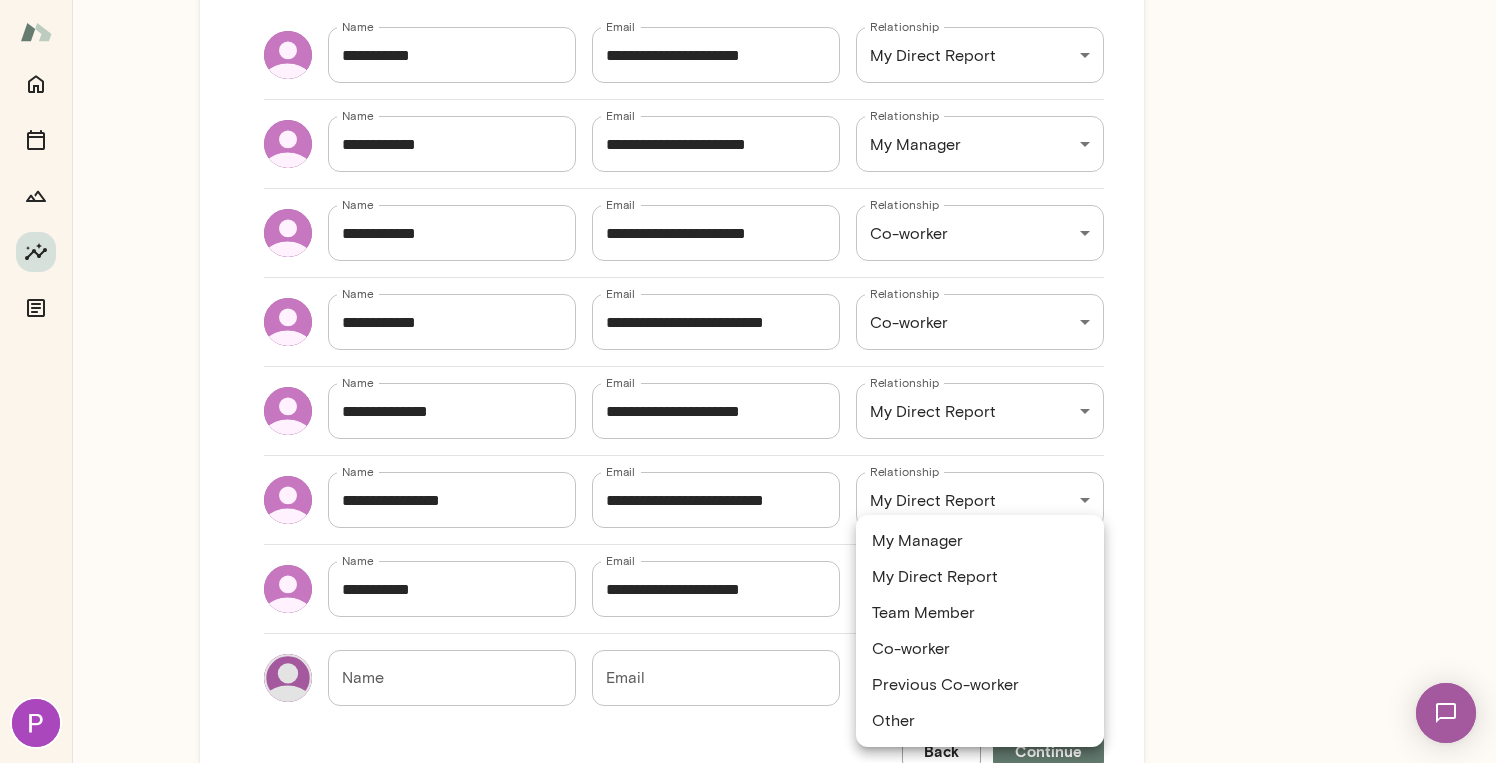 click on "Co-worker" at bounding box center (980, 649) 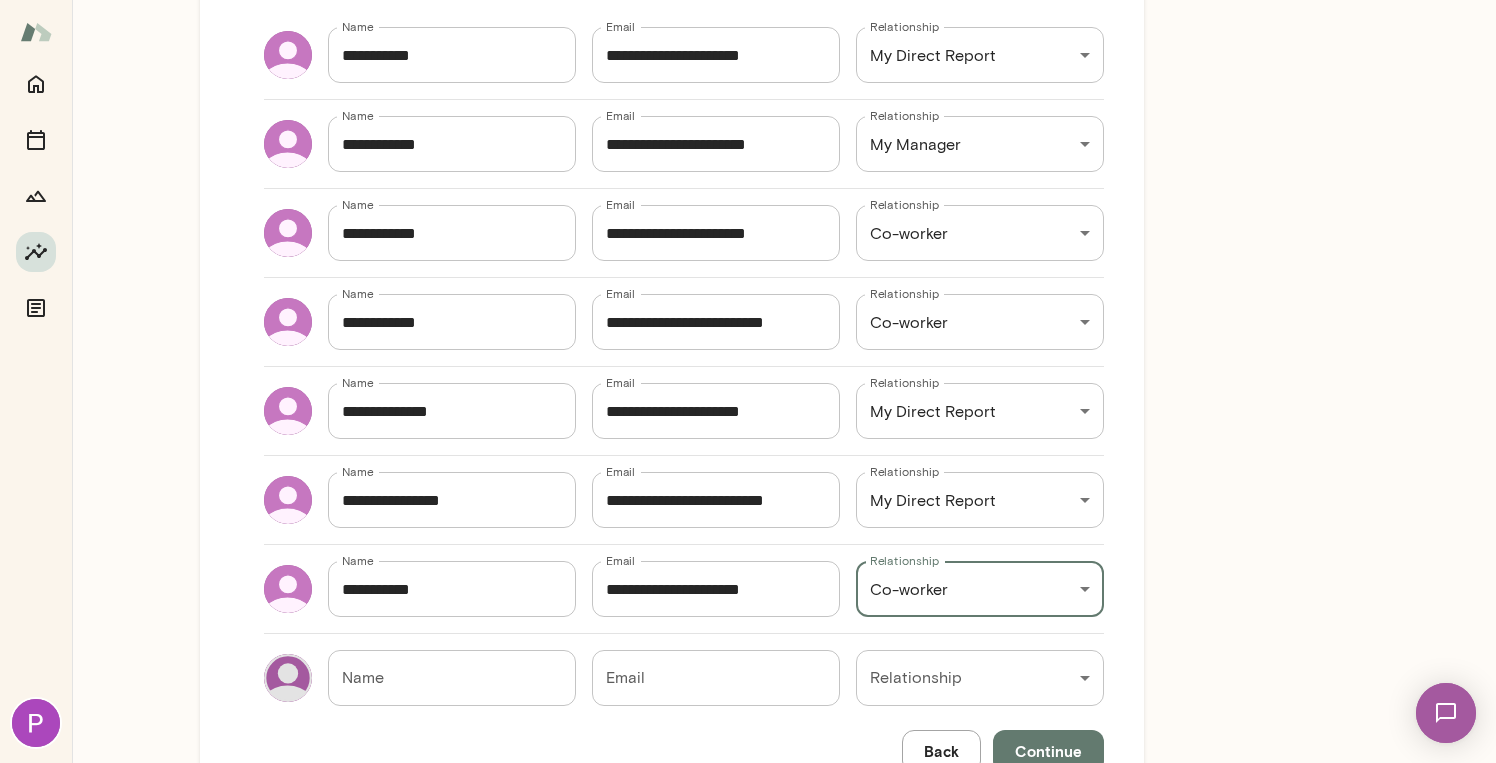 click on "Name" at bounding box center (452, 678) 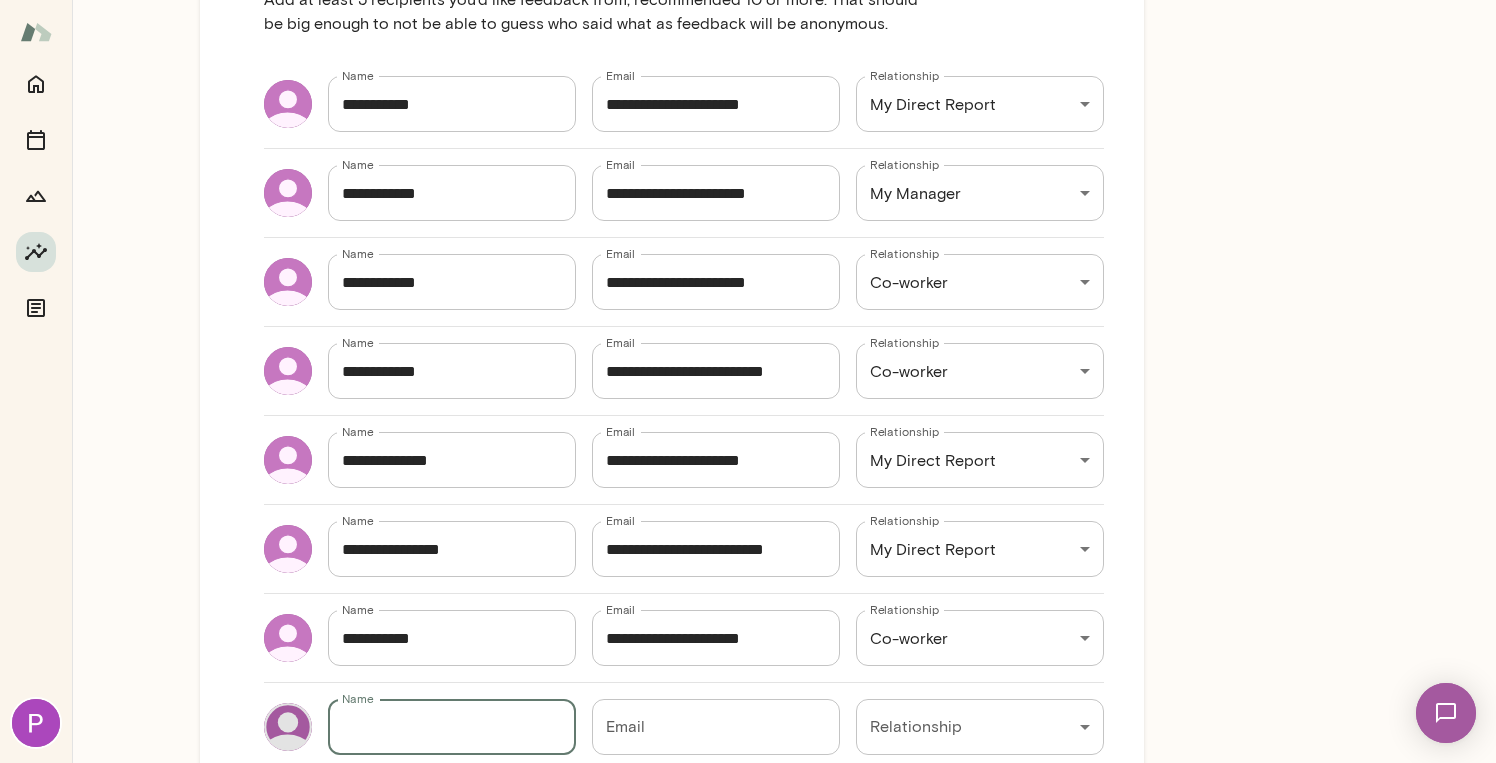 scroll, scrollTop: 441, scrollLeft: 0, axis: vertical 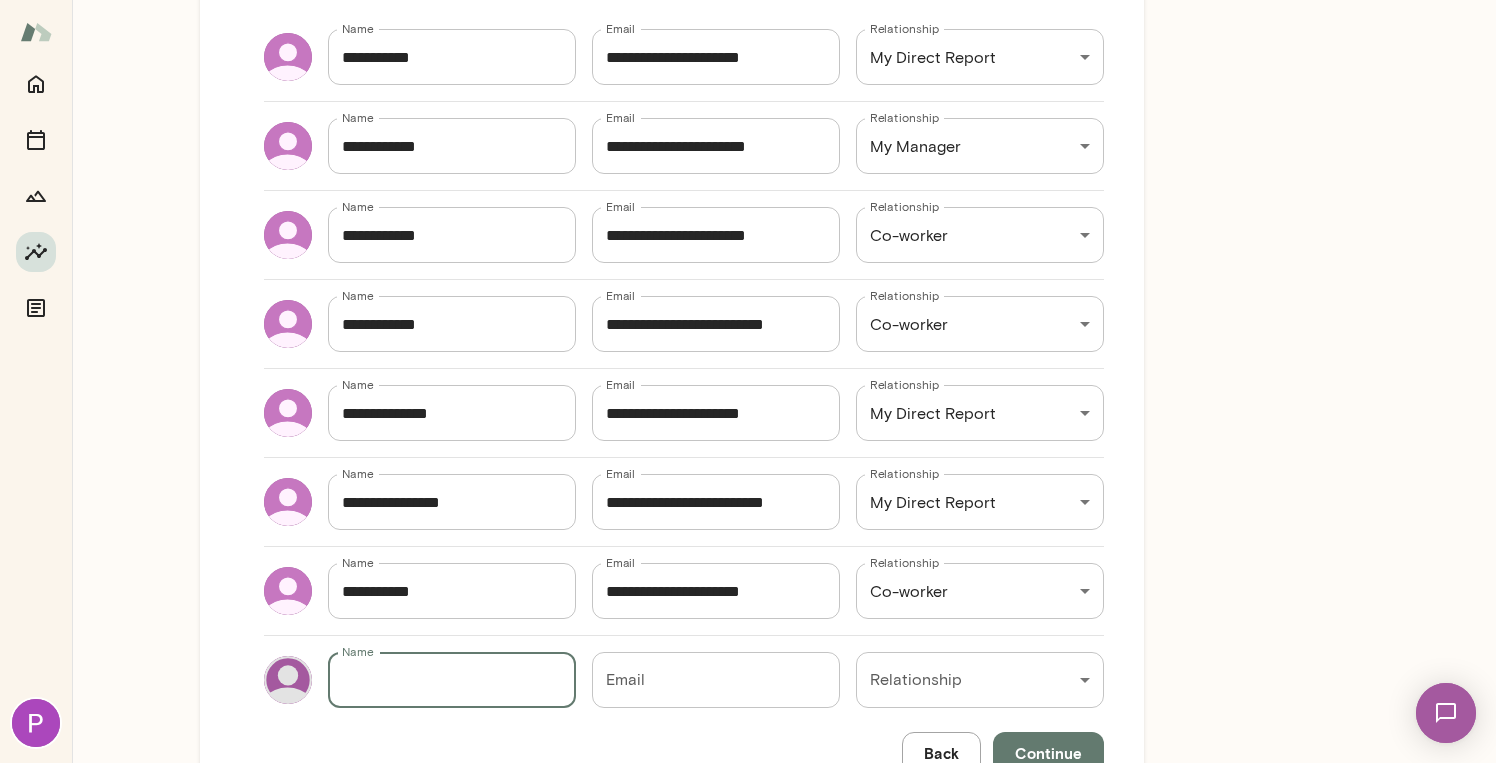 click on "Email" at bounding box center [716, 680] 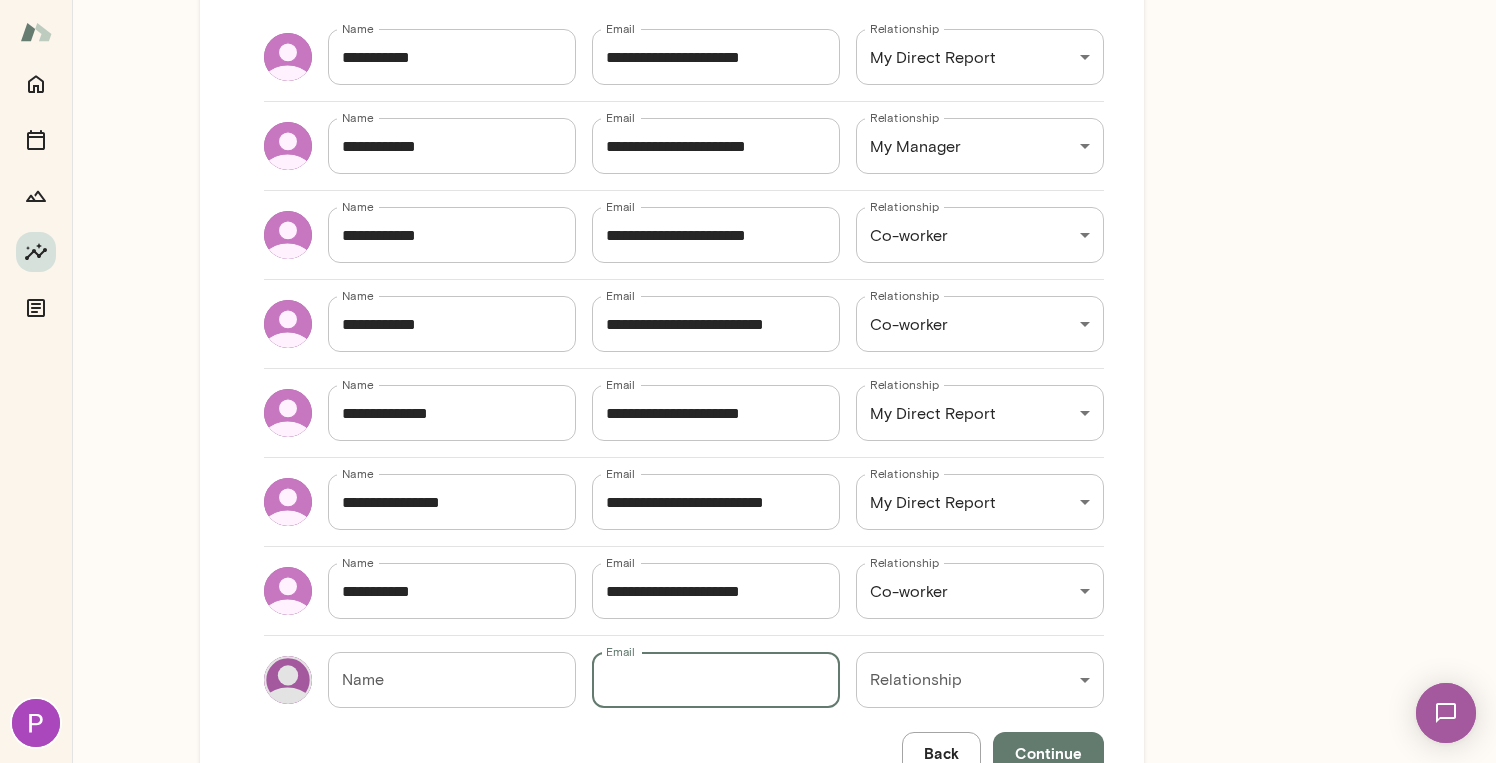 paste on "**********" 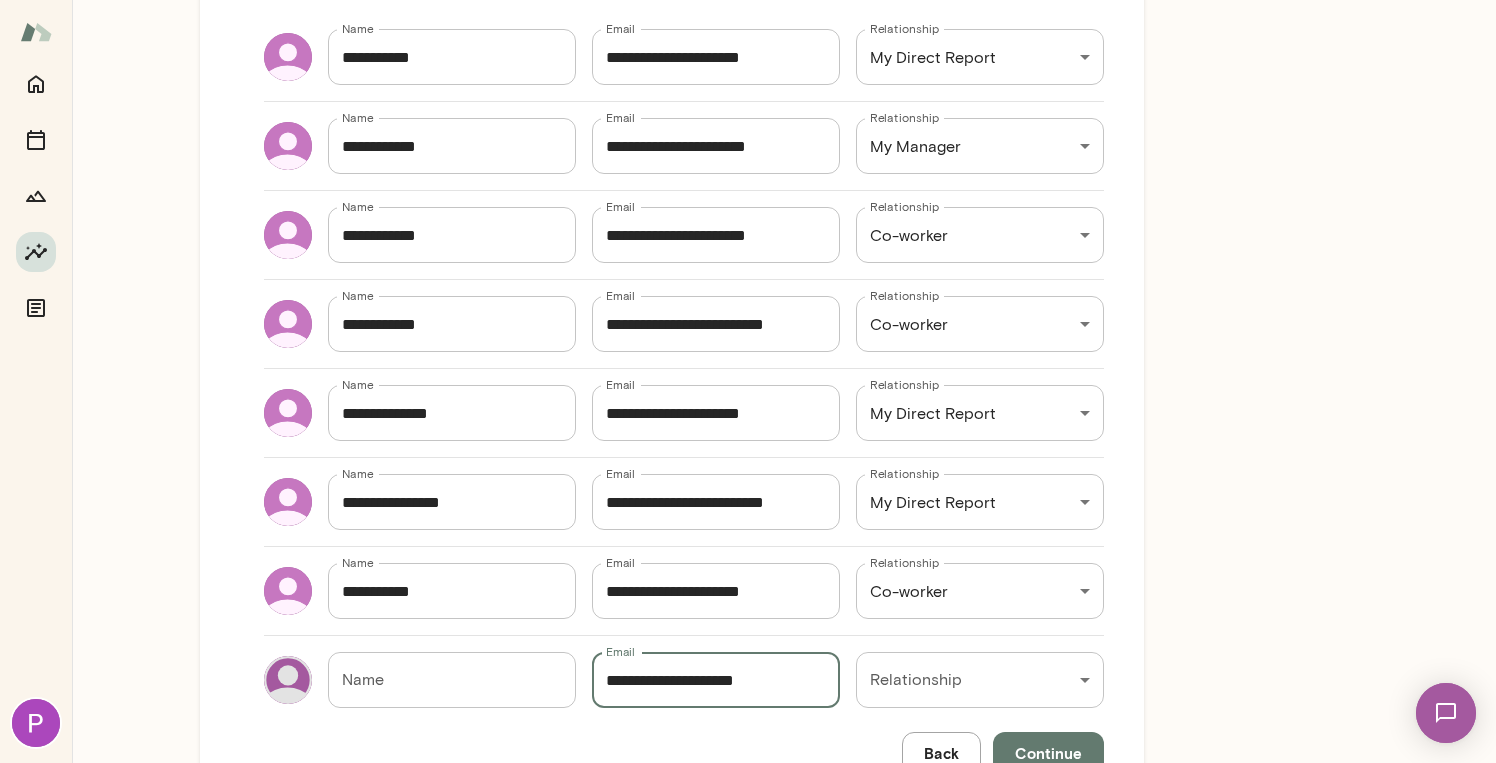 type on "**********" 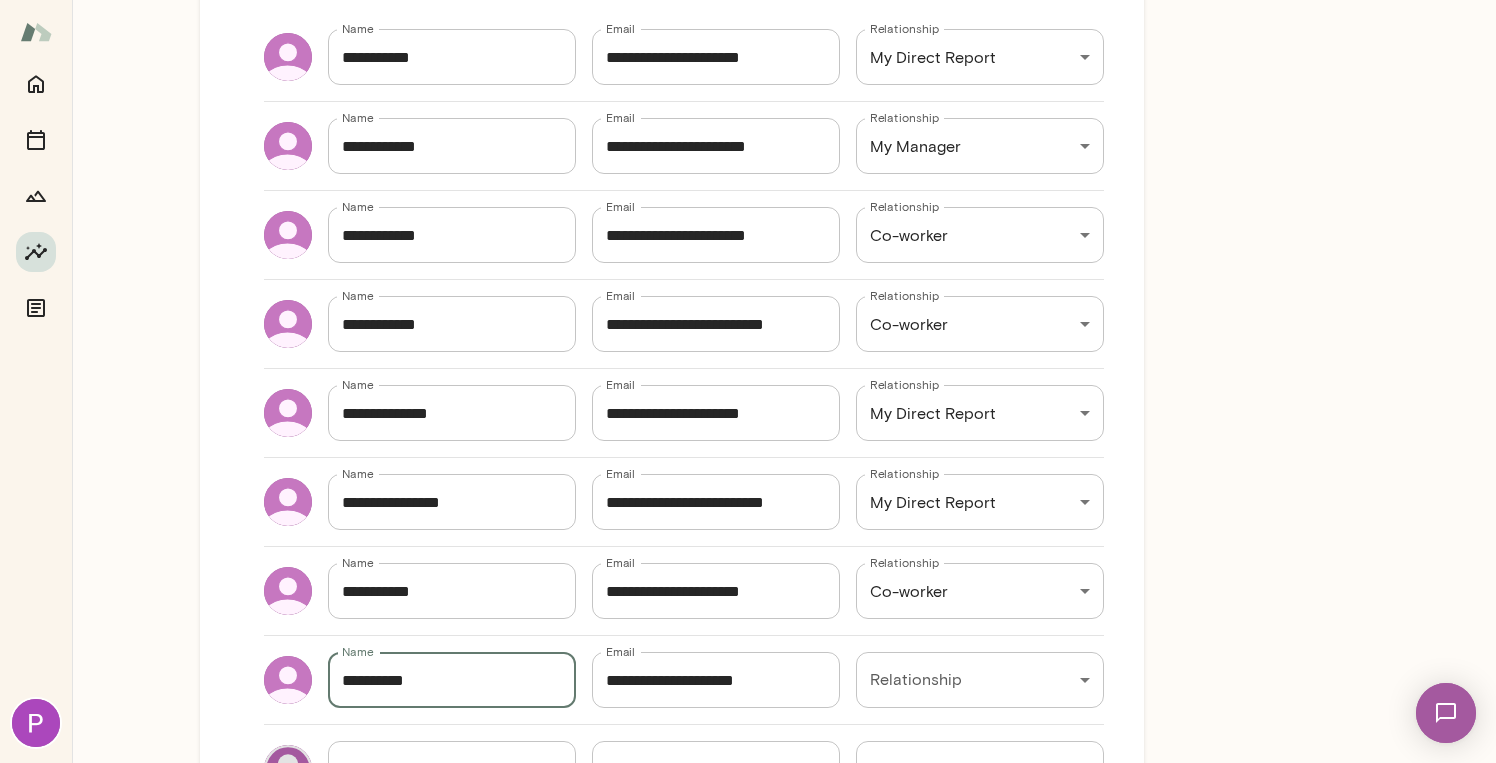 scroll, scrollTop: 437, scrollLeft: 0, axis: vertical 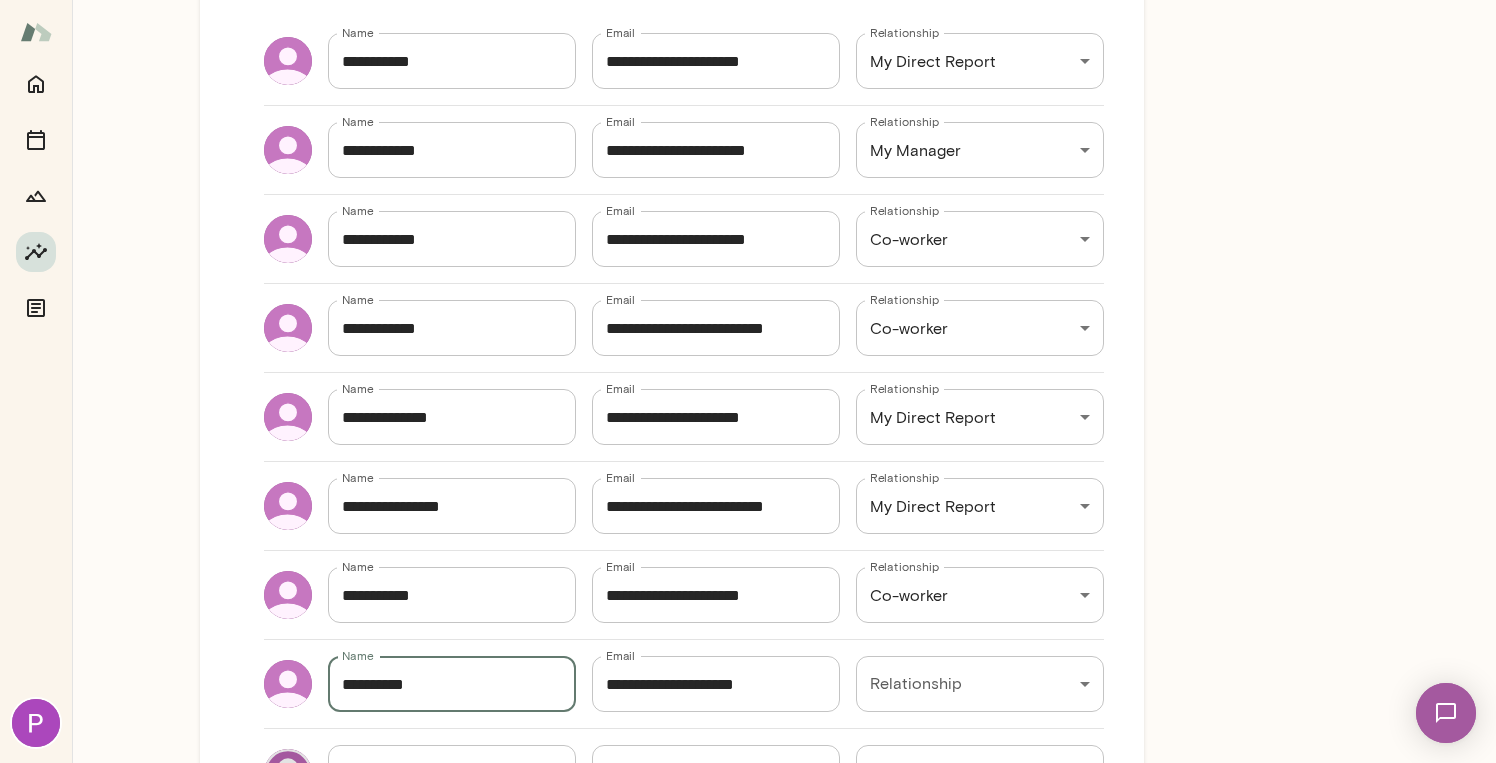 type on "**********" 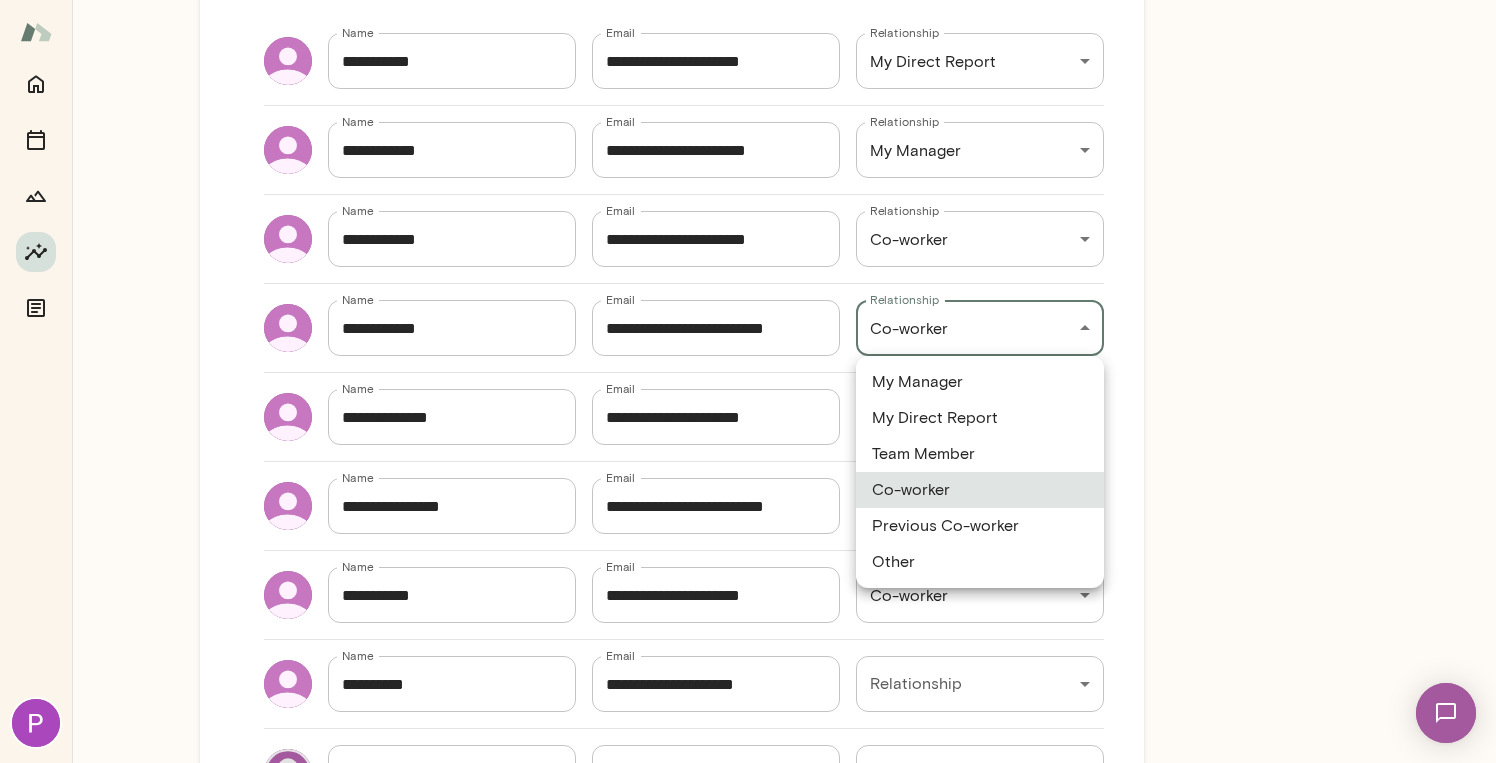 click on "**********" at bounding box center (748, 0) 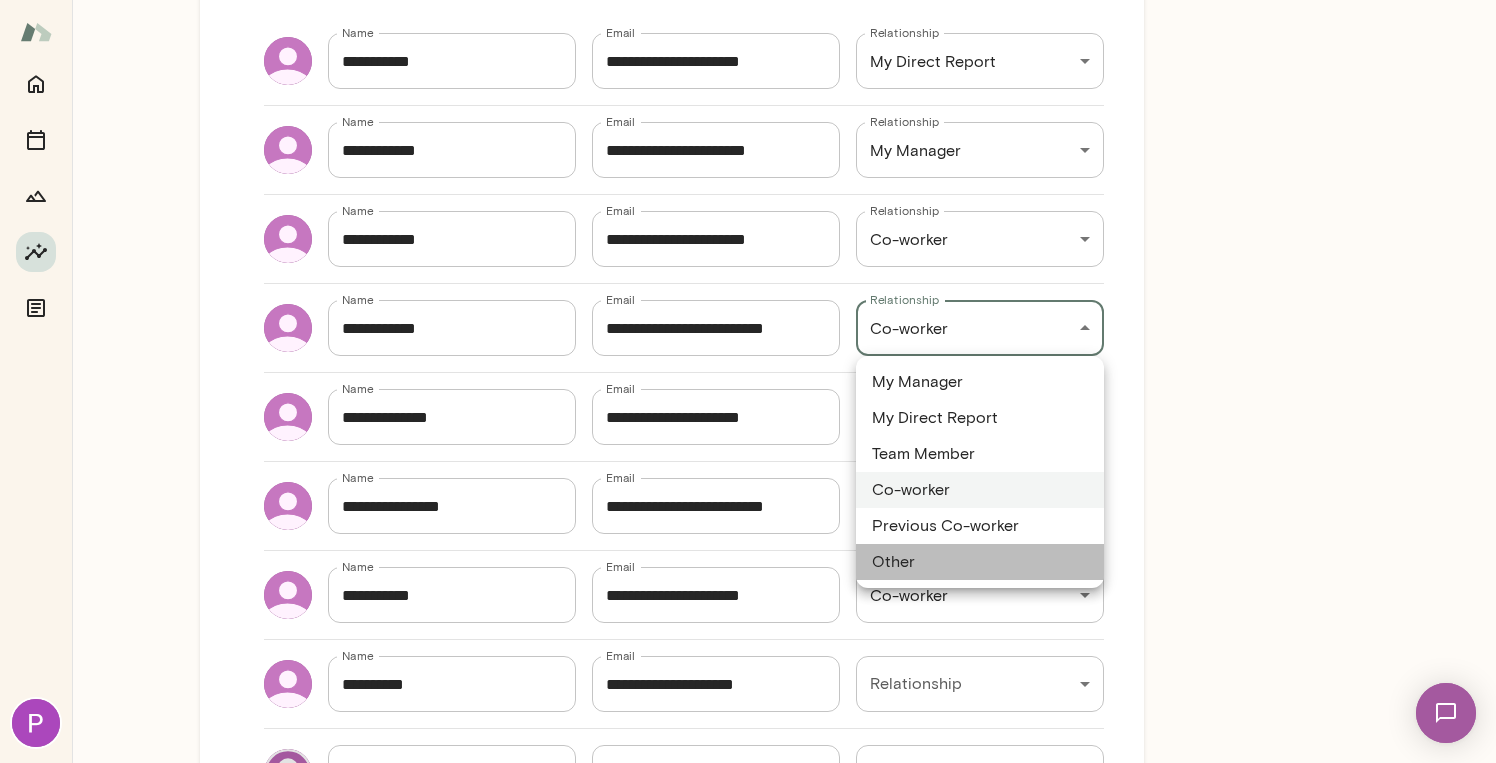 drag, startPoint x: 923, startPoint y: 556, endPoint x: 998, endPoint y: 549, distance: 75.32596 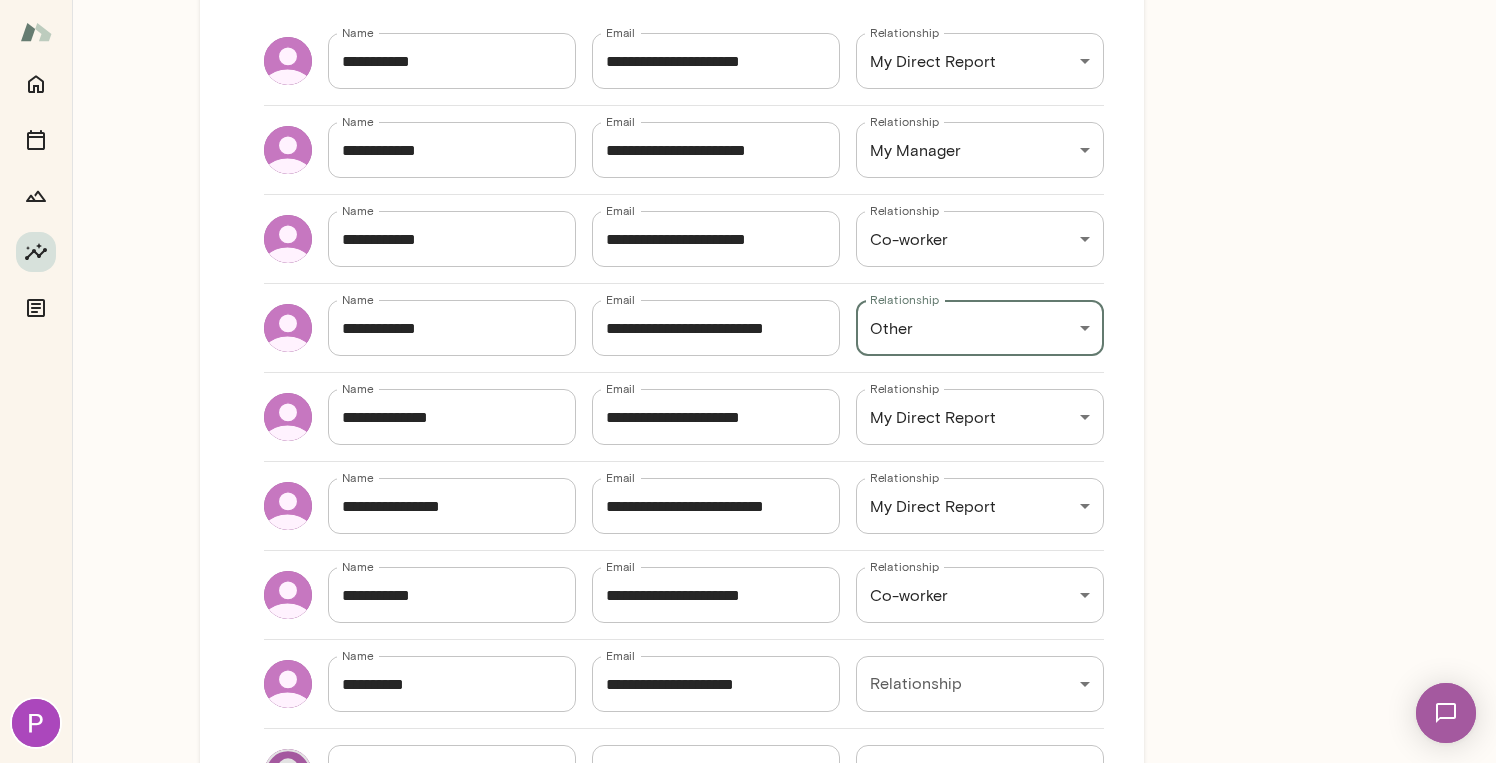 click on "**********" at bounding box center [748, 0] 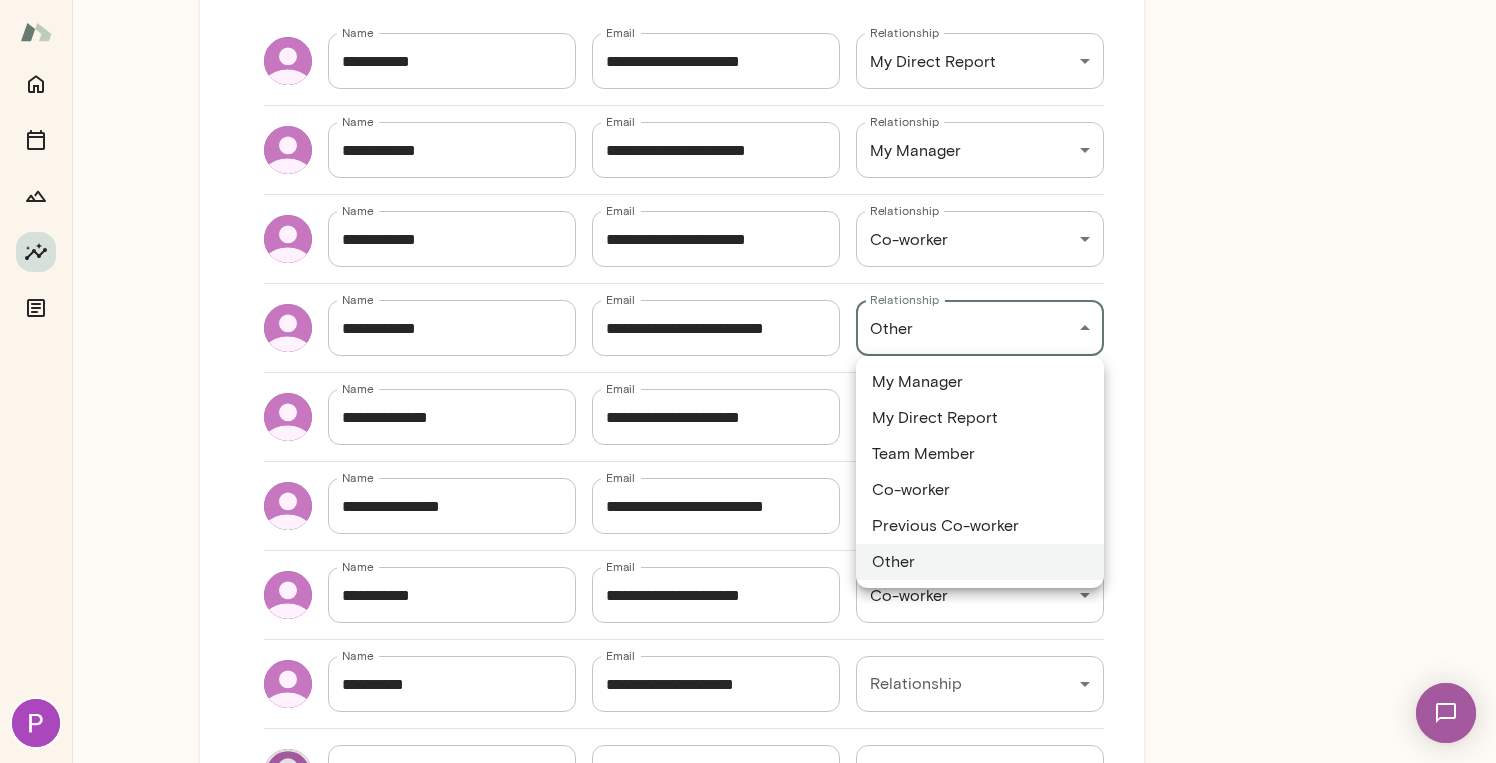 click on "Co-worker" at bounding box center (980, 490) 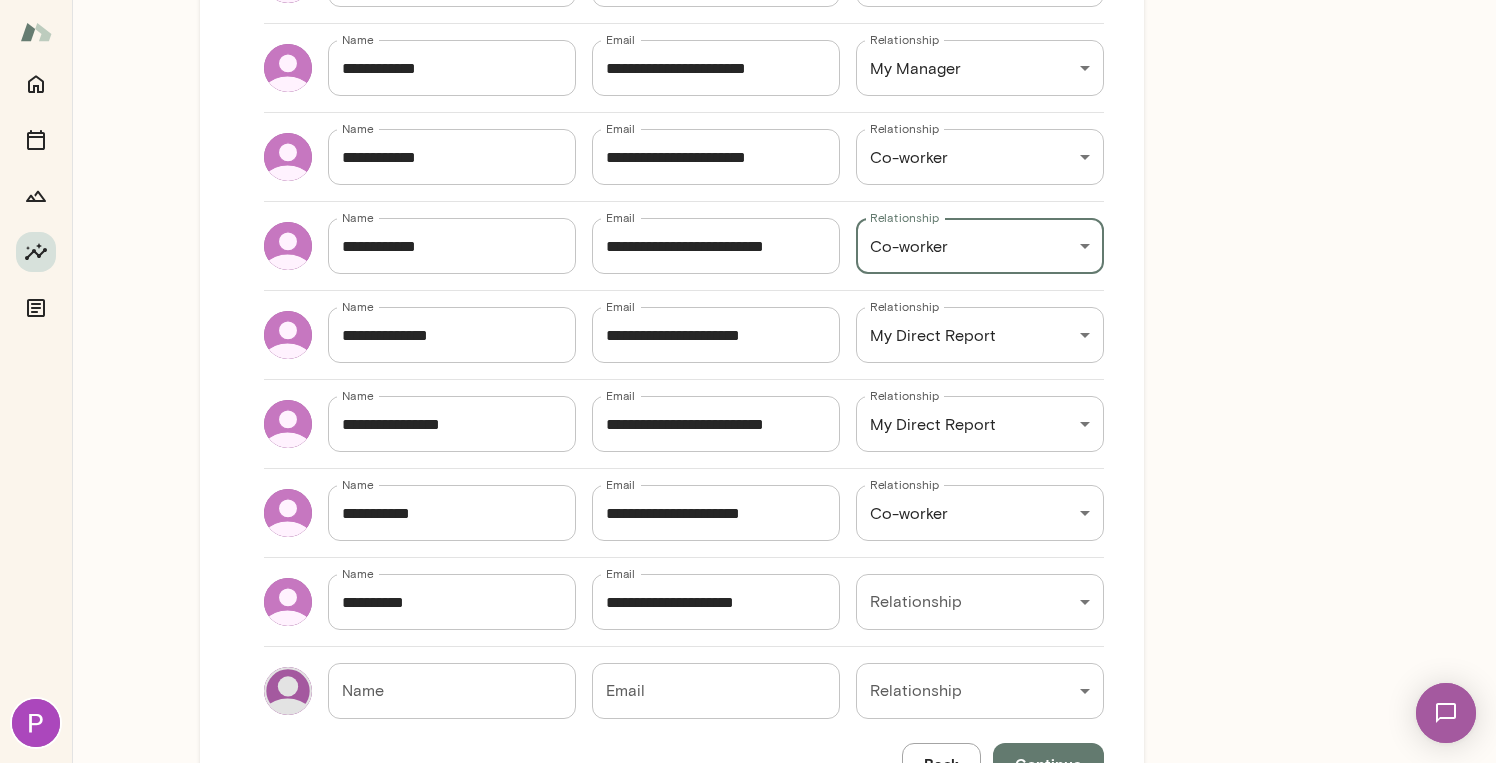 scroll, scrollTop: 602, scrollLeft: 0, axis: vertical 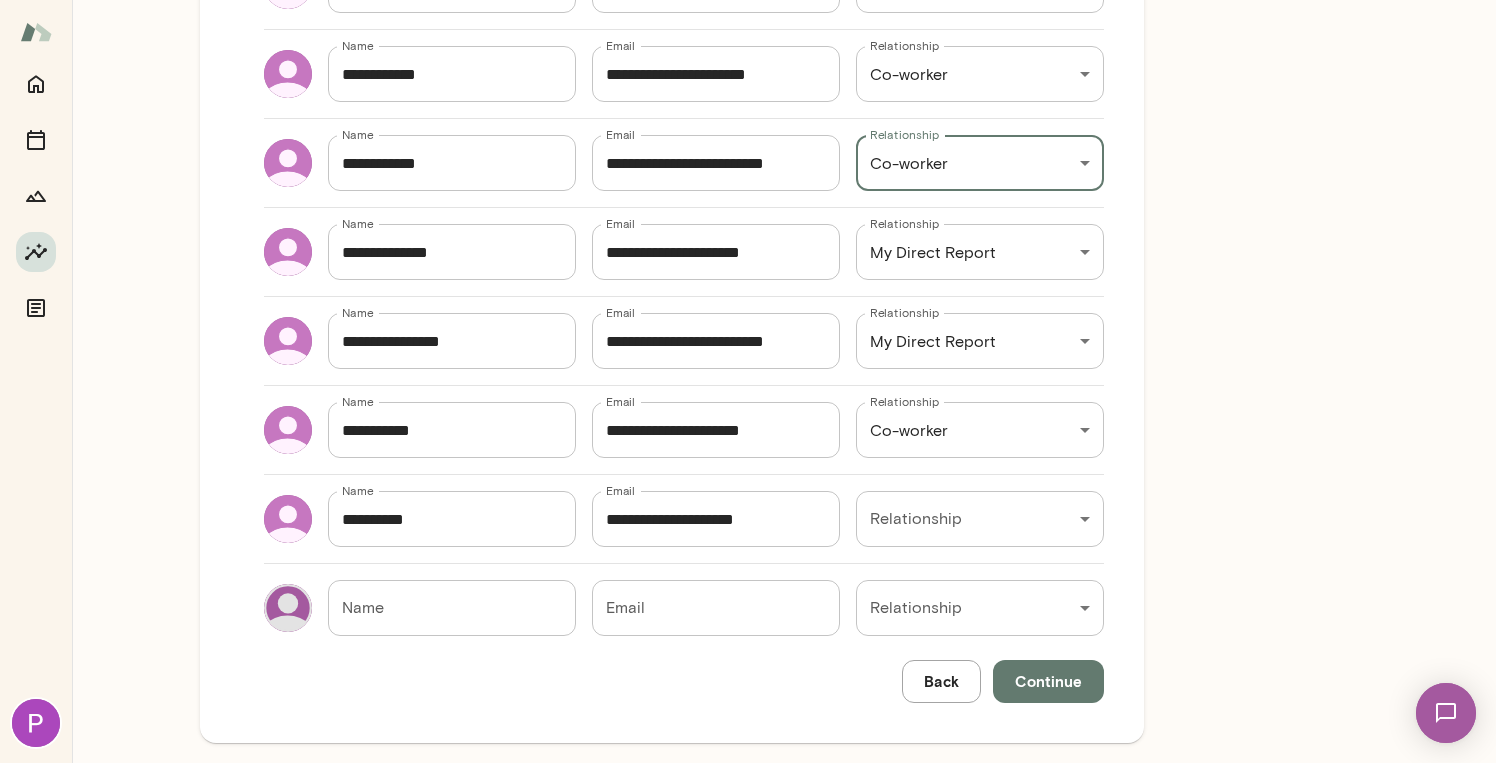 click on "**********" at bounding box center (748, 0) 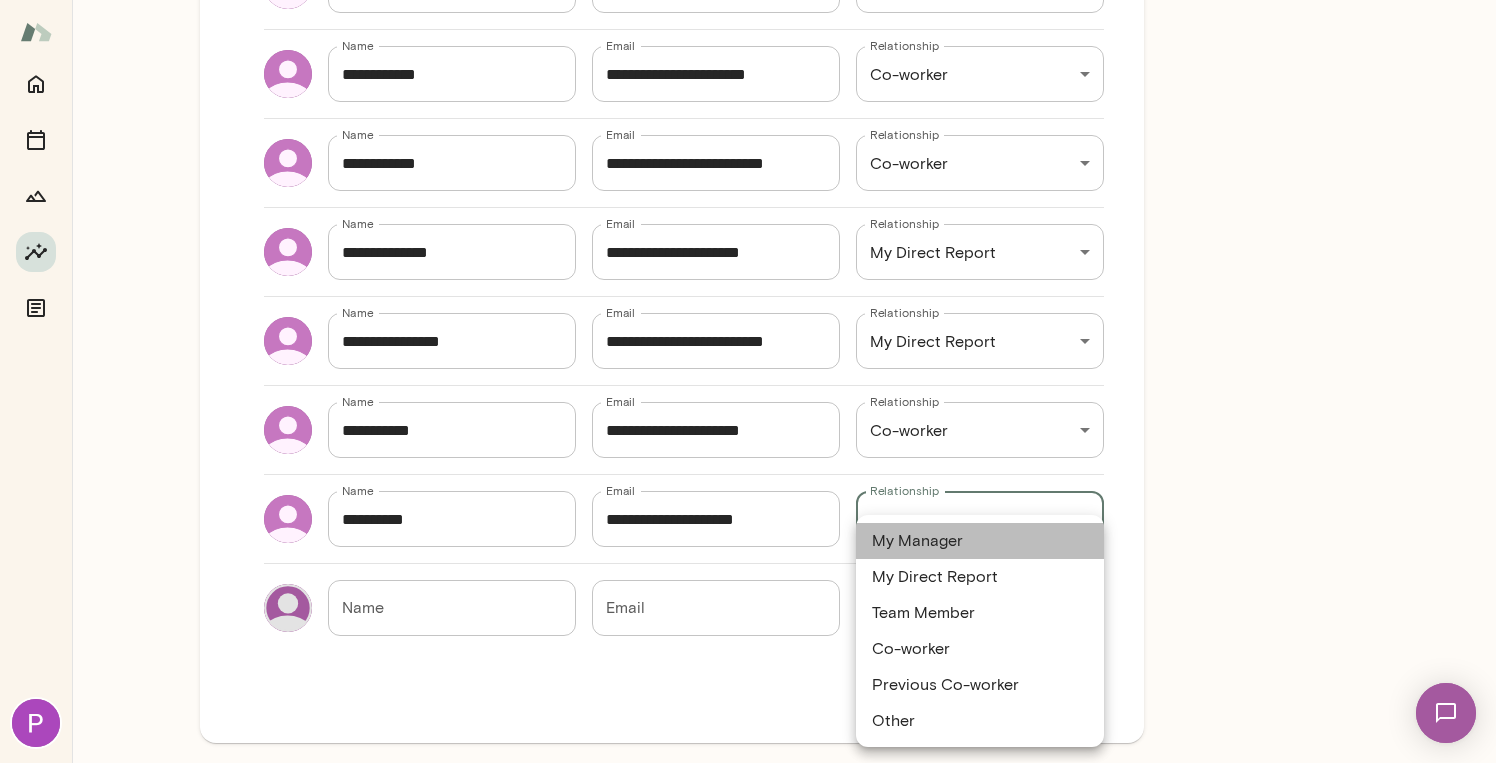 click on "My Manager" at bounding box center [980, 541] 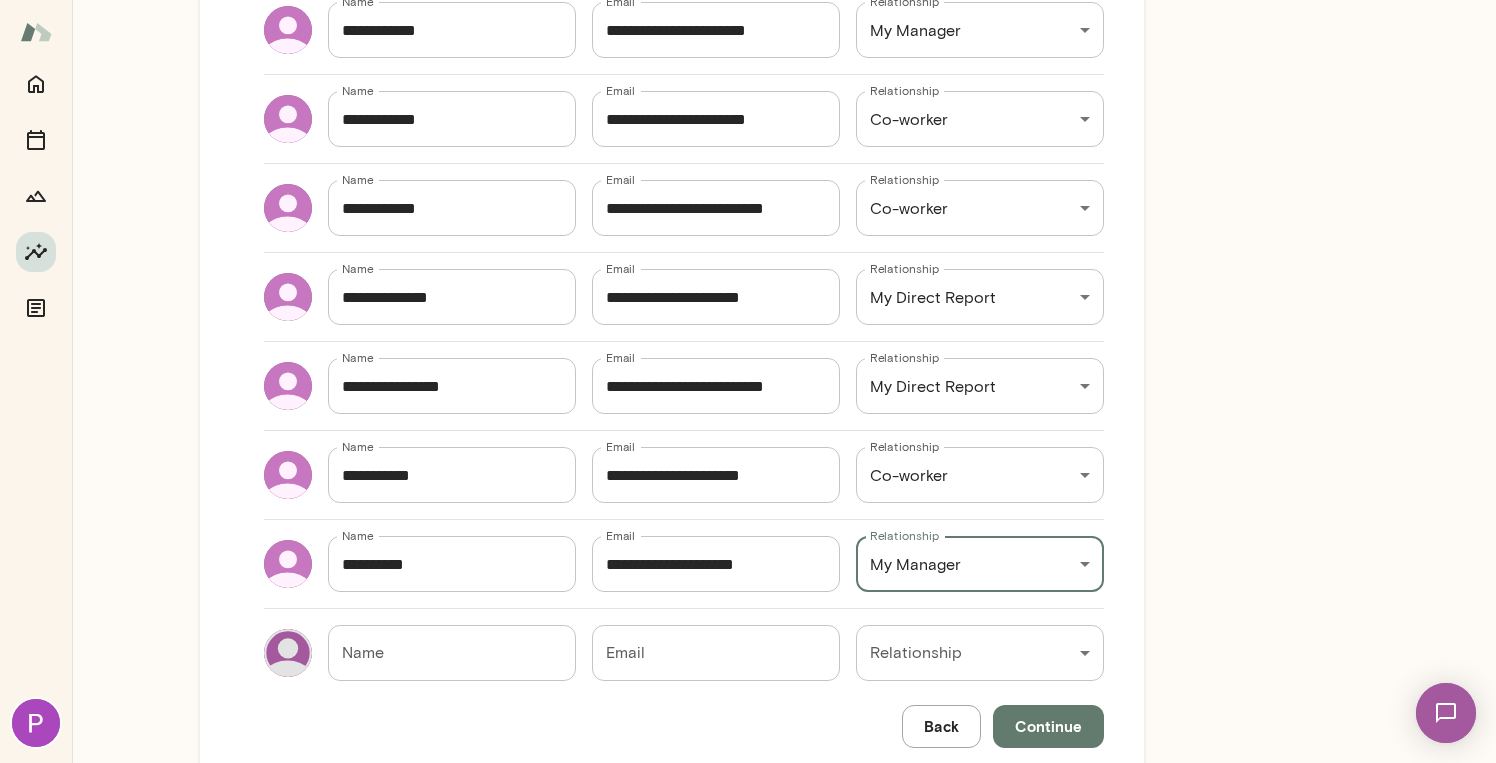 scroll, scrollTop: 441, scrollLeft: 0, axis: vertical 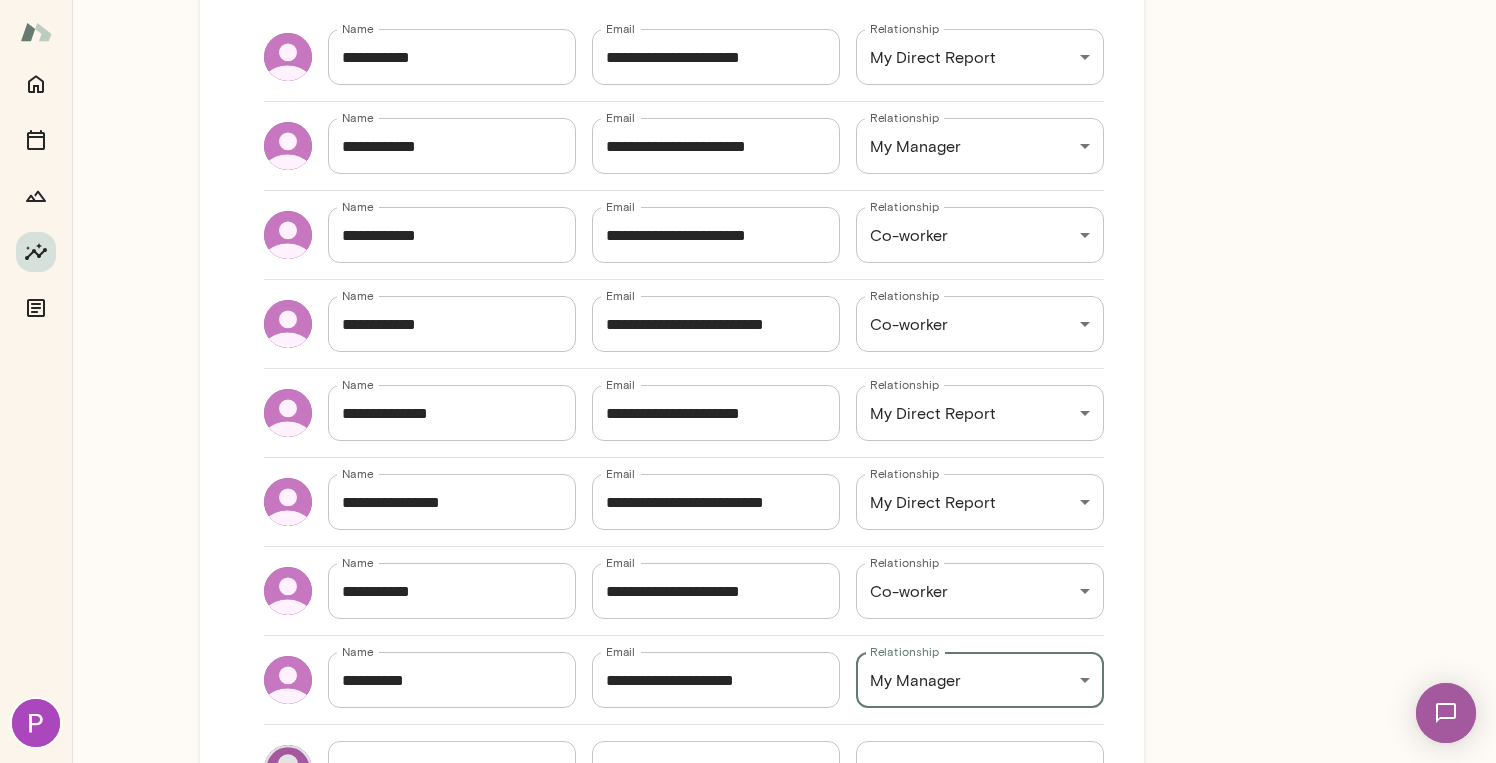 click on "**********" at bounding box center (748, 0) 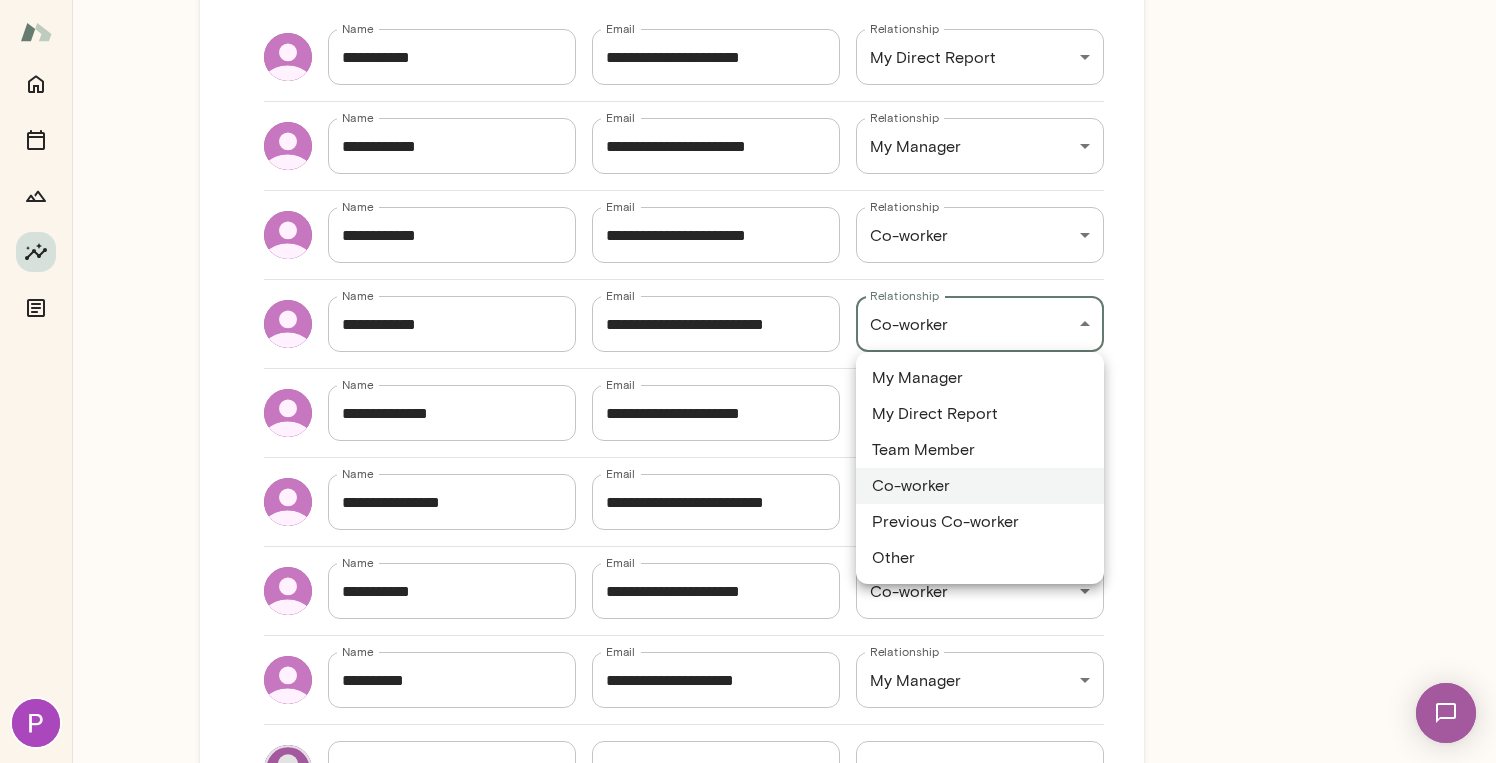 click on "My Manager" at bounding box center (980, 378) 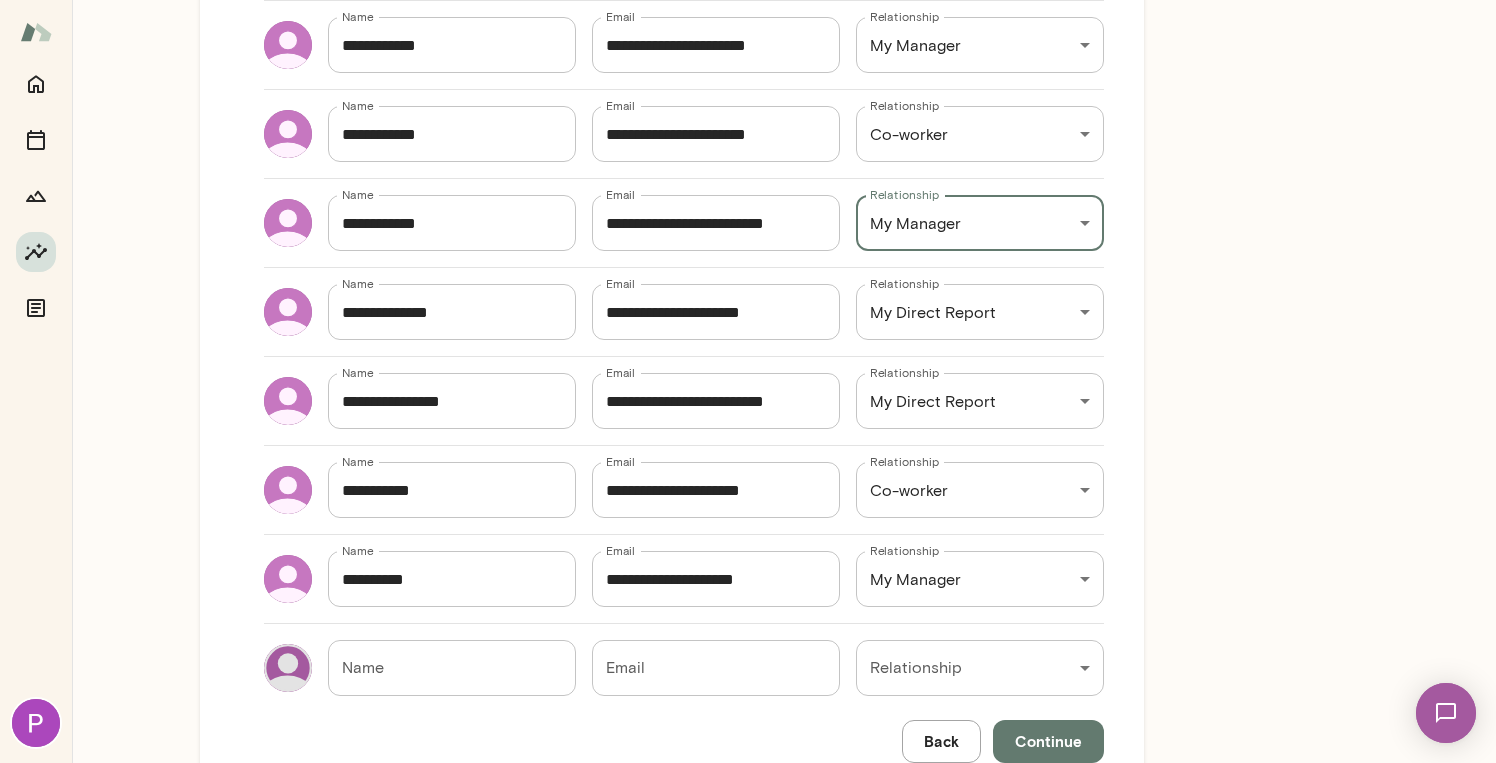 scroll, scrollTop: 575, scrollLeft: 0, axis: vertical 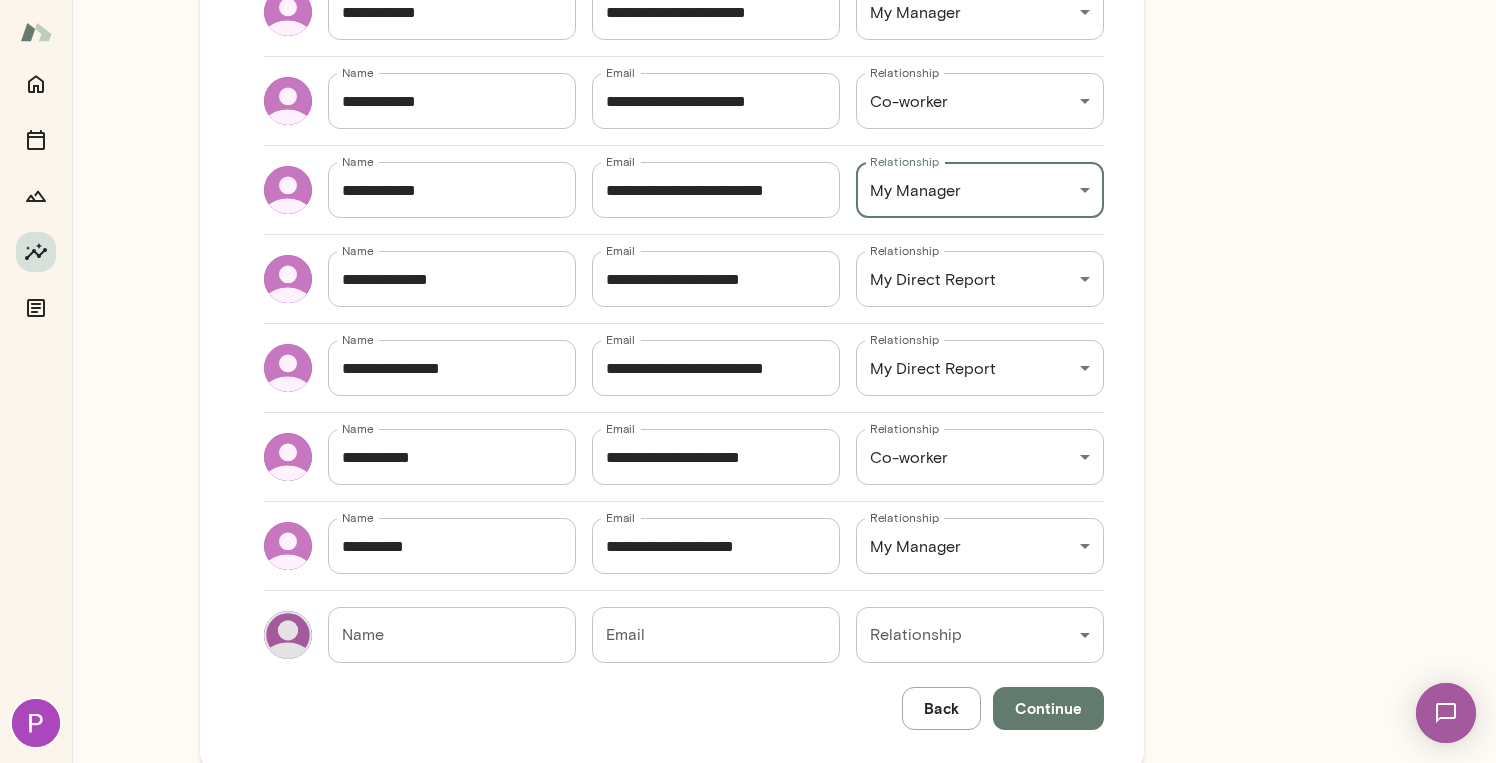 click on "Name" at bounding box center [452, 635] 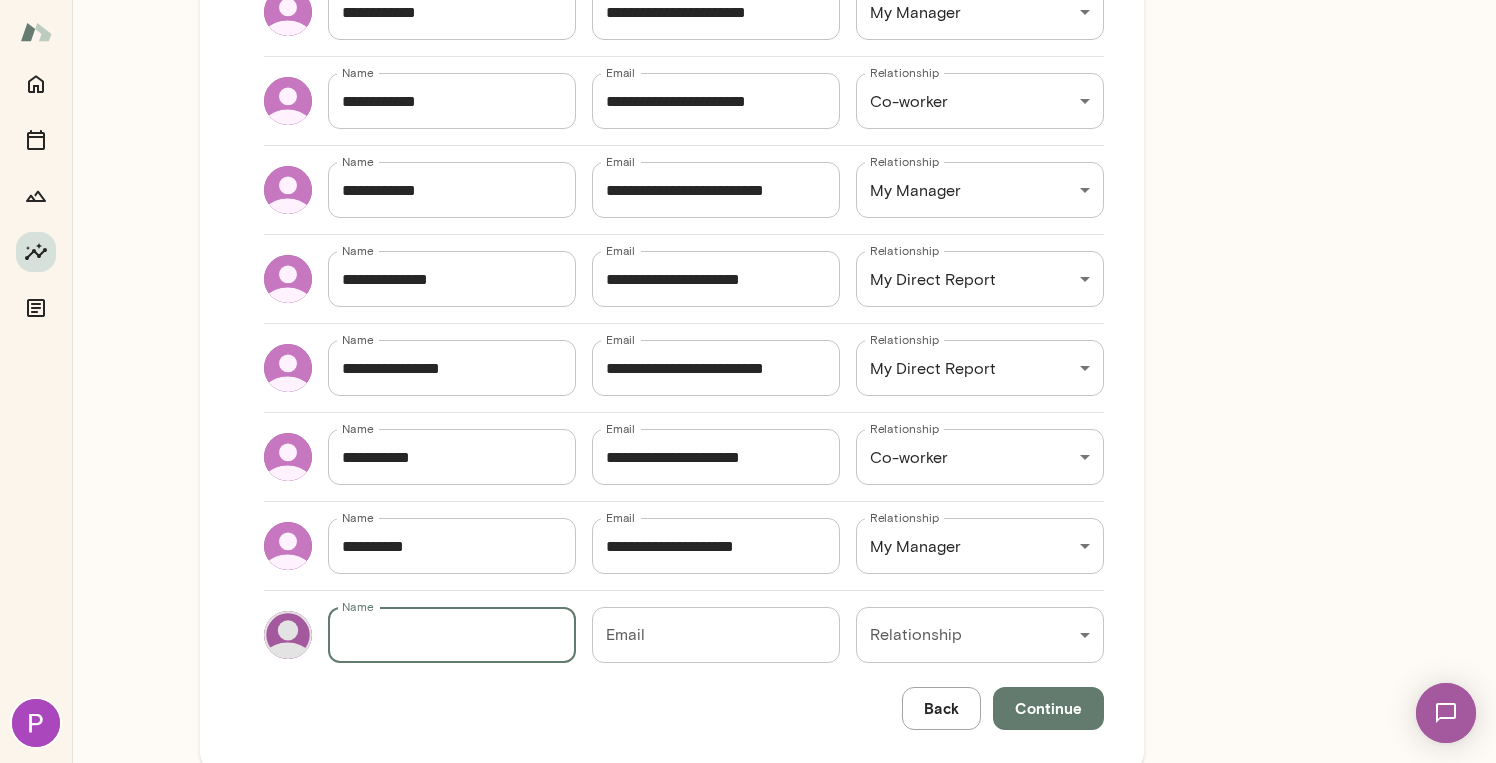 click on "Email" at bounding box center [716, 635] 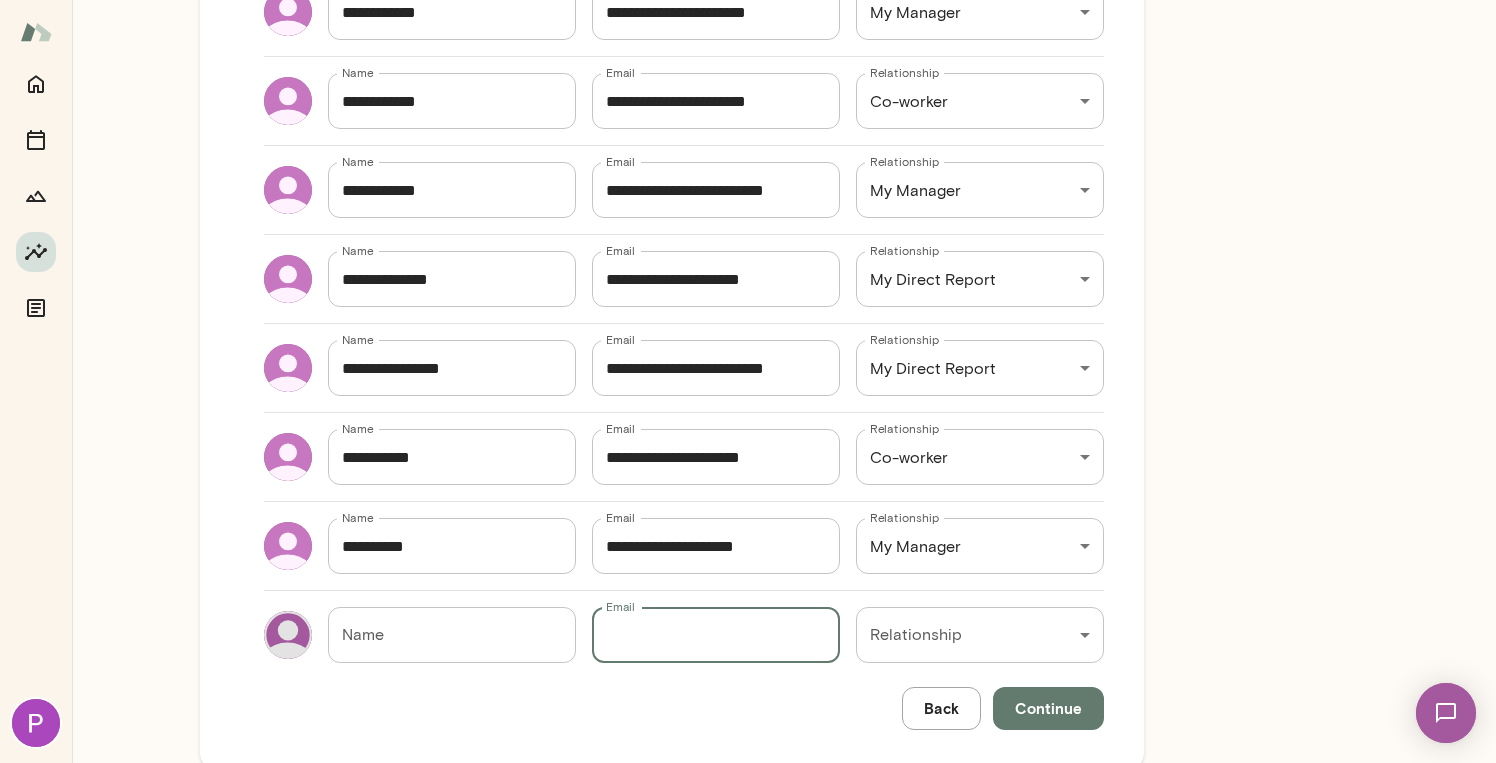 paste on "**********" 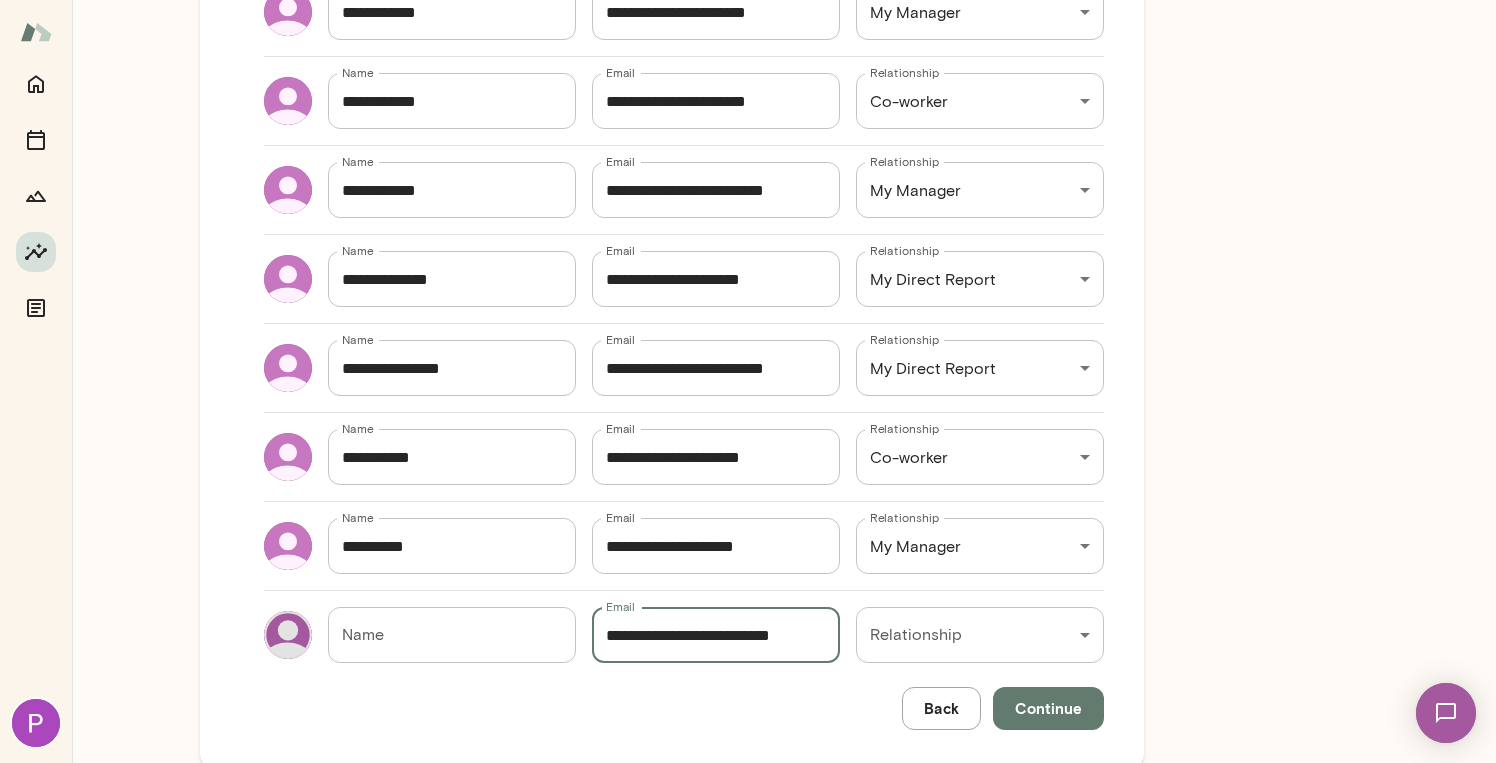 scroll, scrollTop: 0, scrollLeft: 10, axis: horizontal 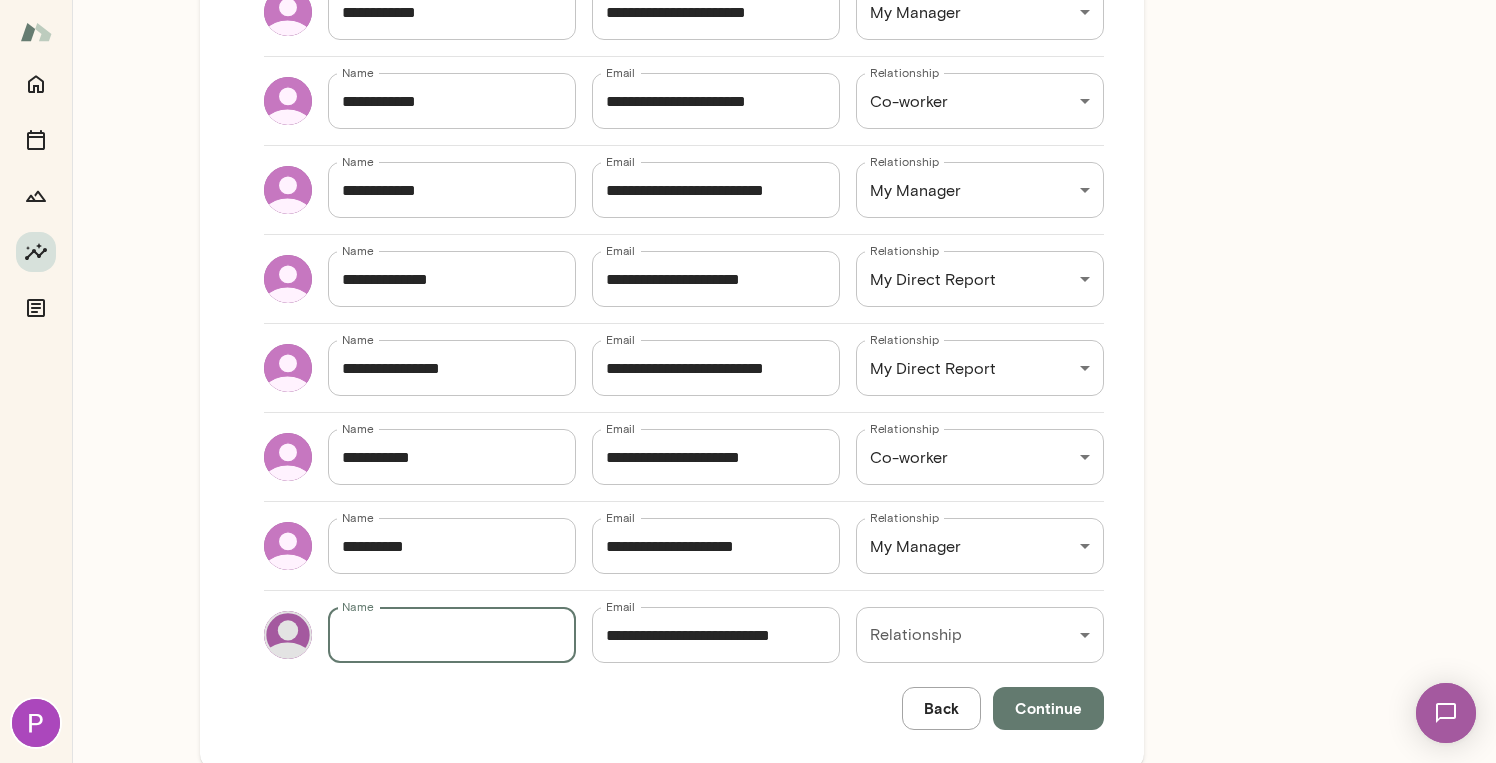 click on "Name" at bounding box center [452, 635] 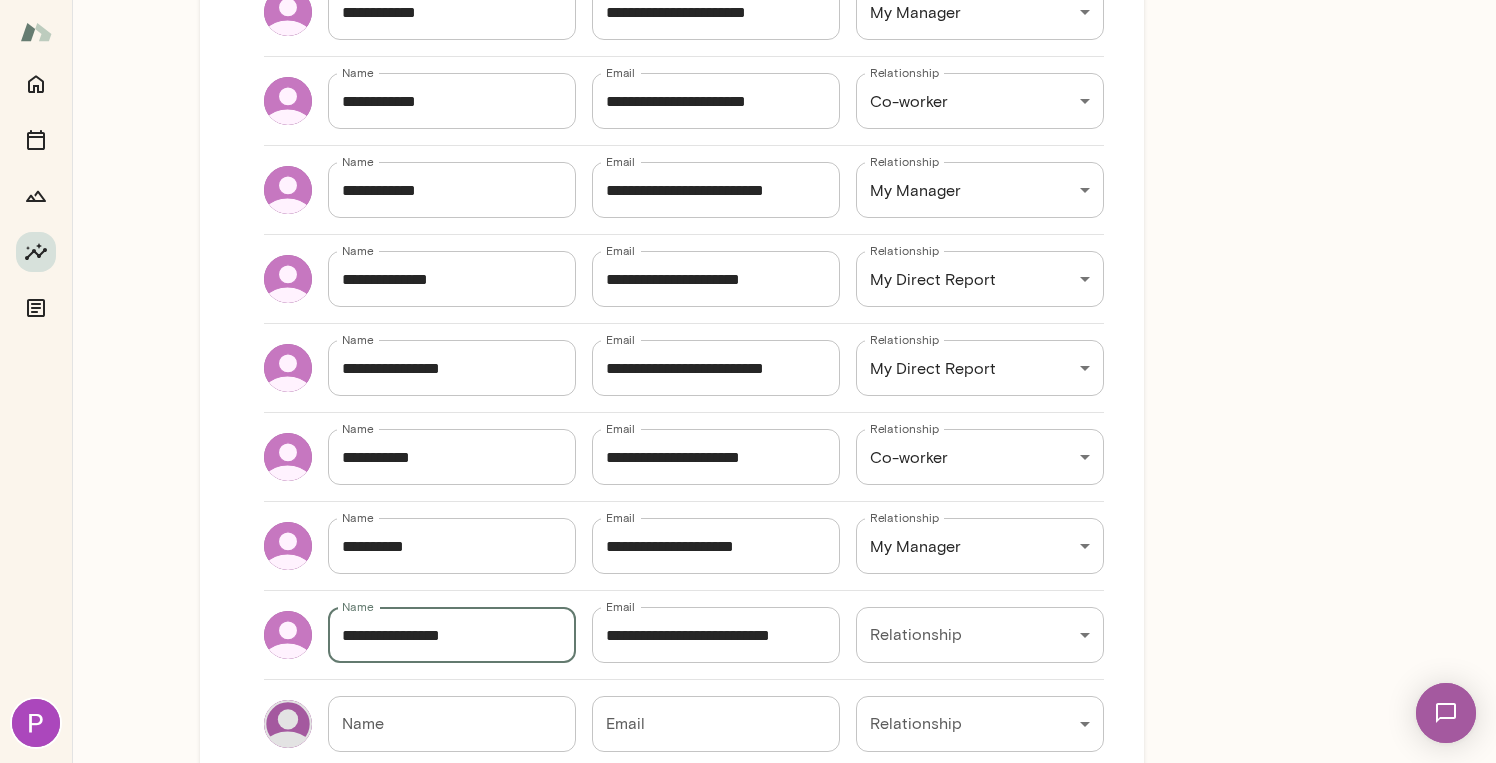 type on "**********" 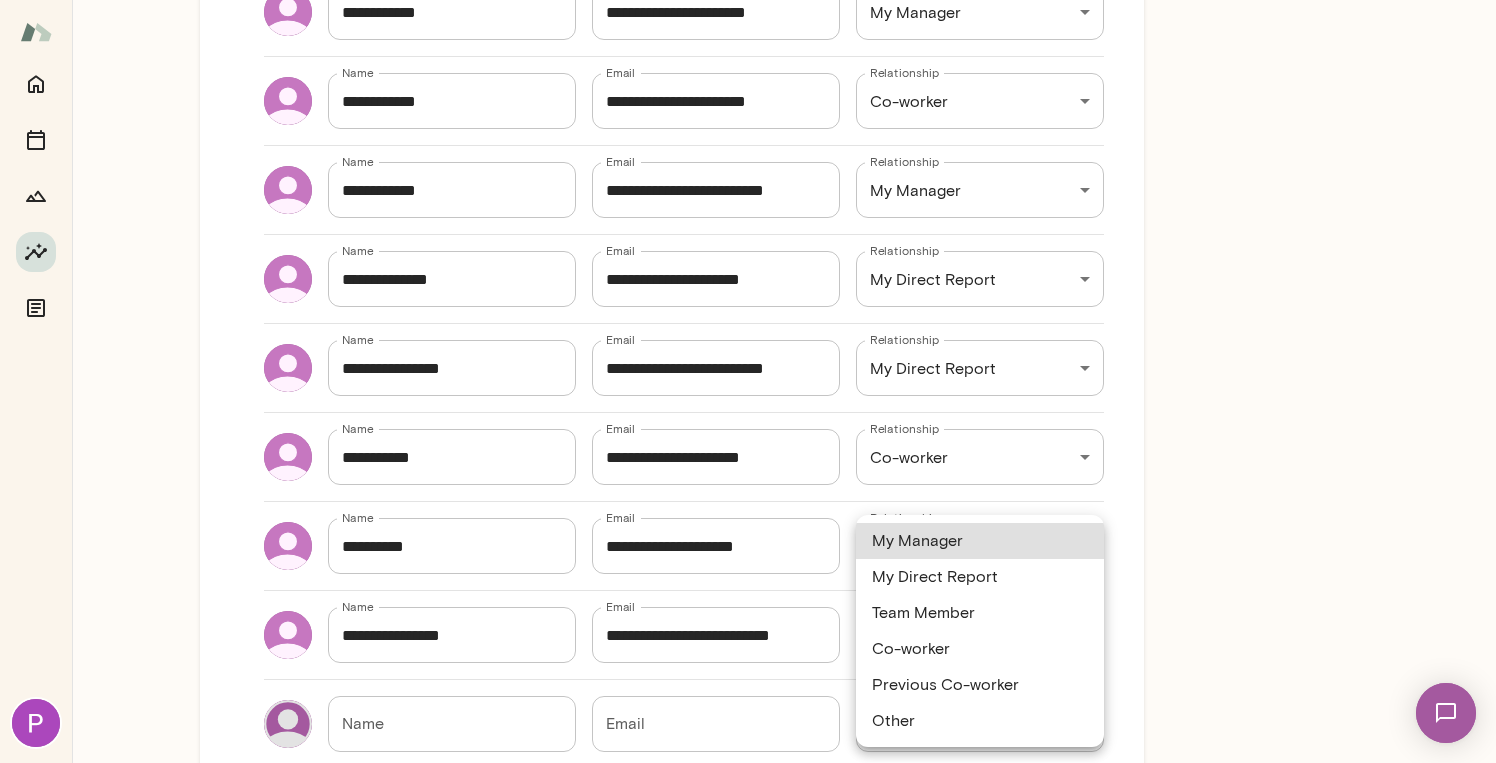 click on "**********" at bounding box center [748, 0] 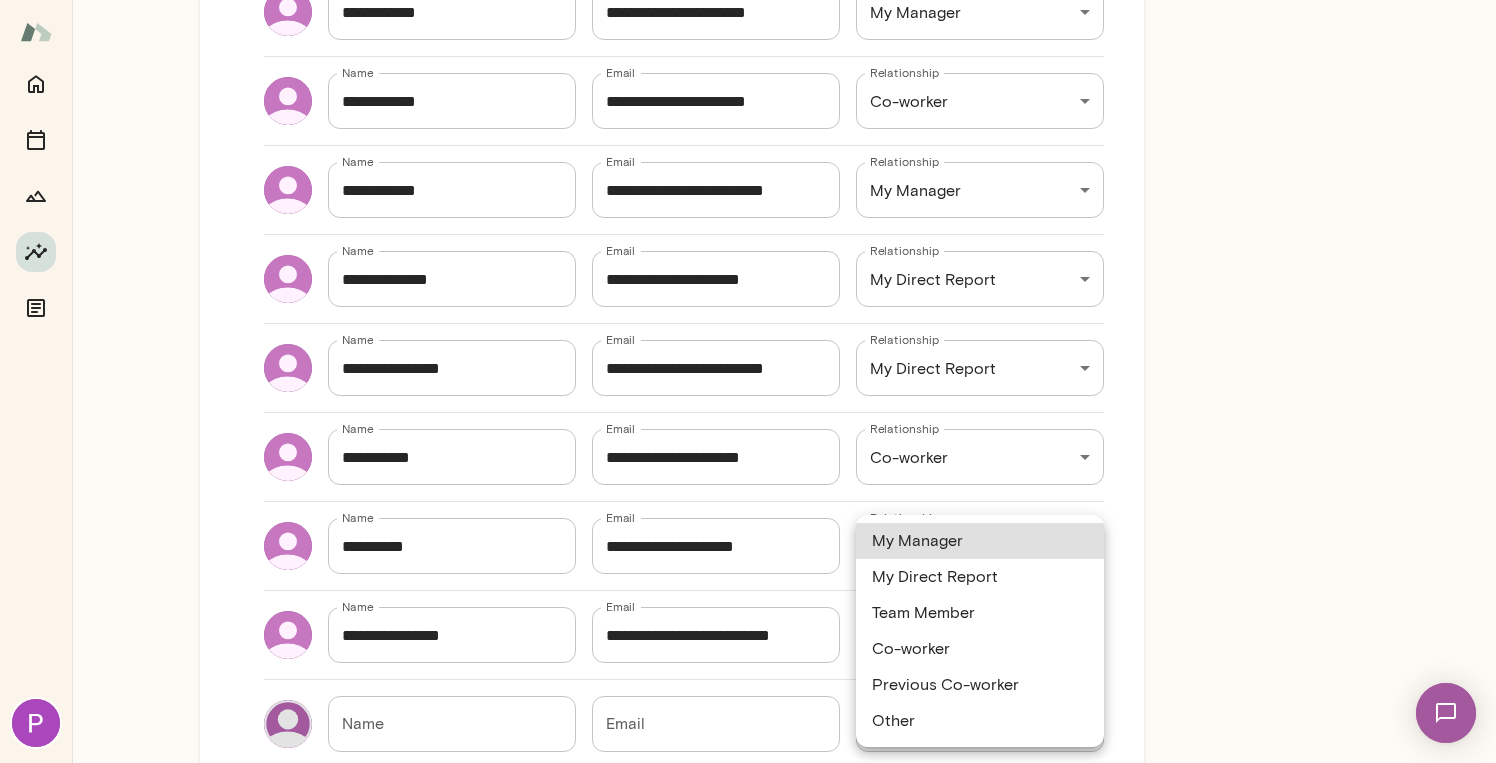 click on "My Direct Report" at bounding box center [980, 577] 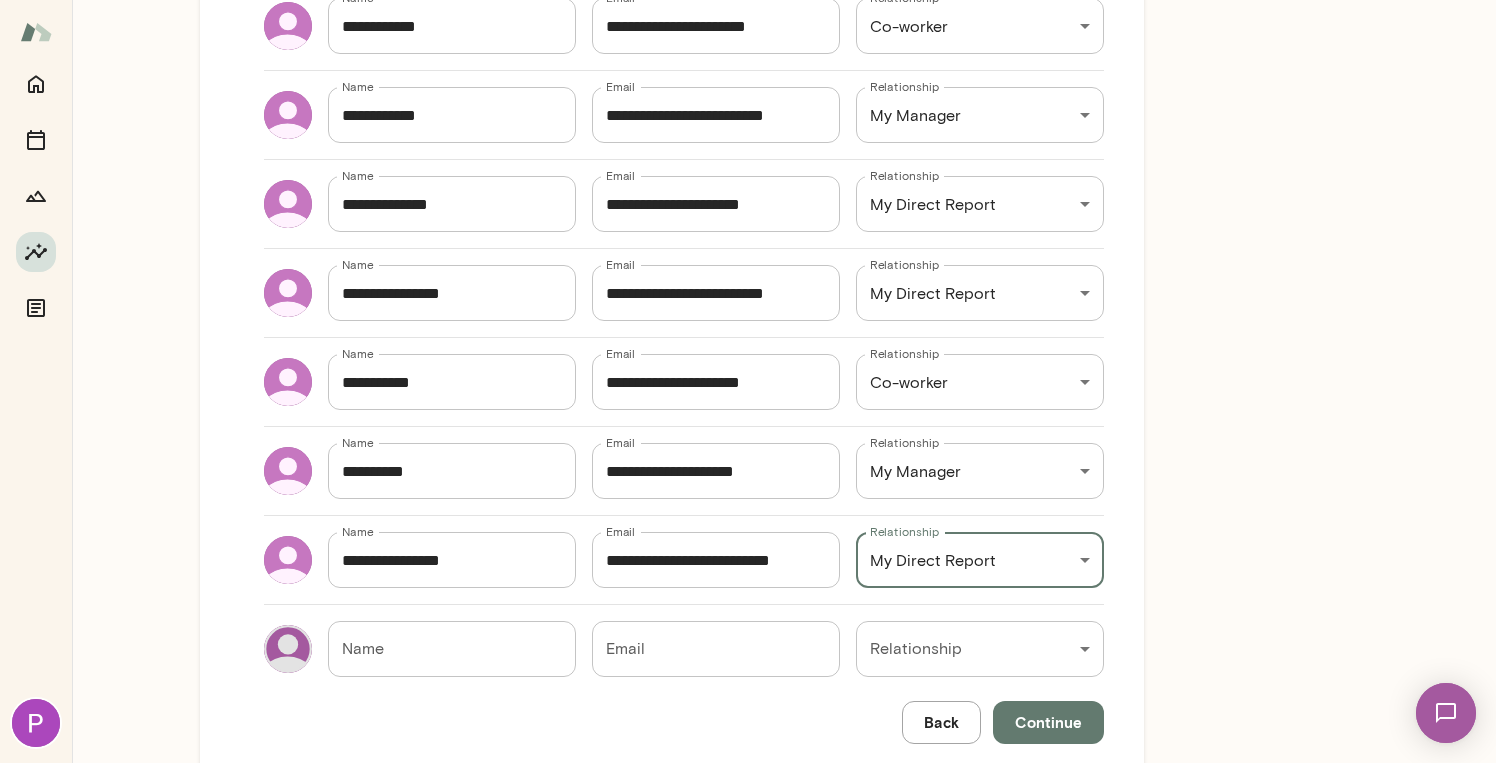 scroll, scrollTop: 672, scrollLeft: 0, axis: vertical 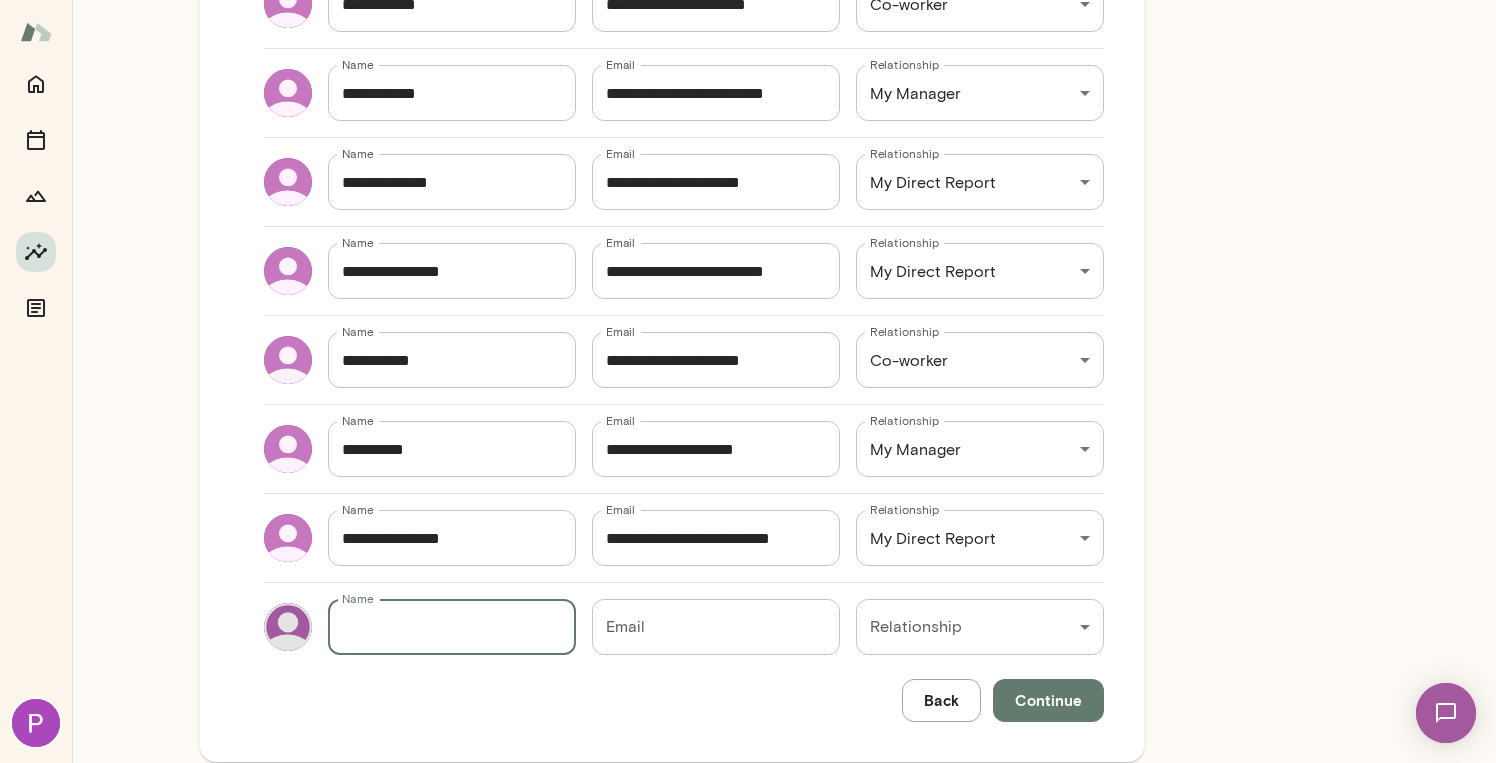 click on "Name" at bounding box center [452, 627] 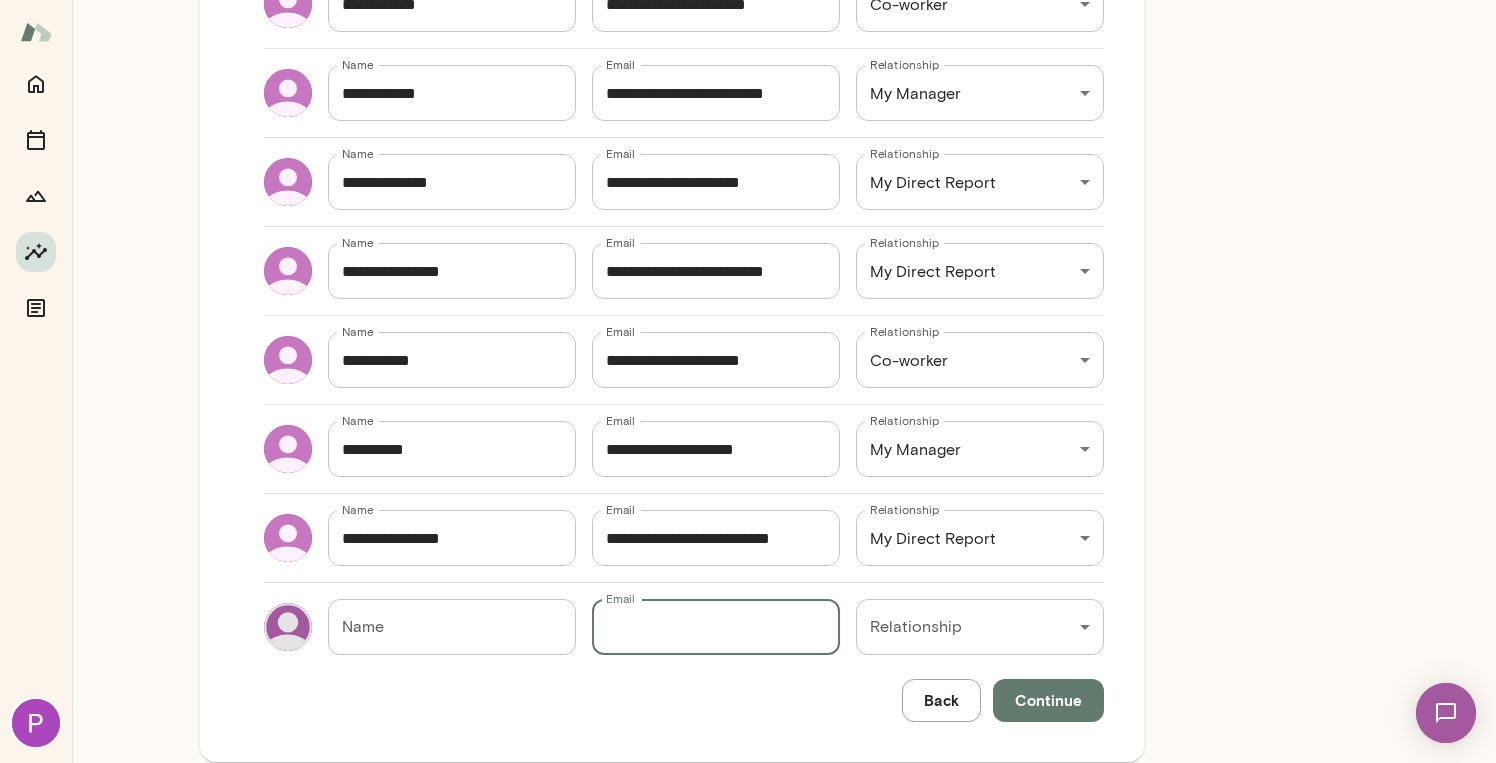 click on "Email" at bounding box center (716, 627) 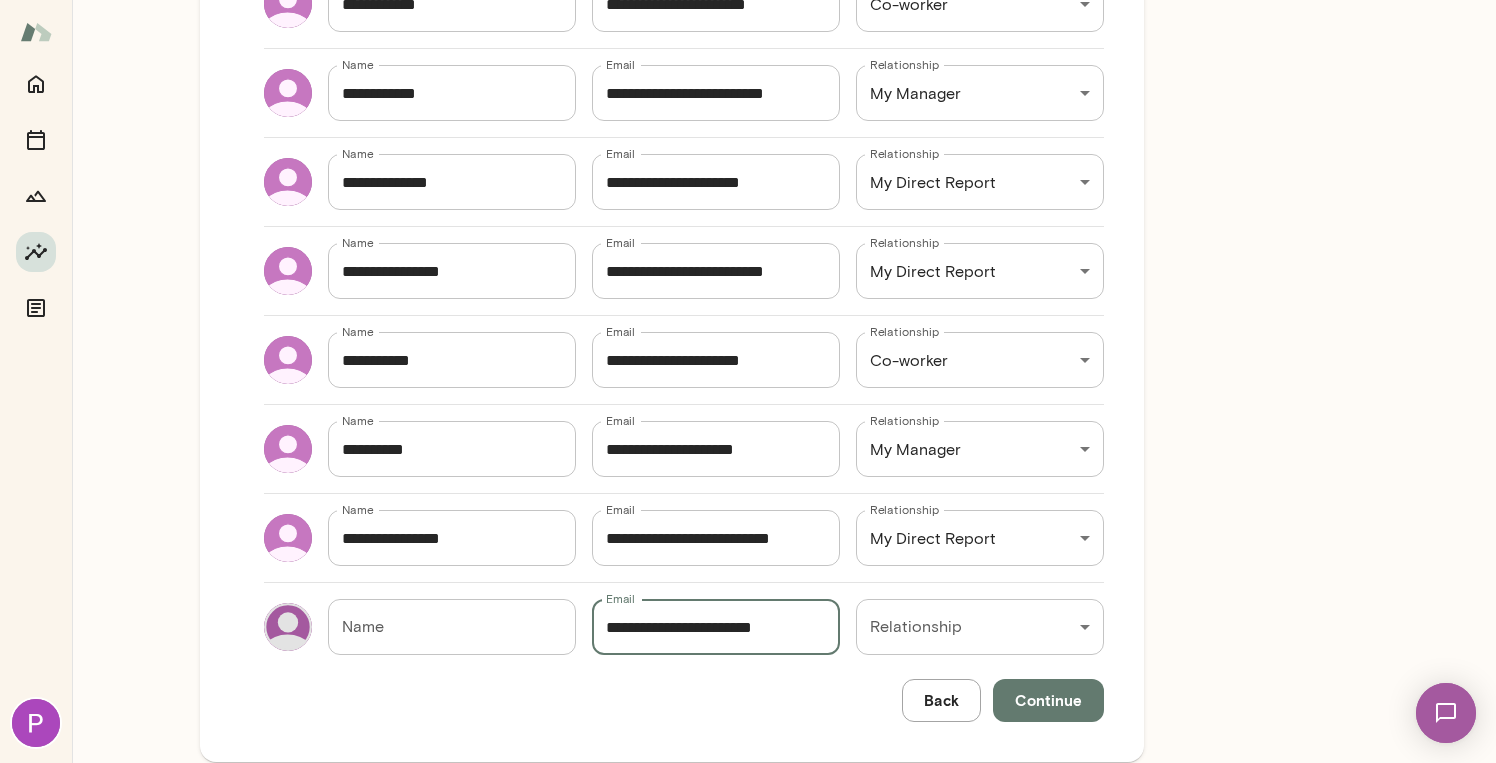 type on "**********" 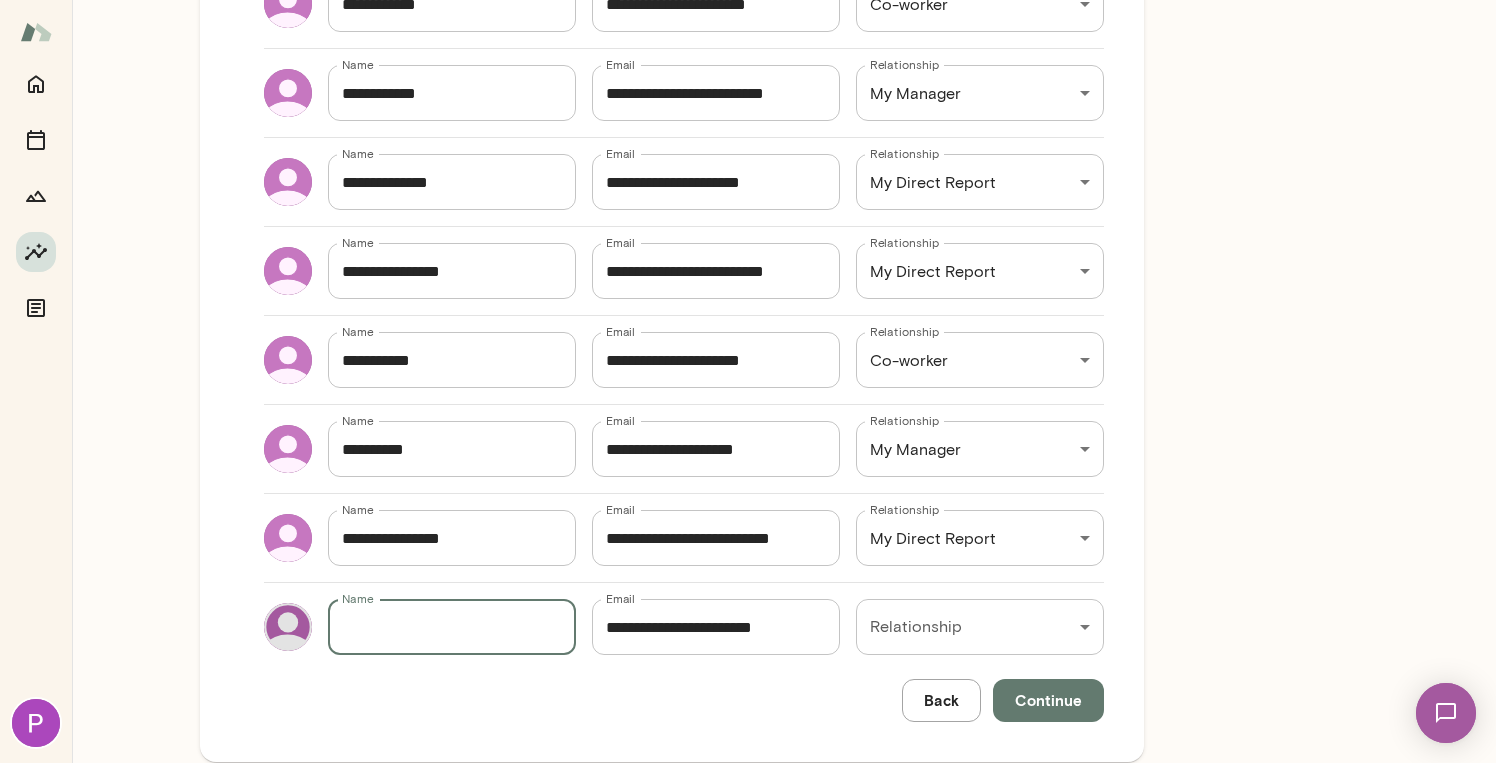 click on "Name" at bounding box center [452, 627] 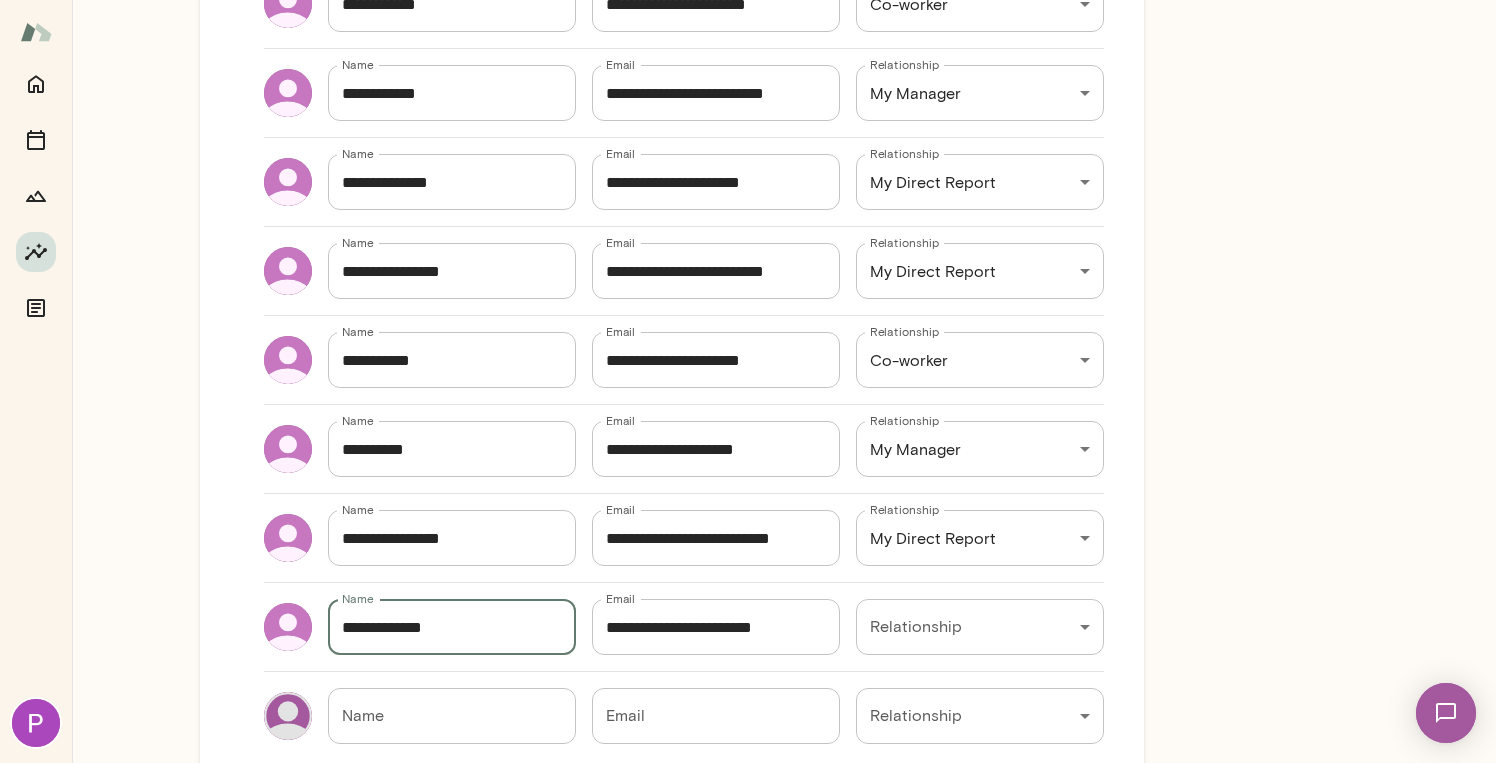 type on "**********" 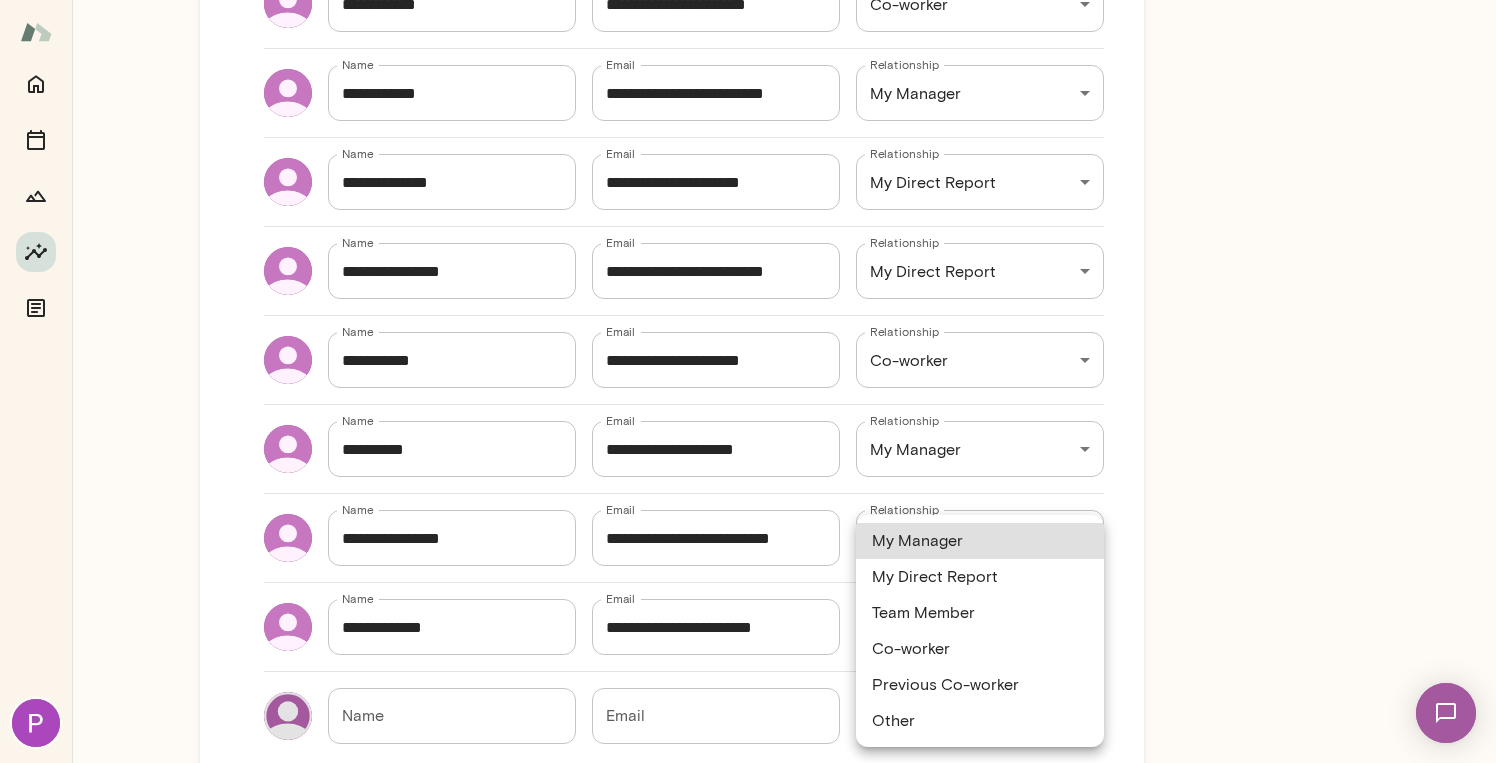 click on "**********" at bounding box center [748, 0] 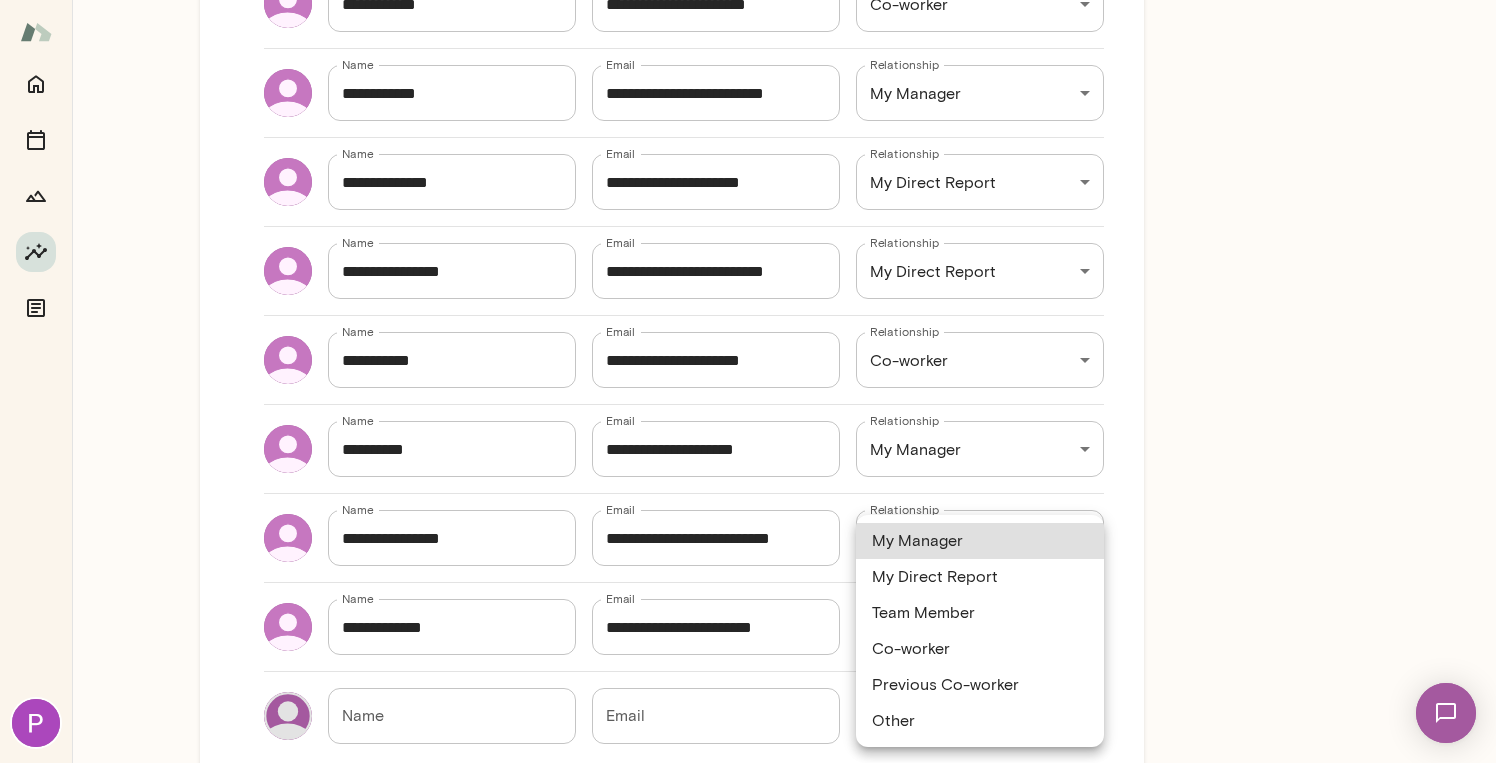 click on "My Direct Report" at bounding box center (980, 577) 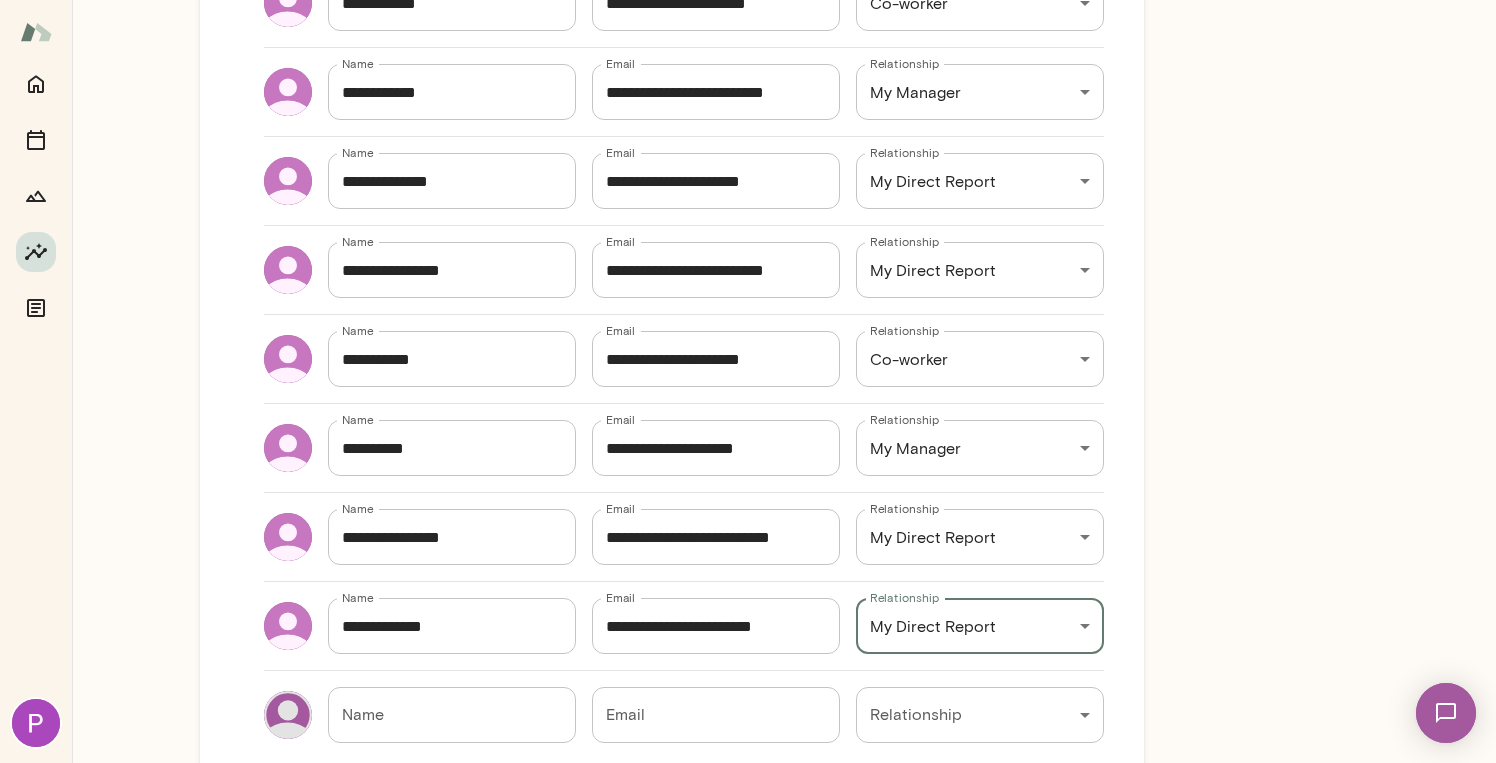 scroll, scrollTop: 676, scrollLeft: 0, axis: vertical 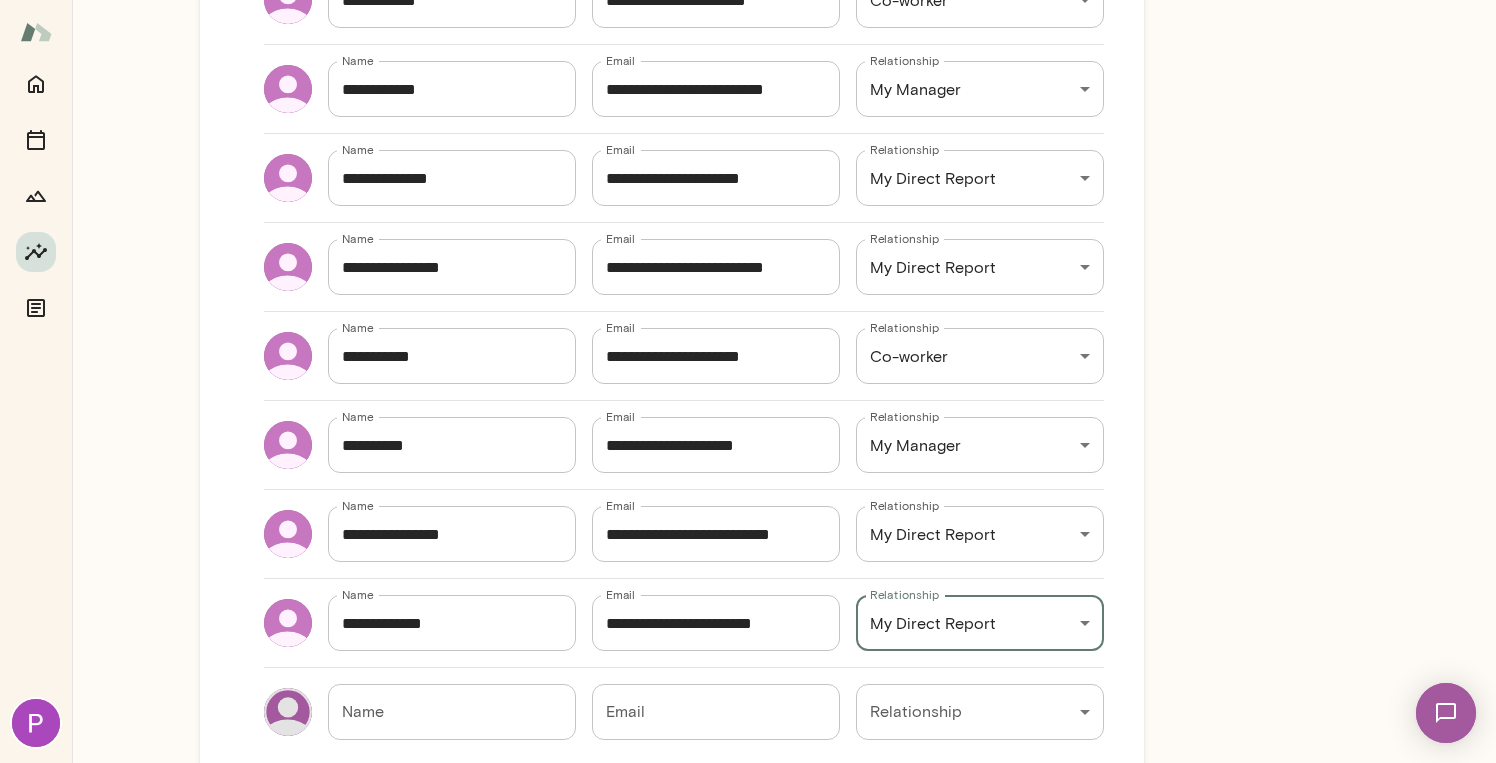 click on "Email" at bounding box center [716, 712] 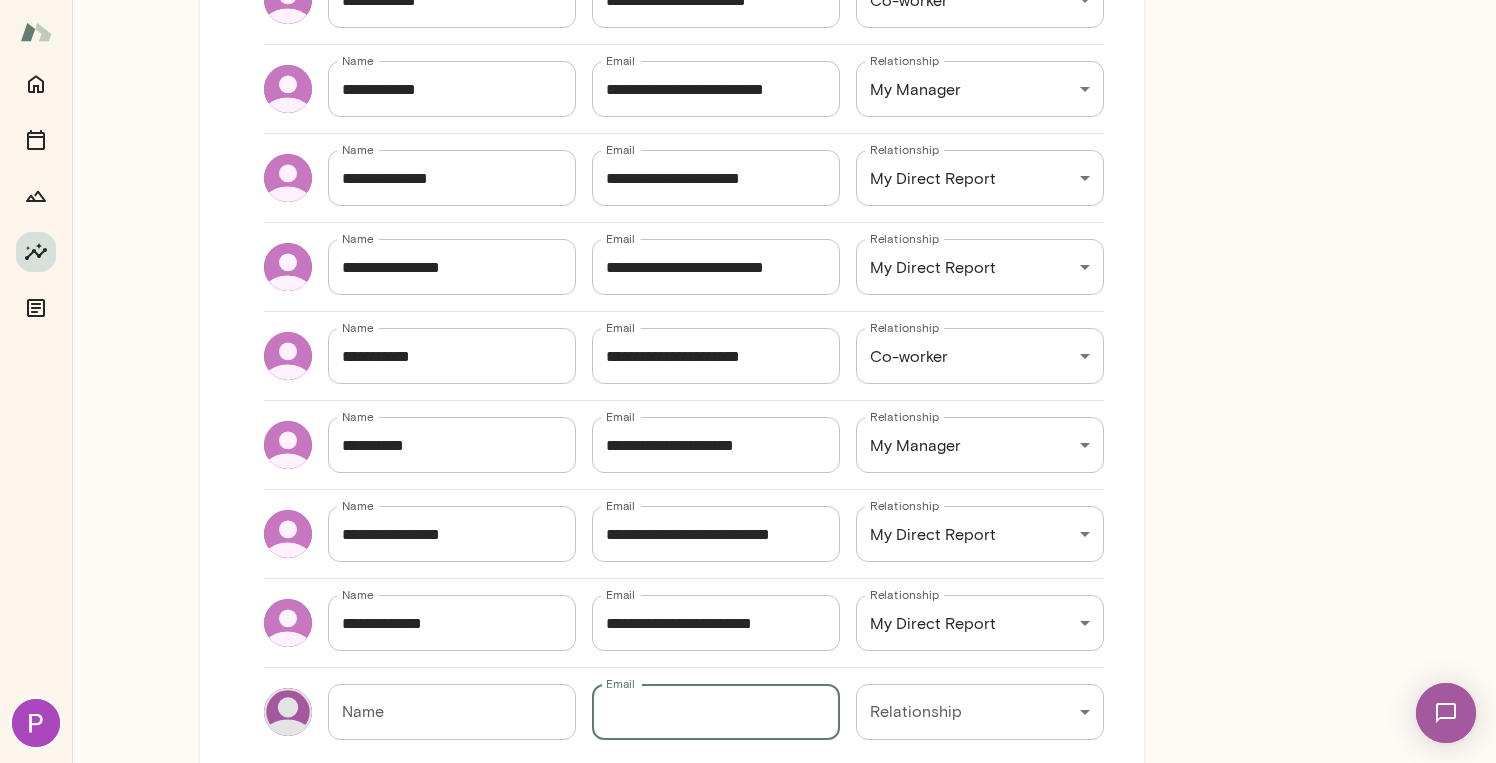 paste on "**********" 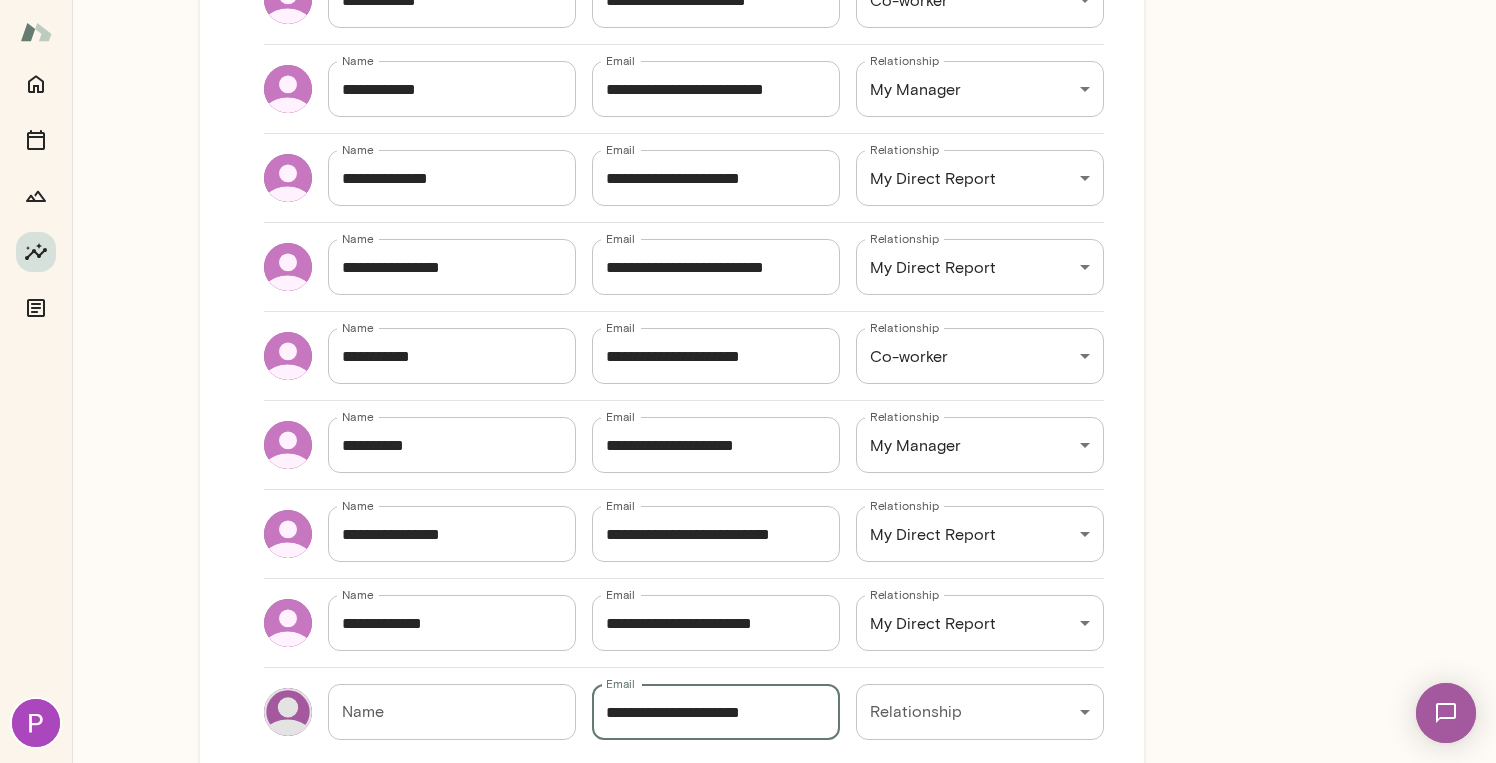 type on "**********" 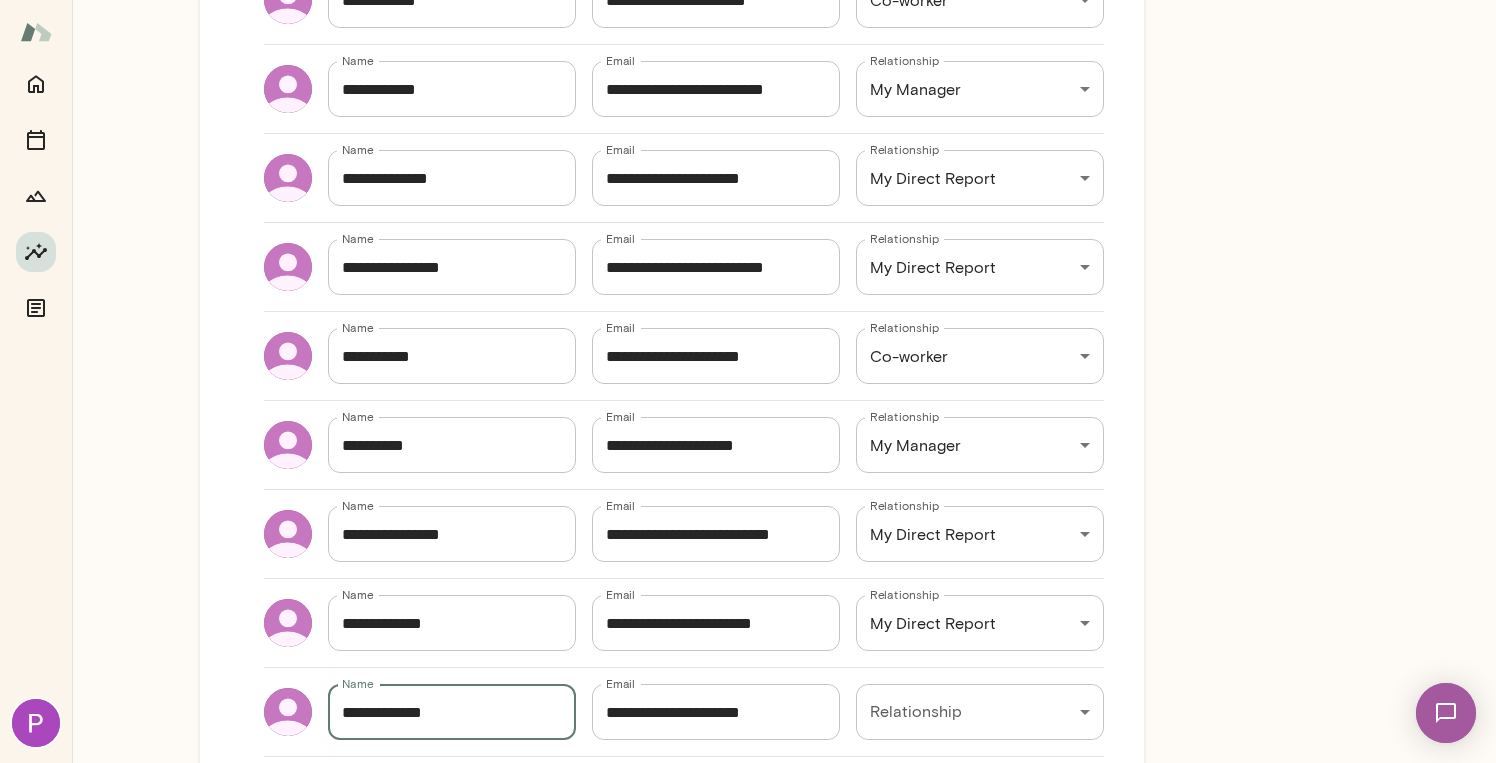 drag, startPoint x: 535, startPoint y: 706, endPoint x: 307, endPoint y: 700, distance: 228.07893 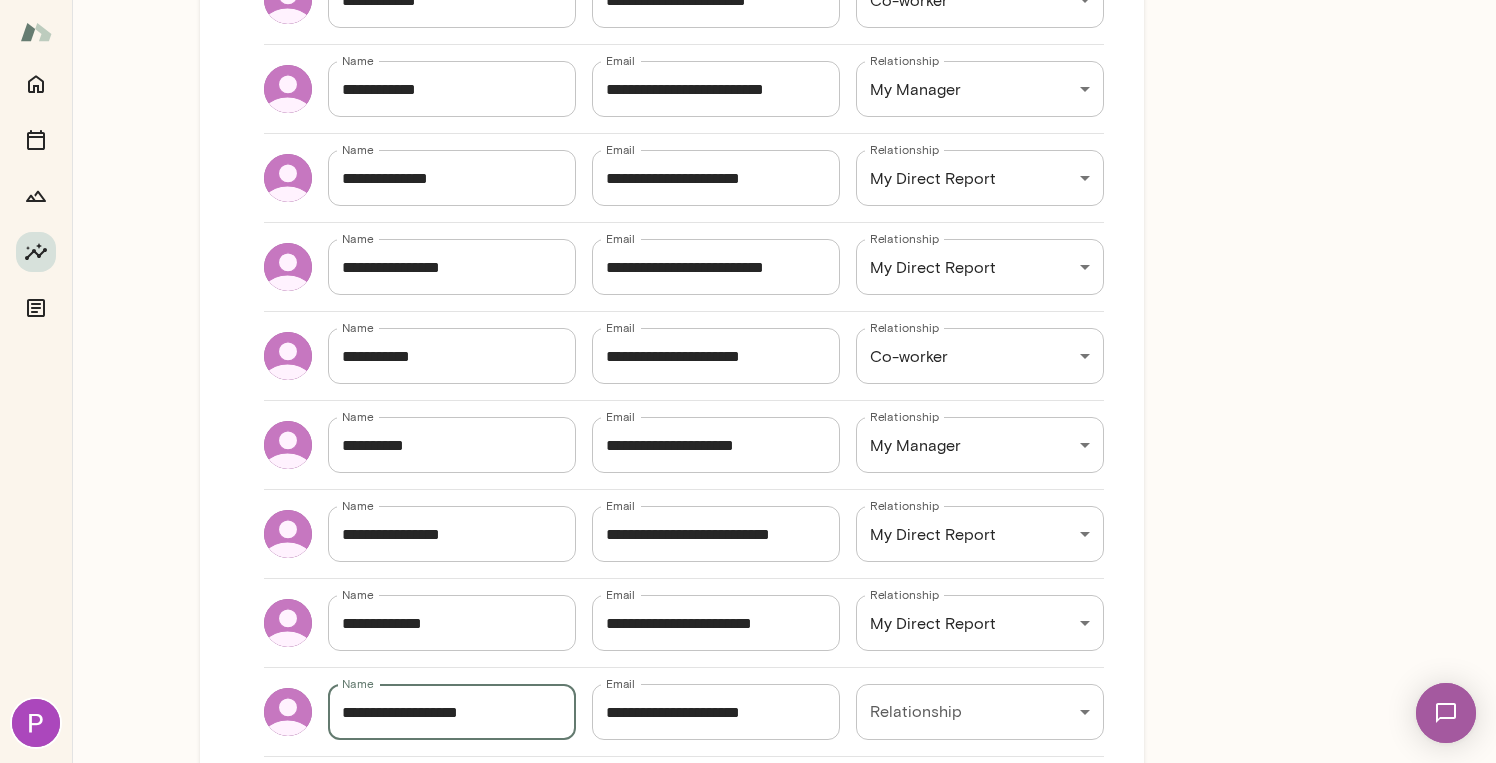 type on "**********" 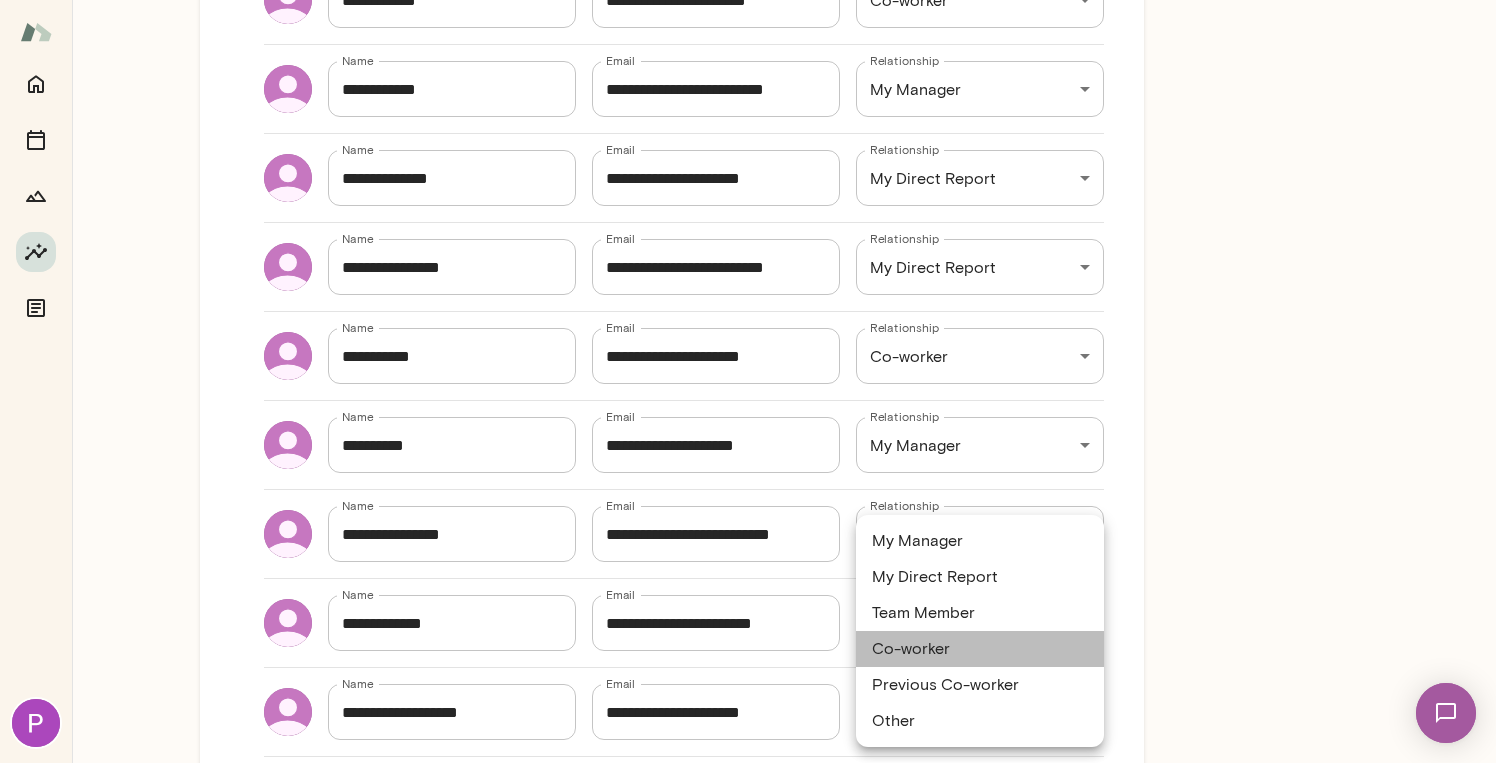 click on "Co-worker" at bounding box center [980, 649] 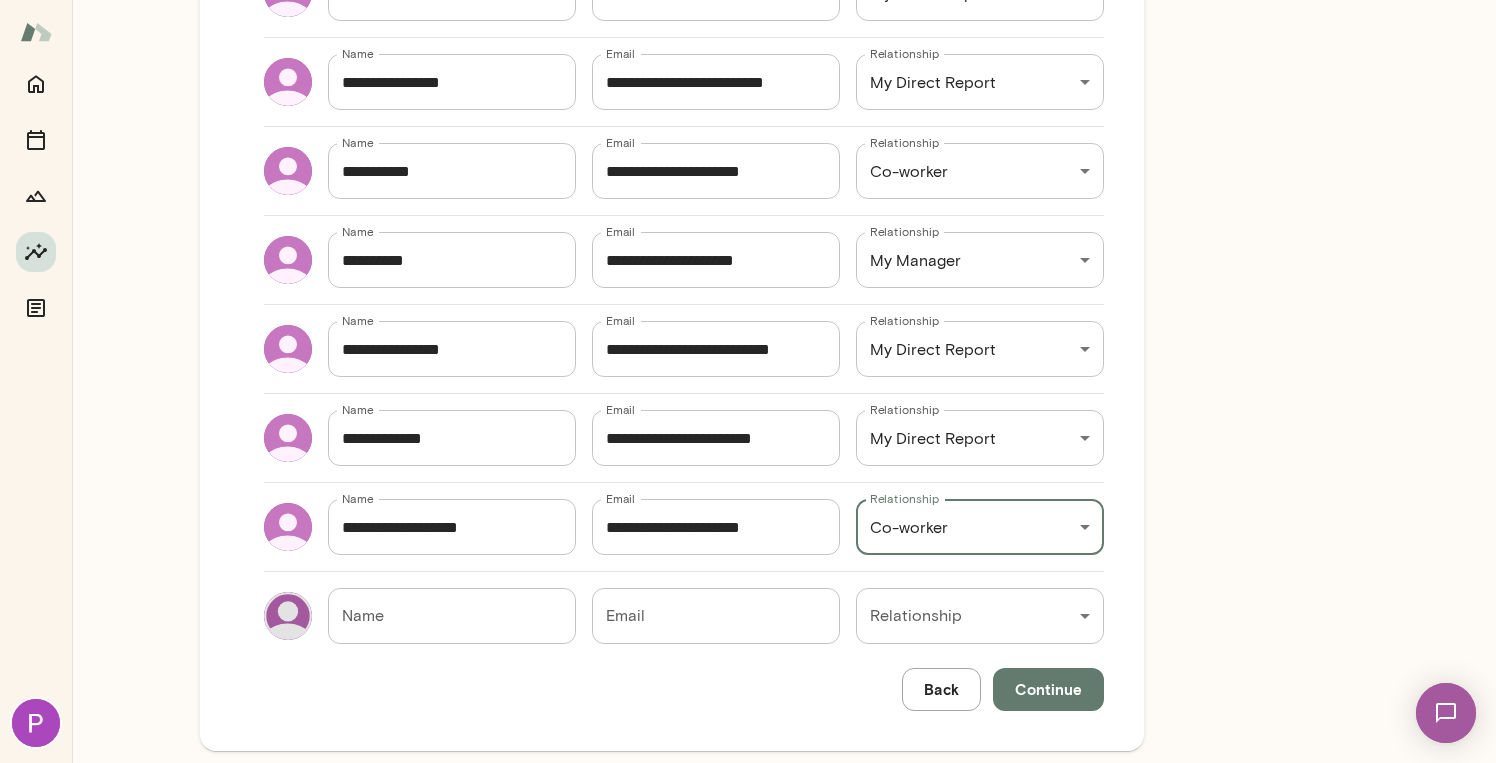 scroll, scrollTop: 888, scrollLeft: 0, axis: vertical 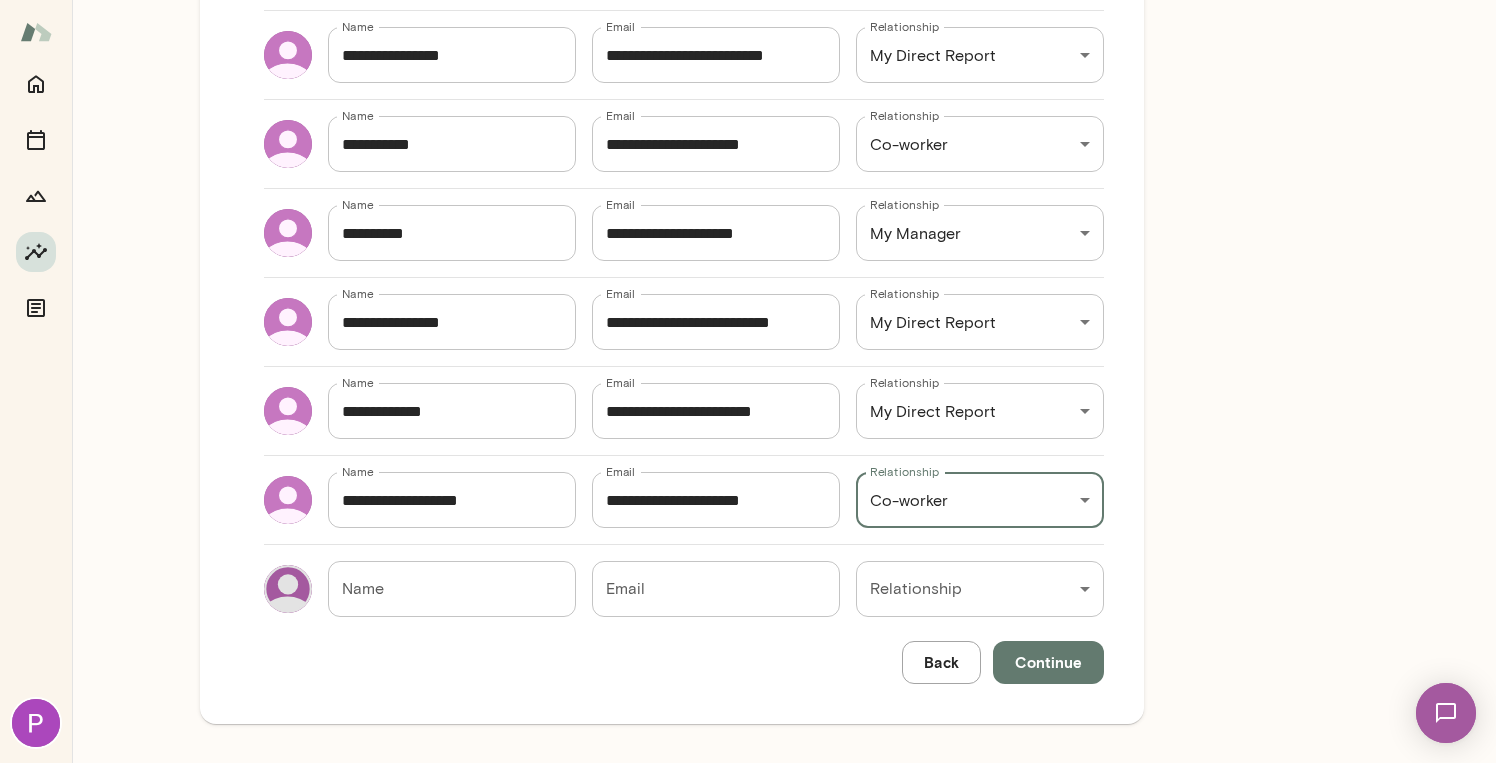 click on "Continue" at bounding box center (1048, 662) 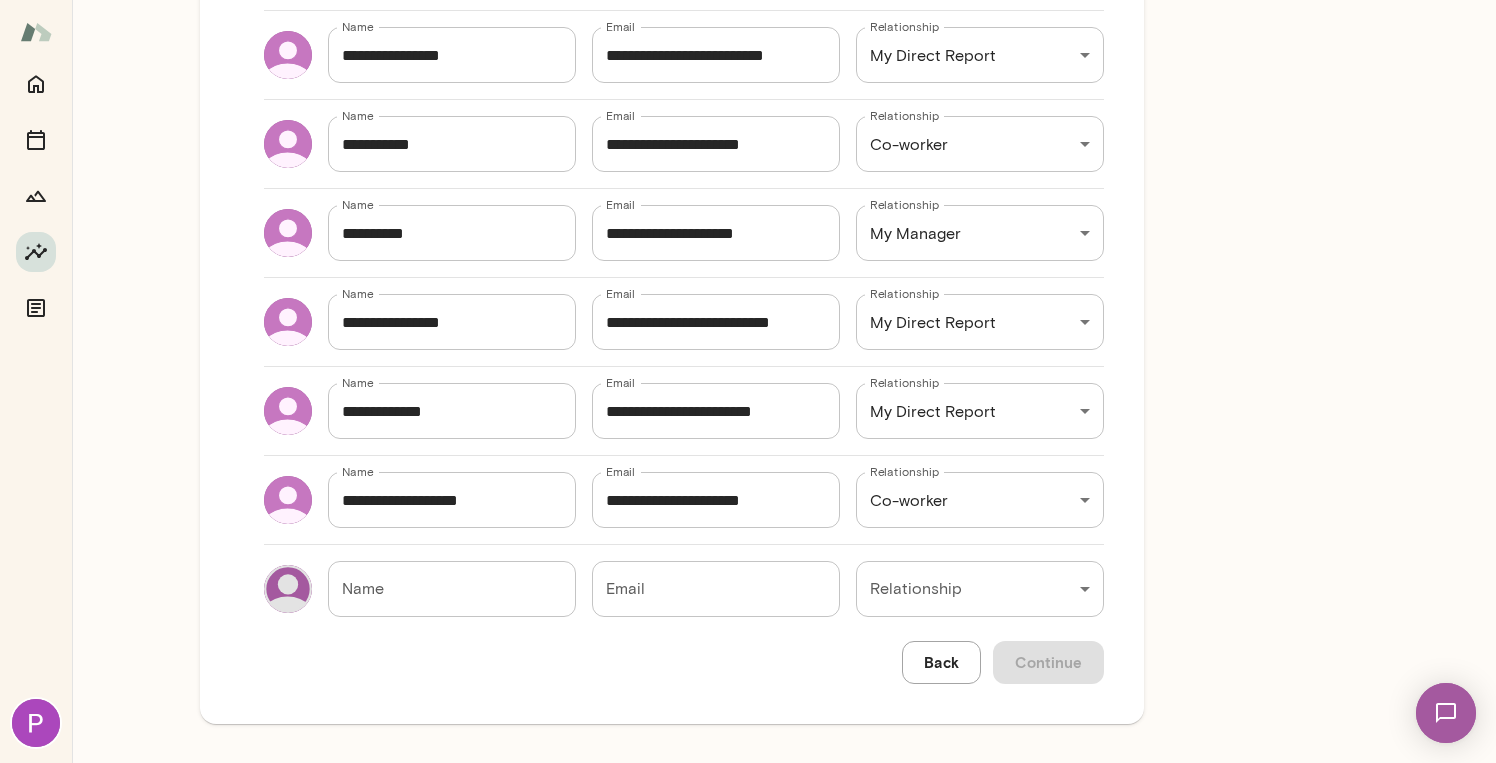scroll, scrollTop: 0, scrollLeft: 0, axis: both 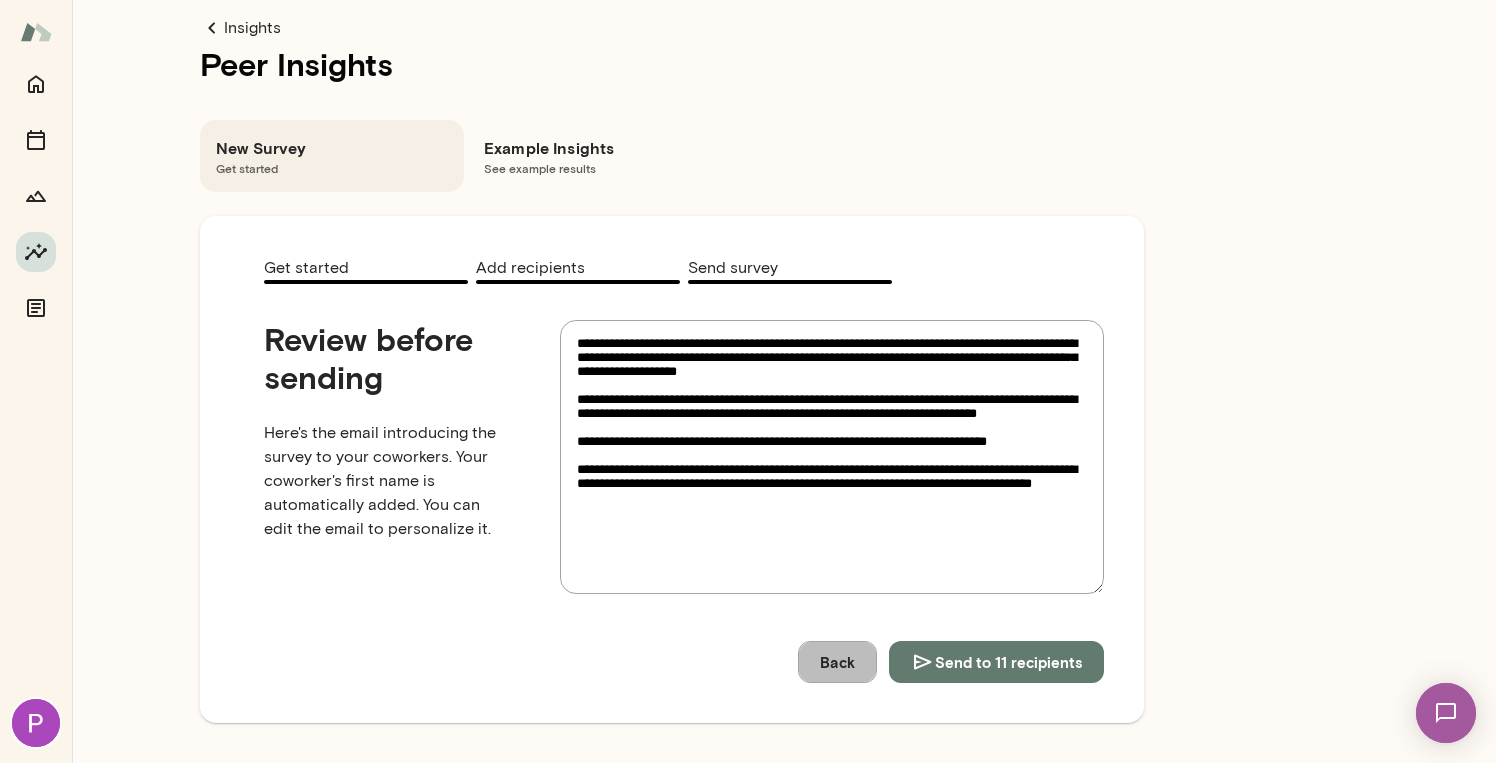 click on "Back" at bounding box center (837, 662) 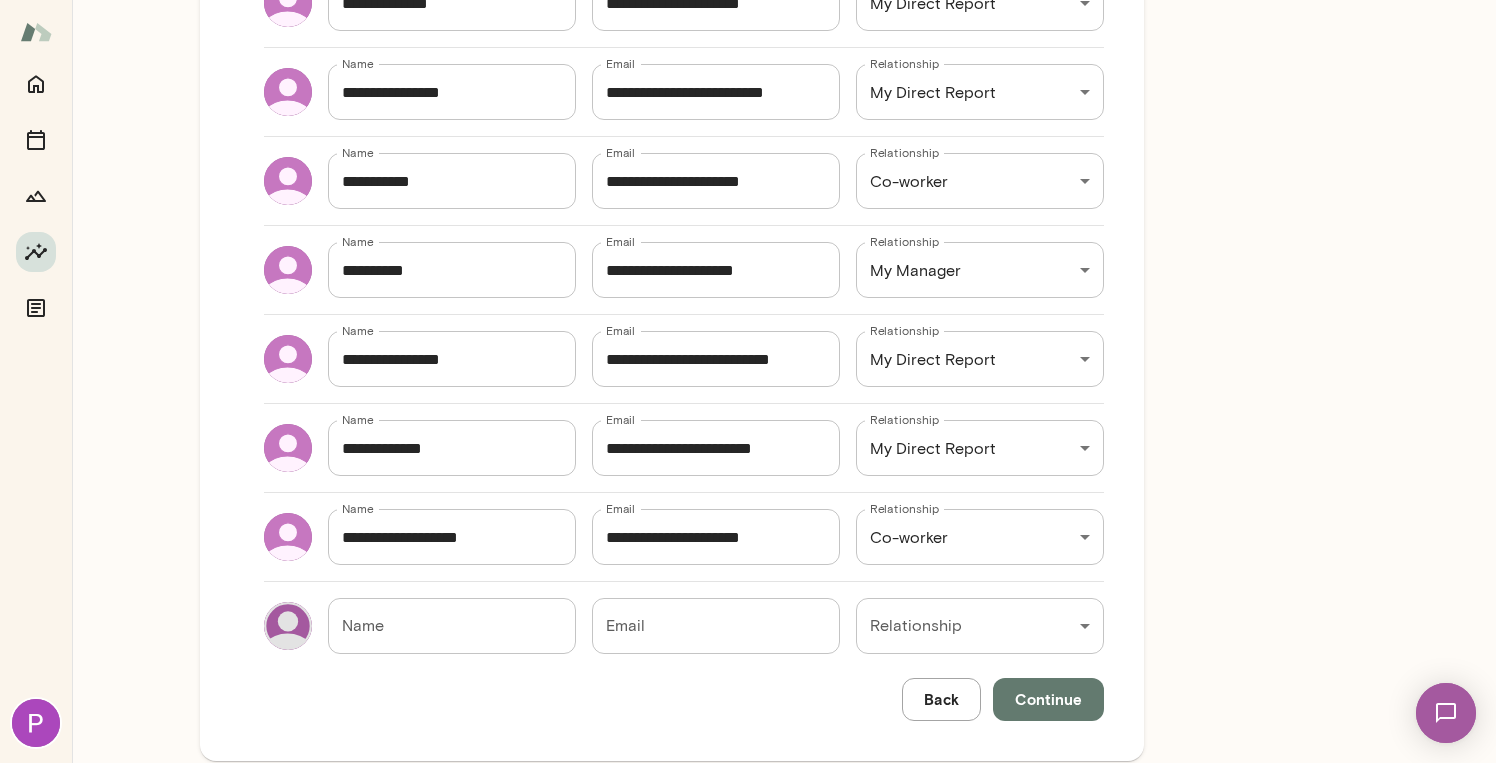 scroll, scrollTop: 888, scrollLeft: 0, axis: vertical 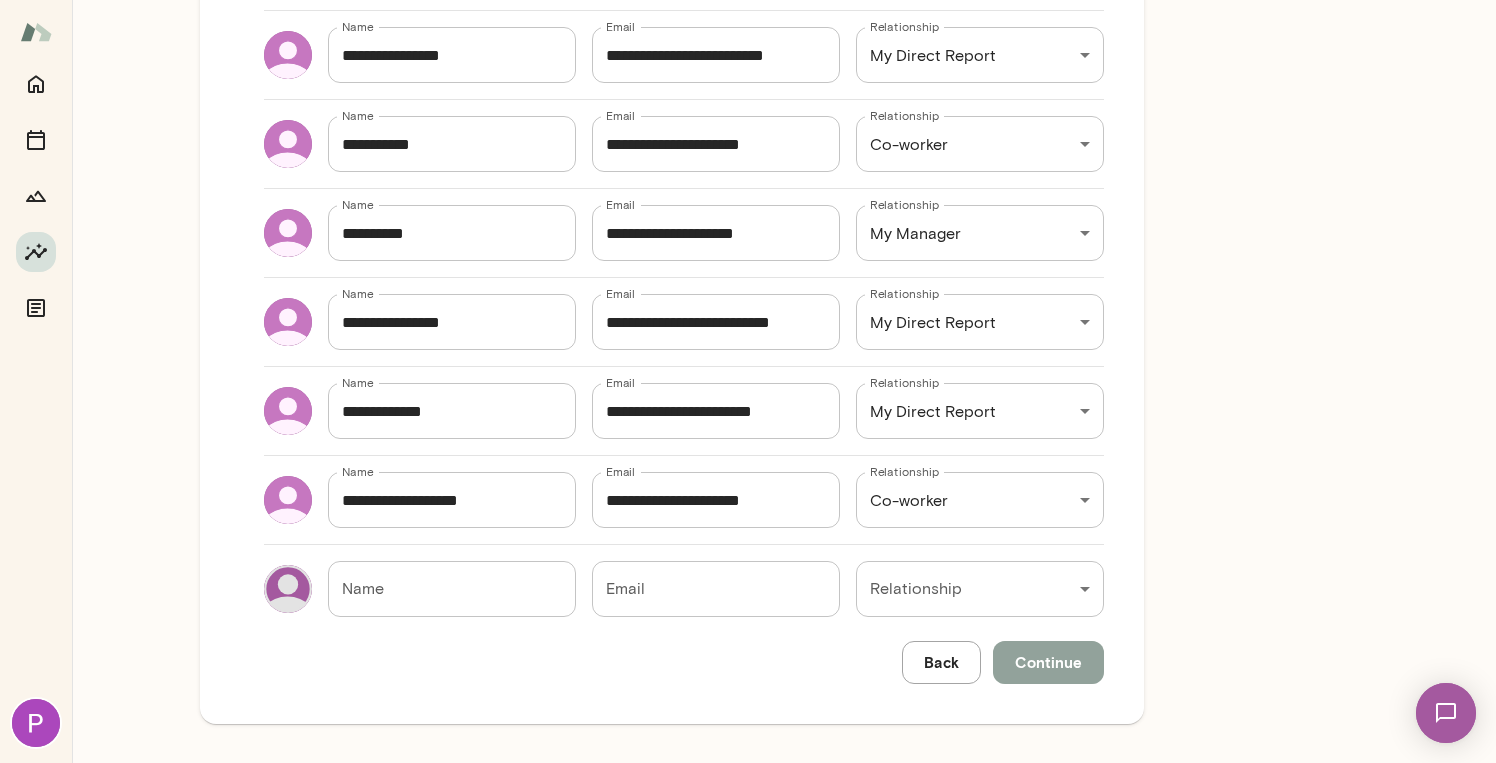 drag, startPoint x: 1043, startPoint y: 661, endPoint x: 1083, endPoint y: 657, distance: 40.1995 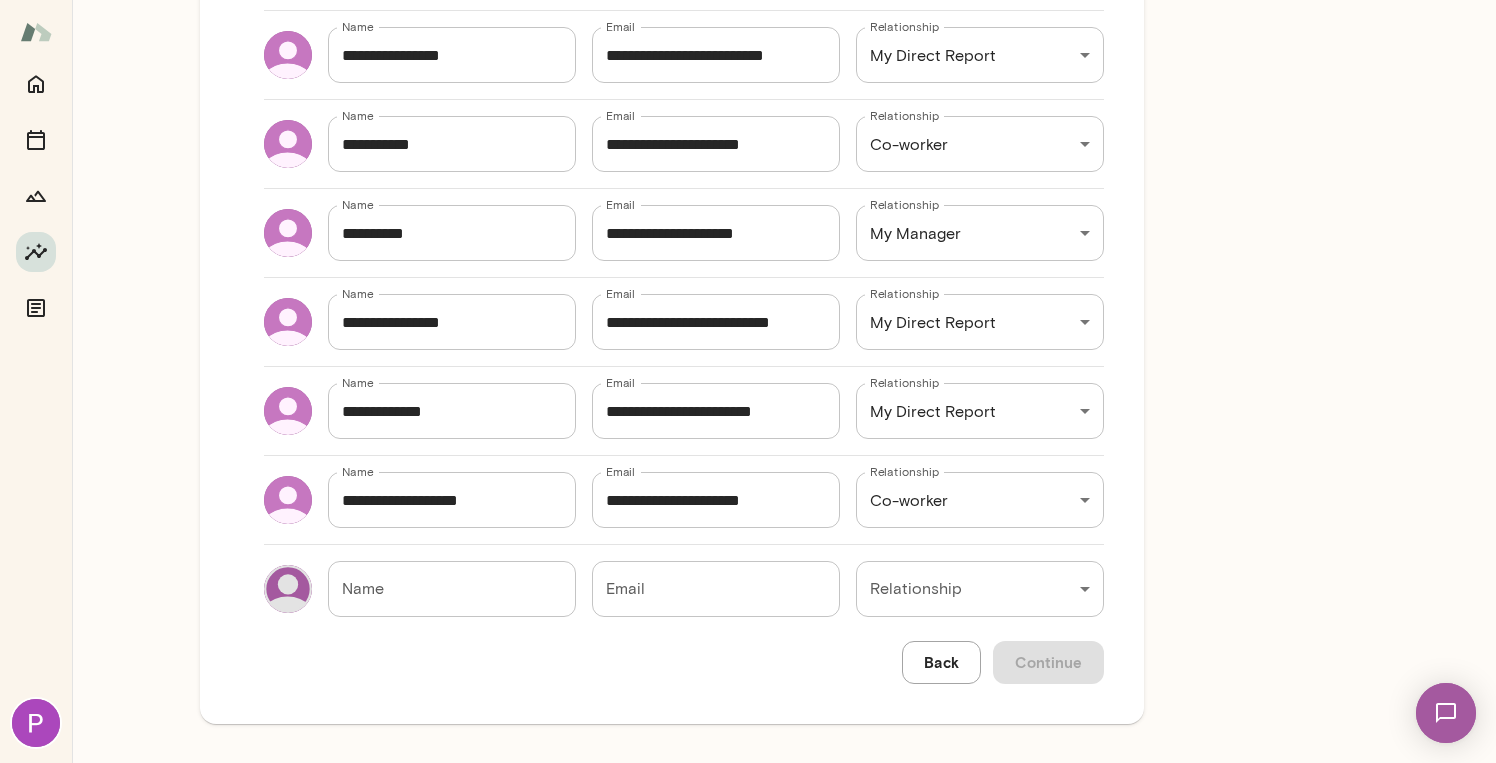 scroll, scrollTop: 0, scrollLeft: 0, axis: both 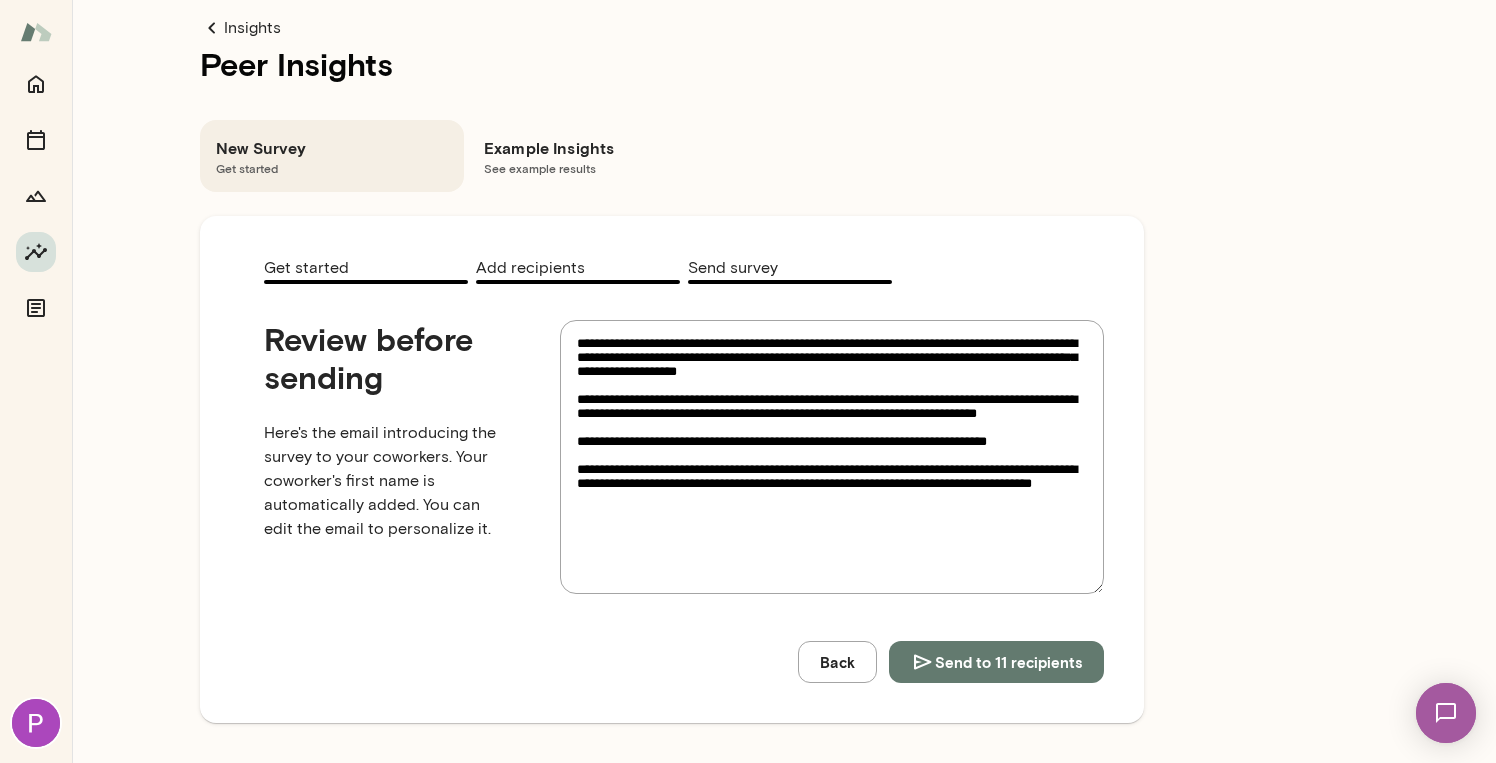 click on "Send to 11 recipients" at bounding box center (1008, 662) 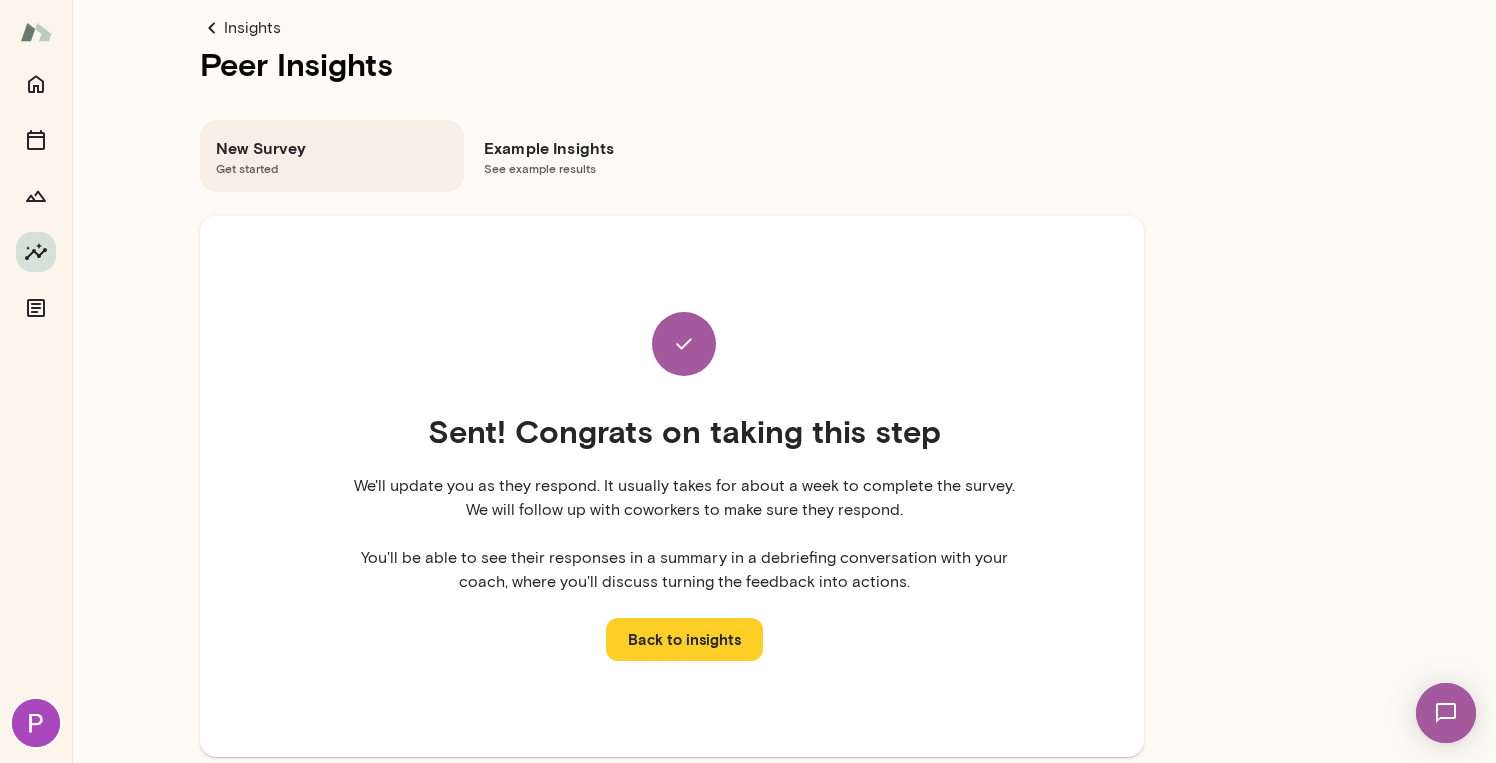 click on "Example Insights" at bounding box center (600, 148) 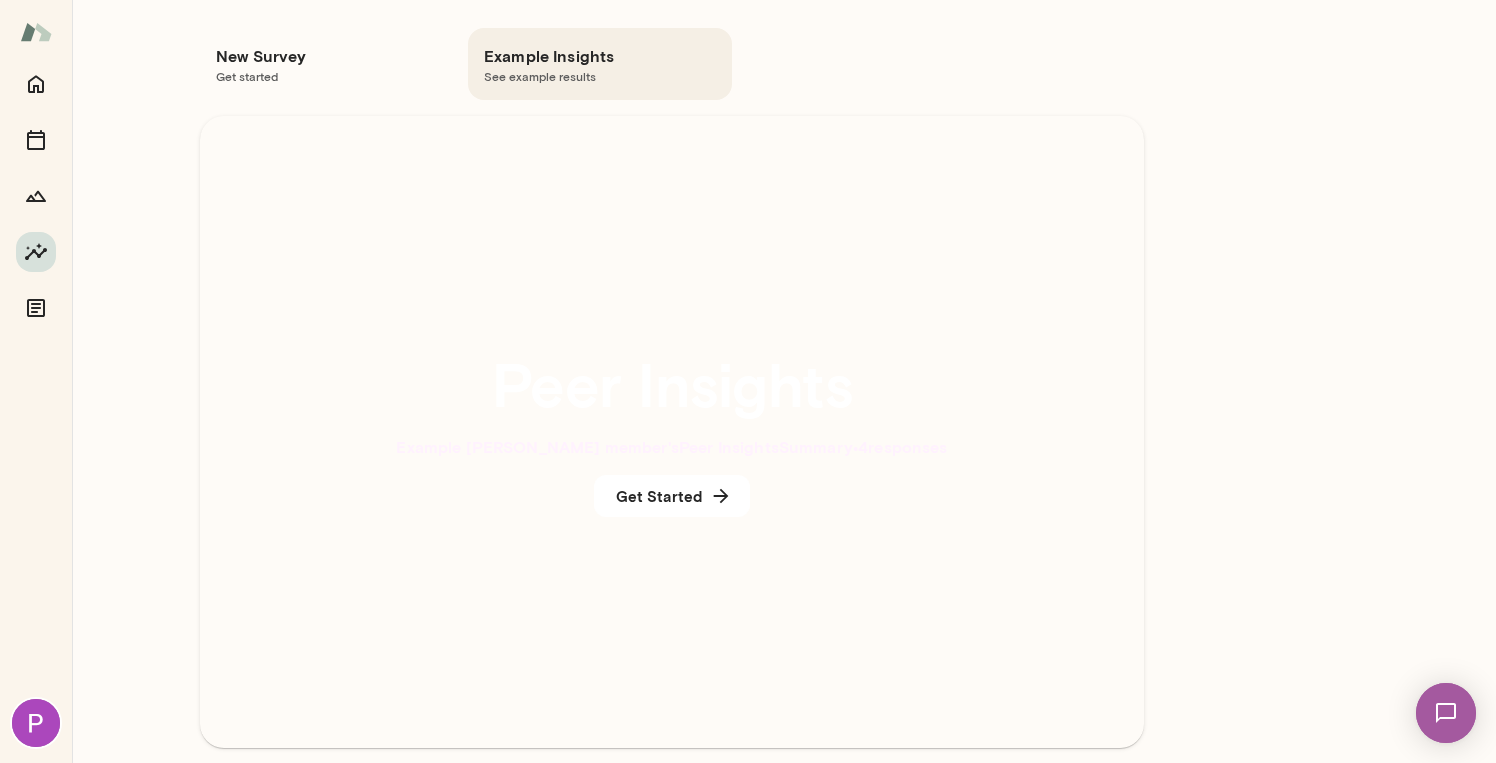 scroll, scrollTop: 173, scrollLeft: 0, axis: vertical 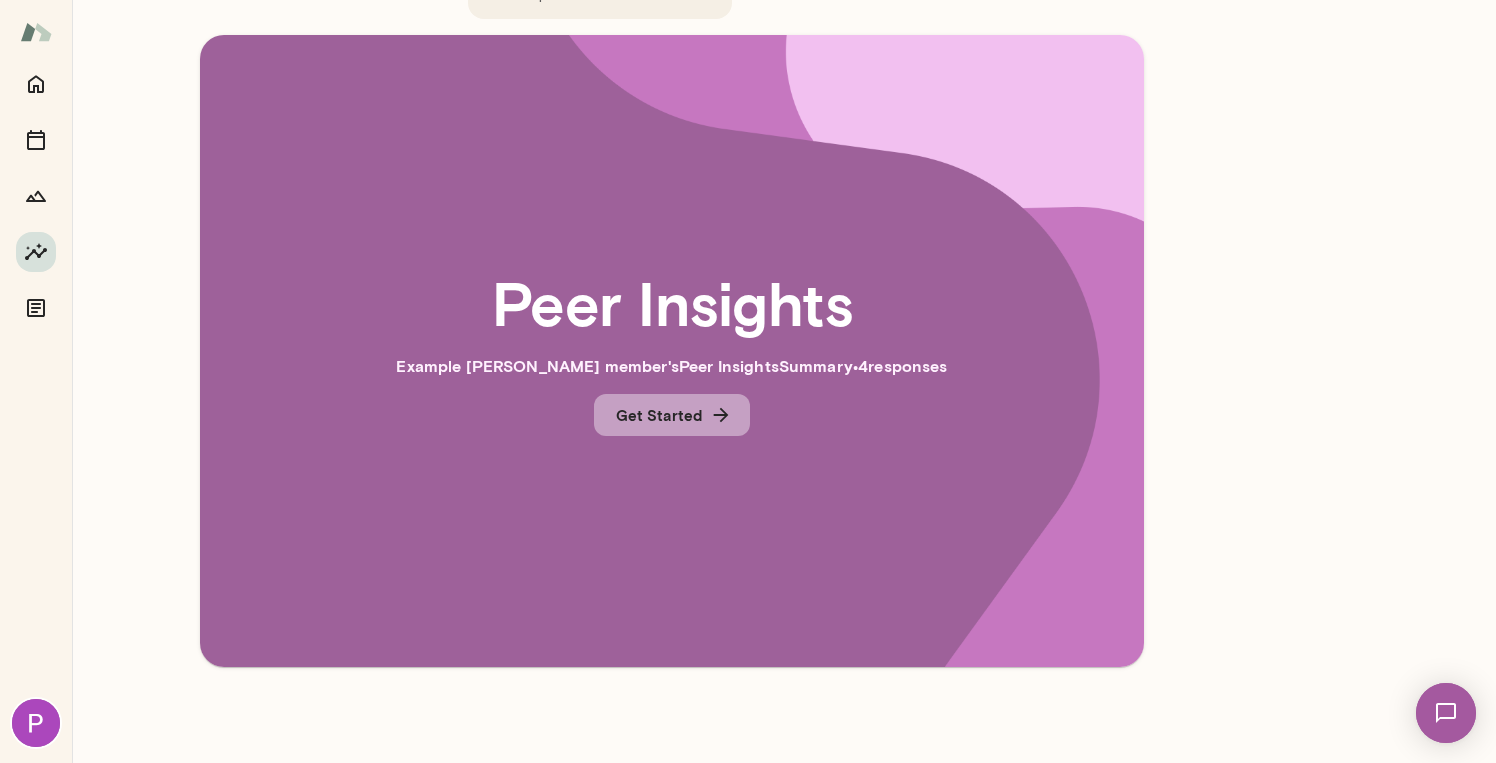 click on "Get Started" at bounding box center [672, 415] 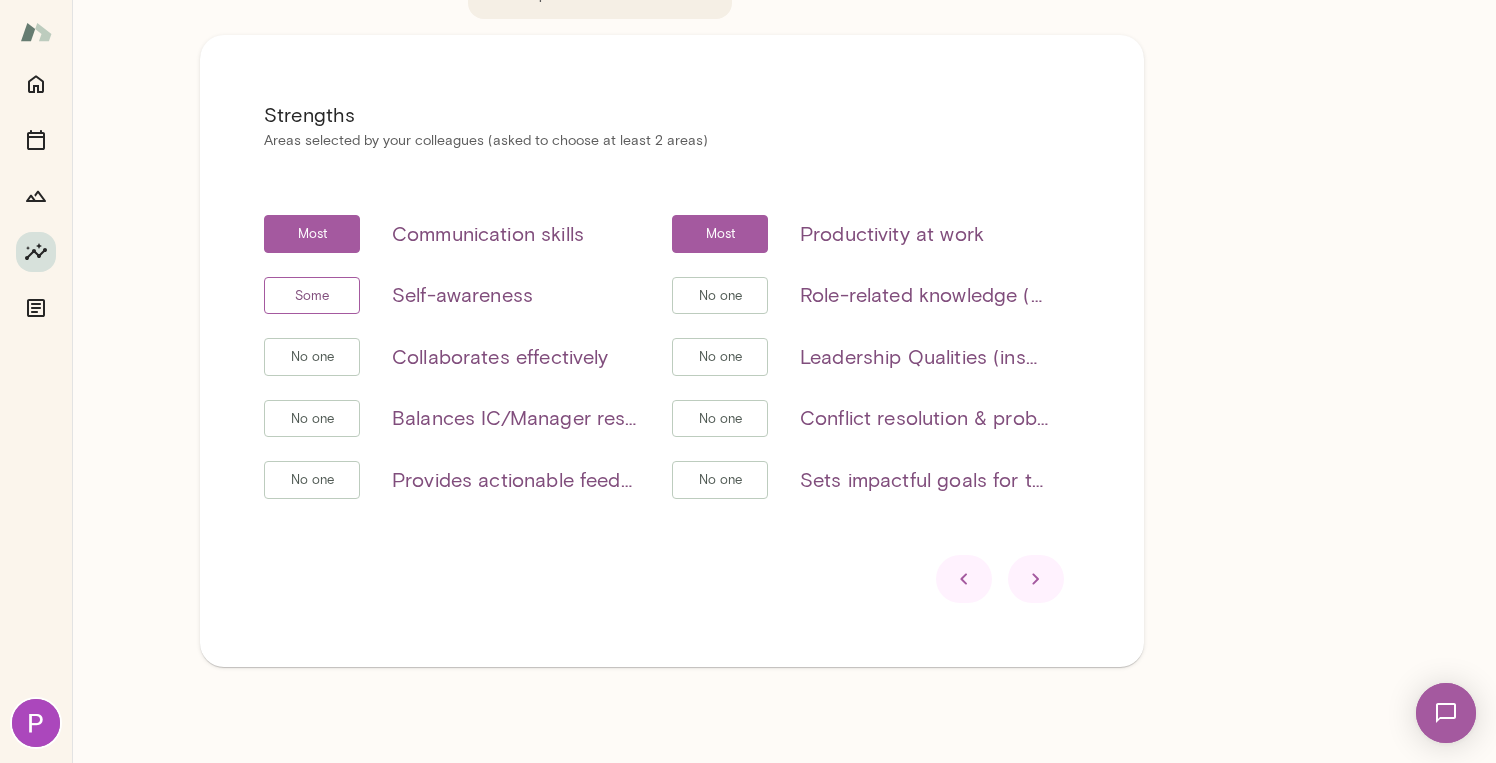 click 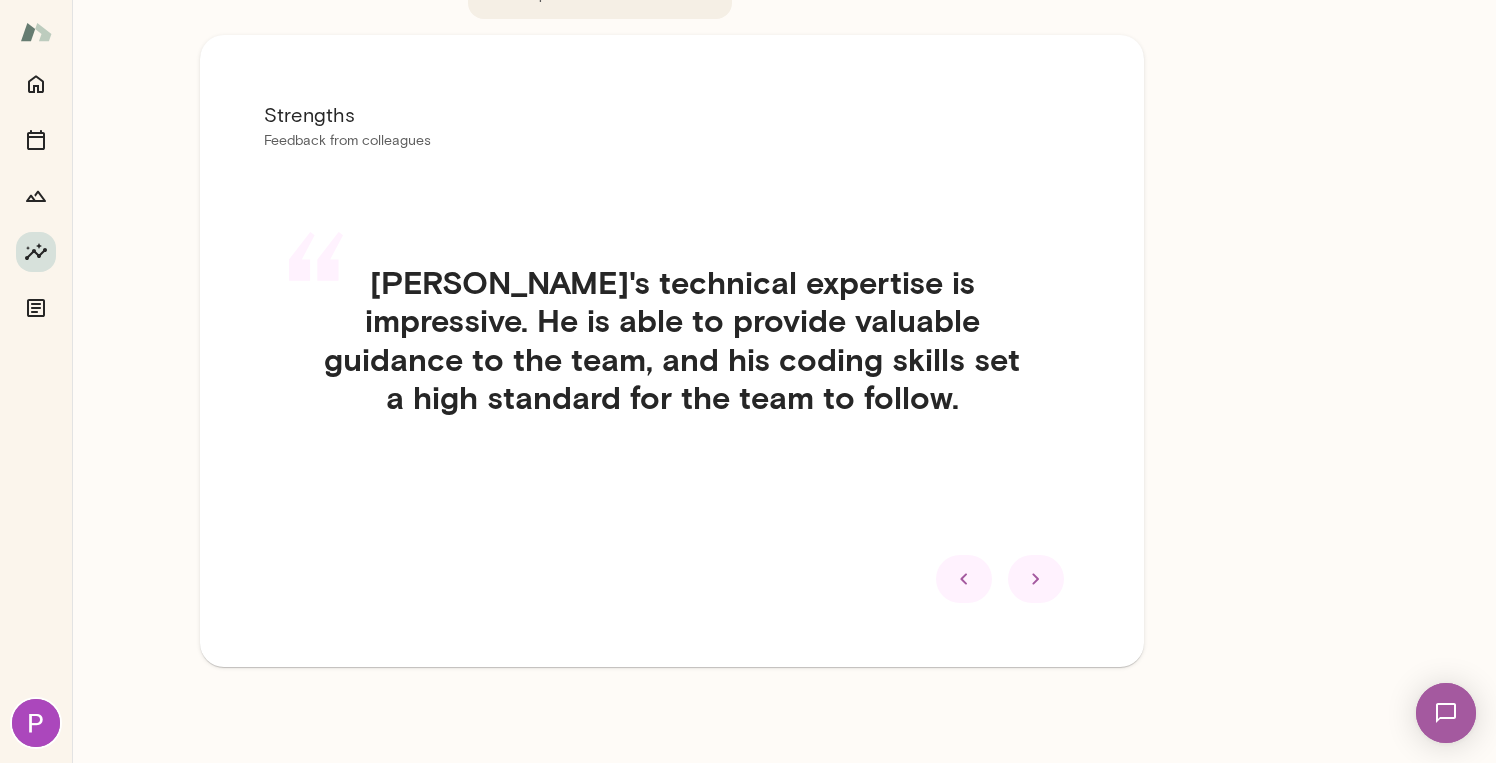 click 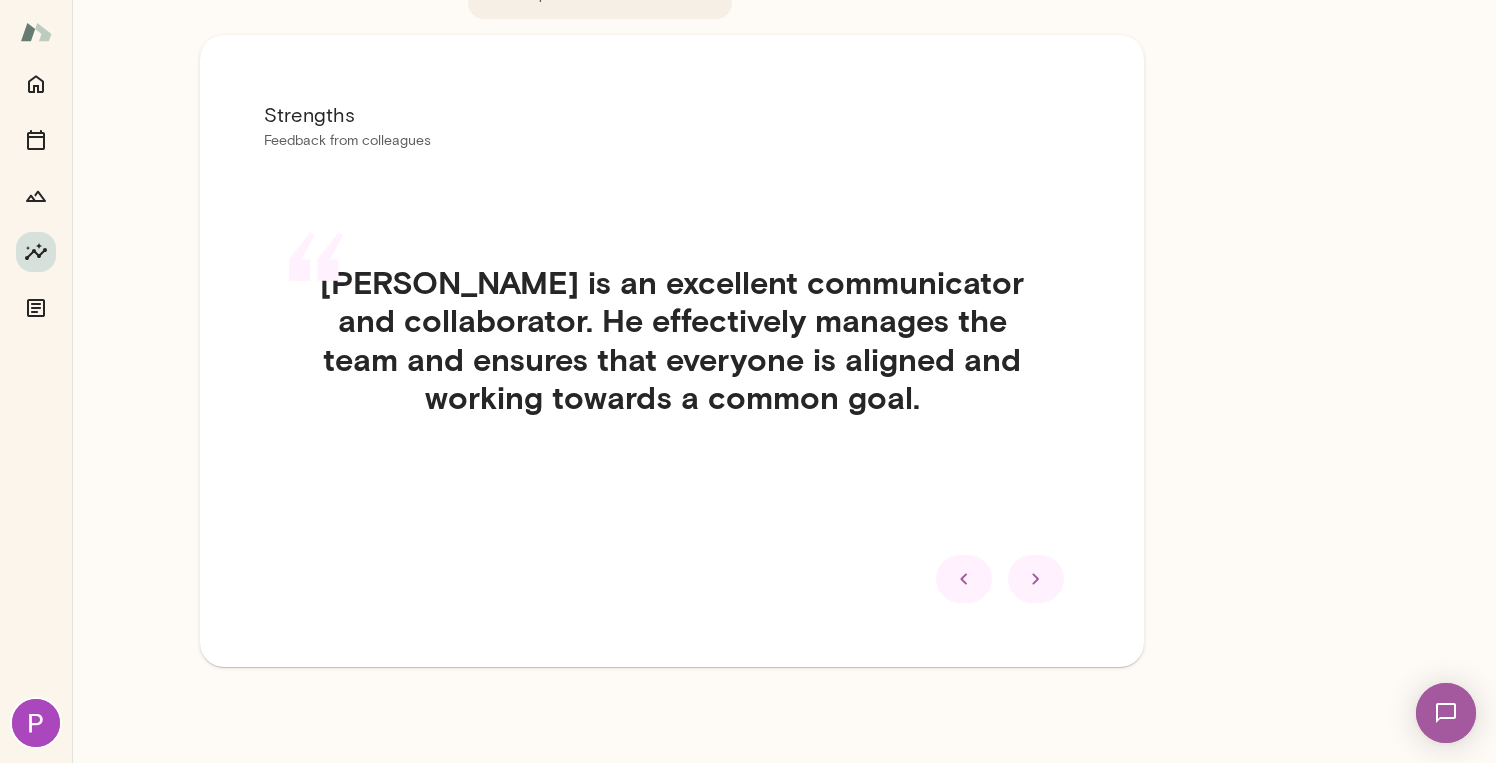 click 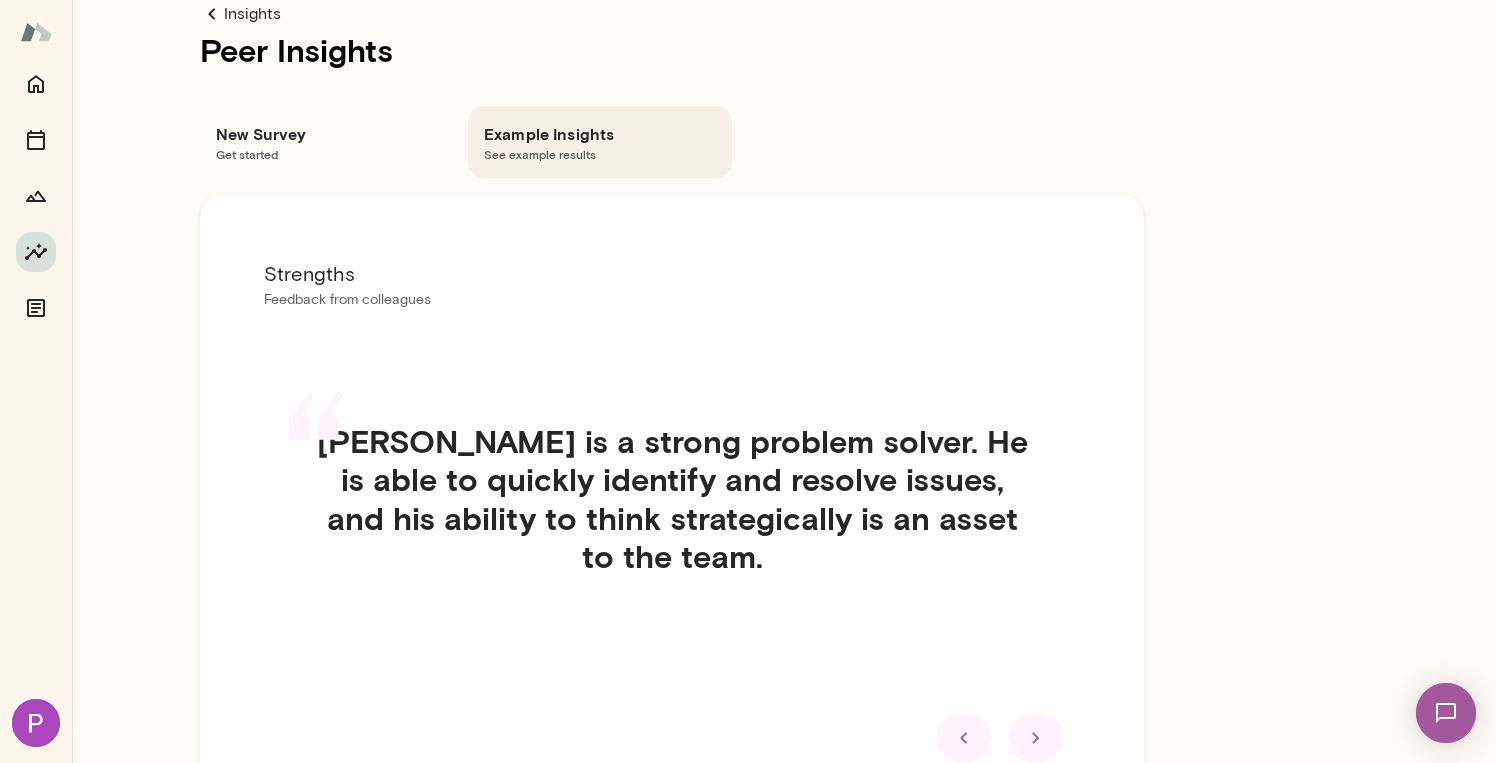 scroll, scrollTop: 0, scrollLeft: 0, axis: both 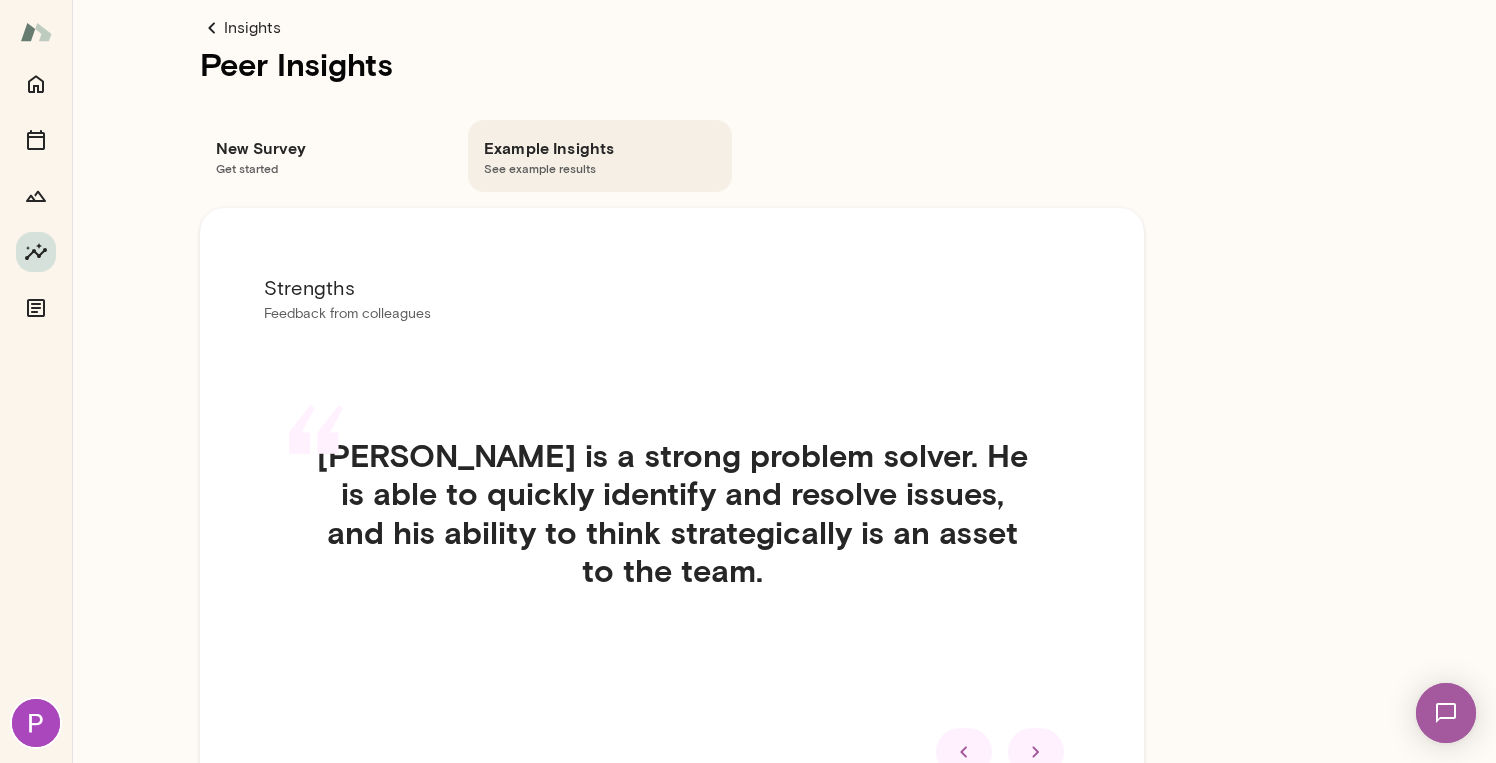 click at bounding box center [1446, 713] 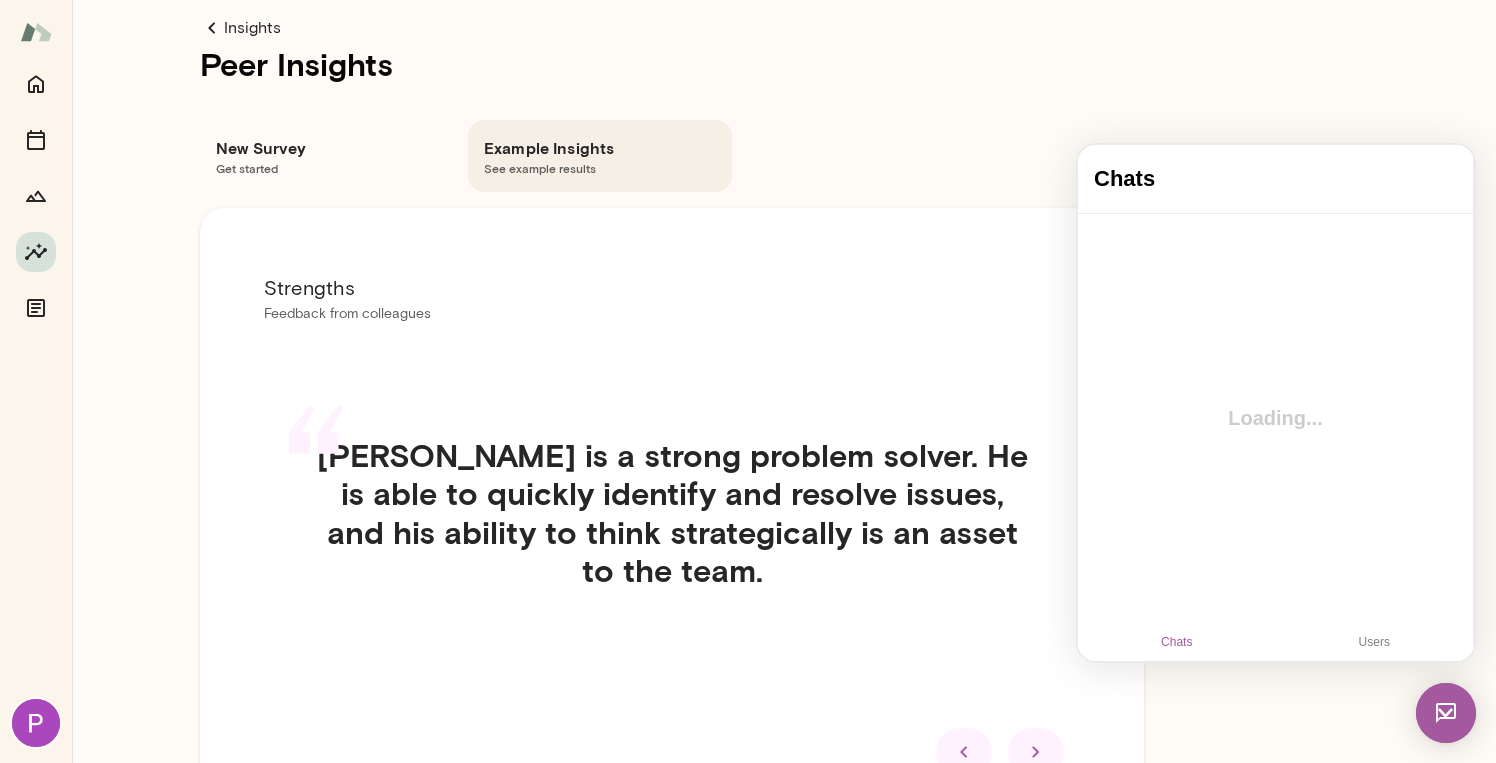 scroll, scrollTop: 0, scrollLeft: 0, axis: both 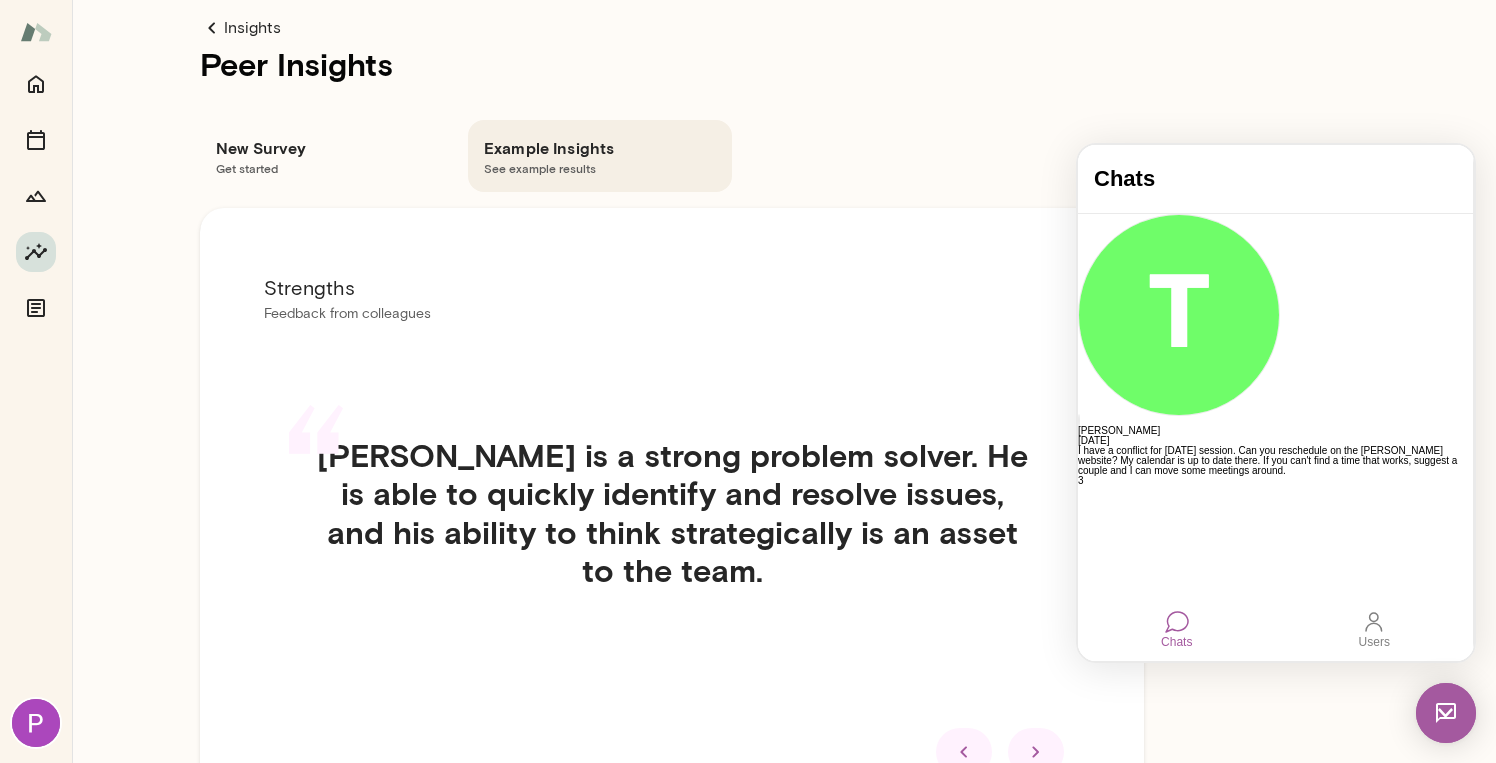 click on "Insights Peer Insights New Survey Get started Example Insights See example results Strengths Feedback from colleagues “ [PERSON_NAME] is a strong problem solver. He is able to quickly identify and resolve issues, and his ability to think strategically is an asset to the team." at bounding box center (784, 381) 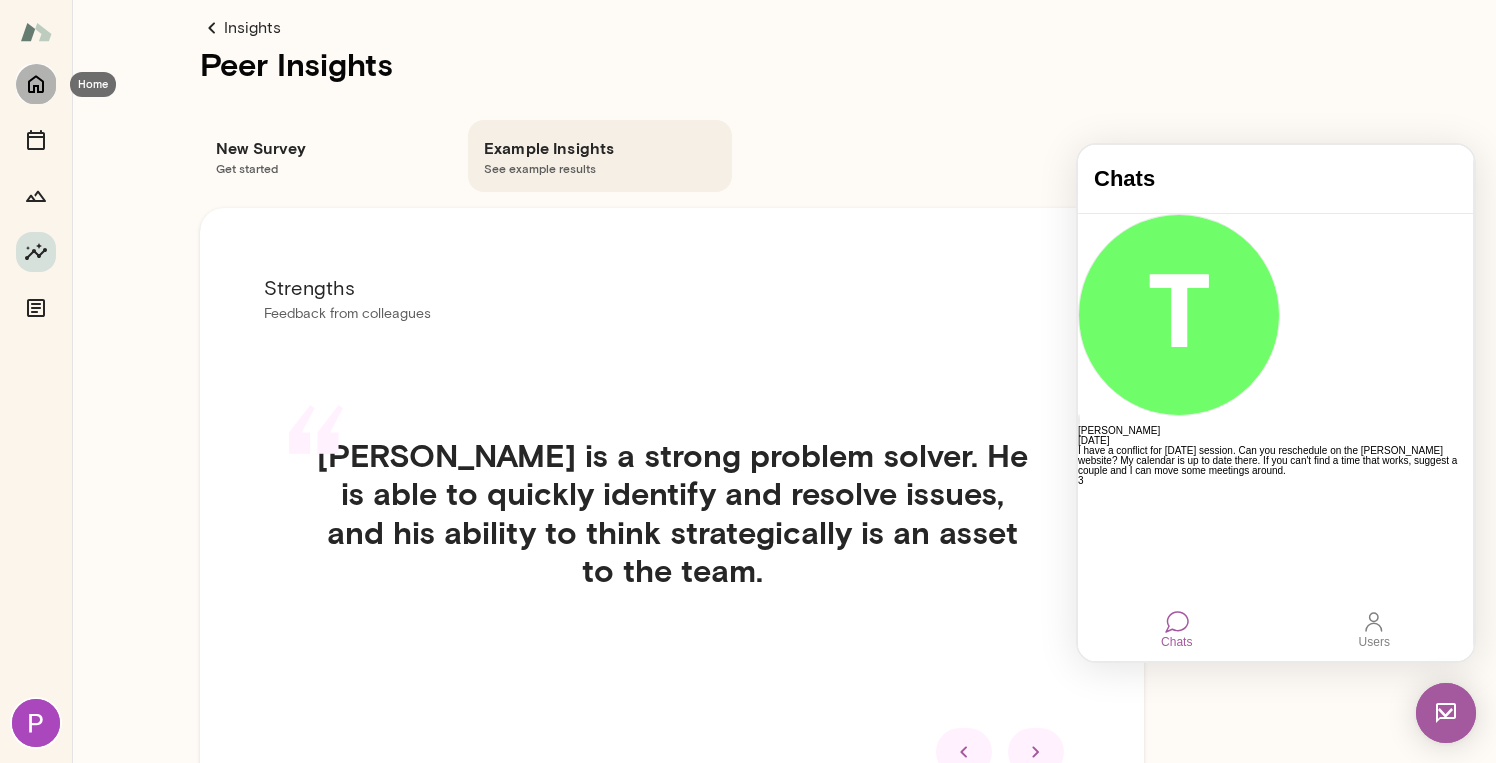 click 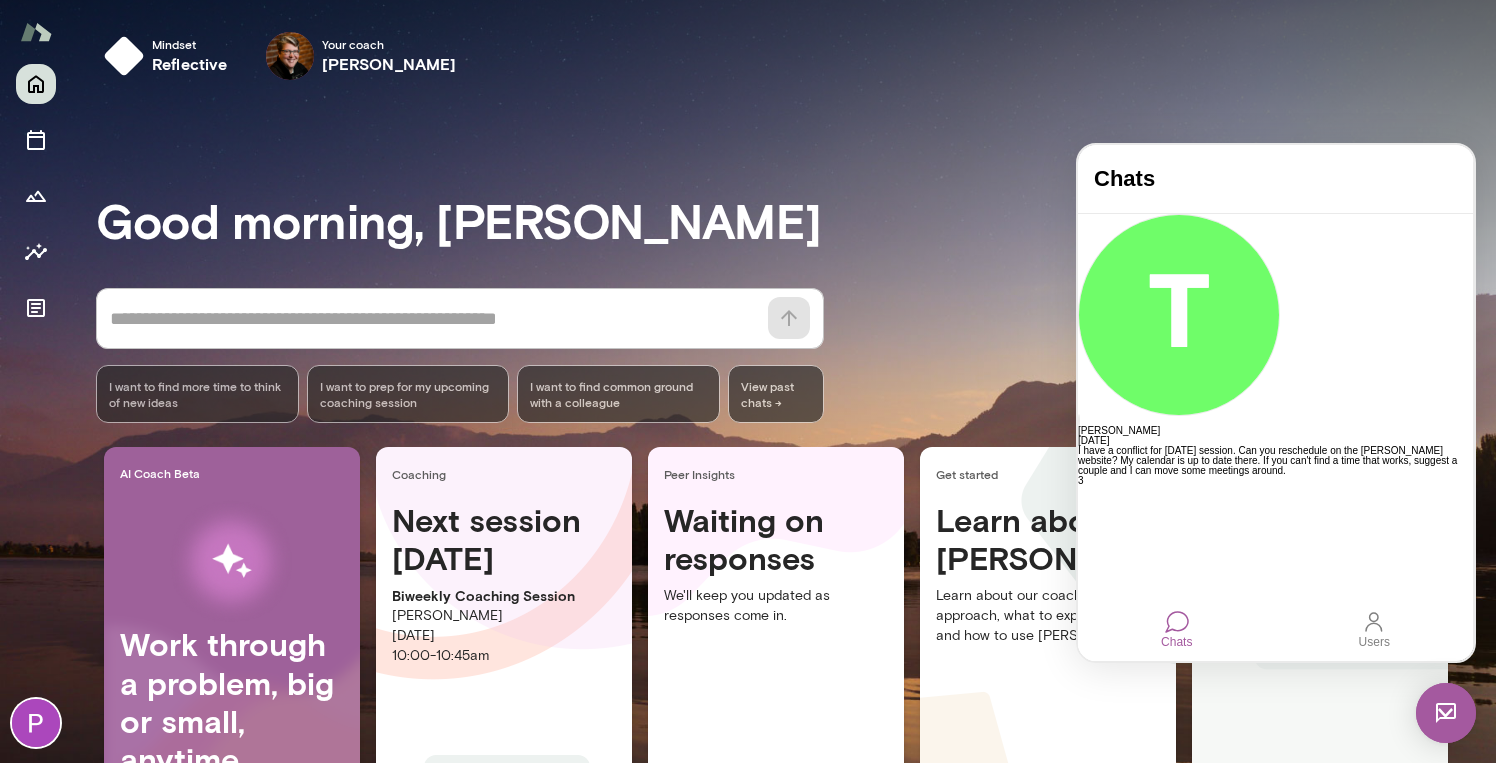 click on "Mindset reflective Your coach [PERSON_NAME] Your coach [PERSON_NAME]" at bounding box center (784, 60) 